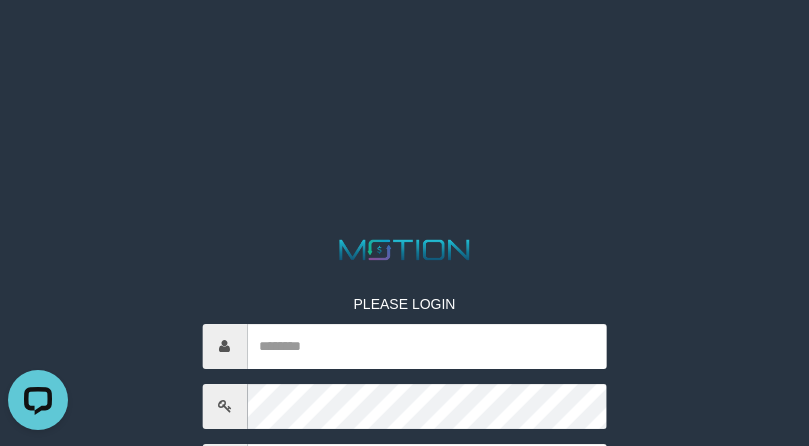 scroll, scrollTop: 0, scrollLeft: 0, axis: both 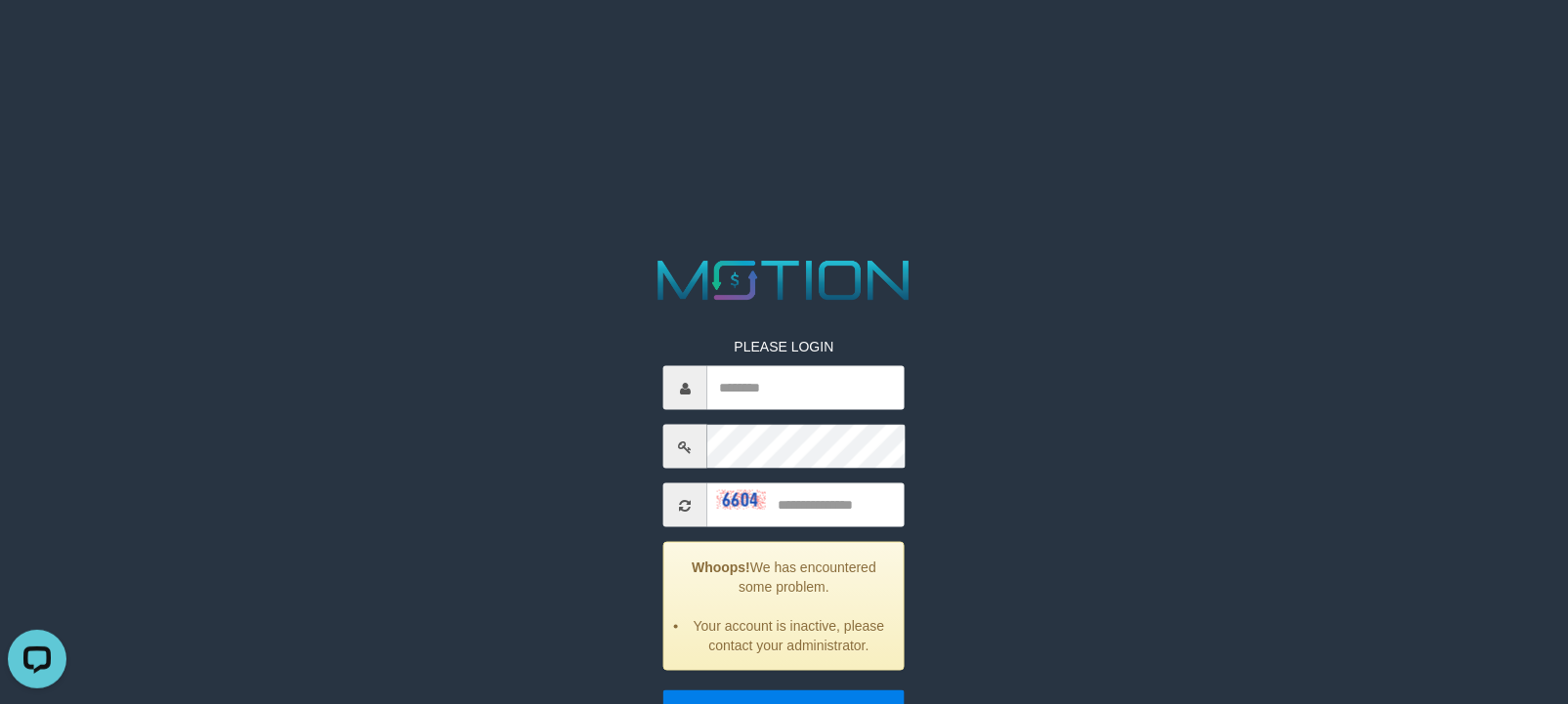 click on "PLEASE LOGIN
Whoops!  We has encountered some problem.
Your account is inactive, please contact your administrator.
*****
code © 2012-2018 dwg" at bounding box center (784, 24) 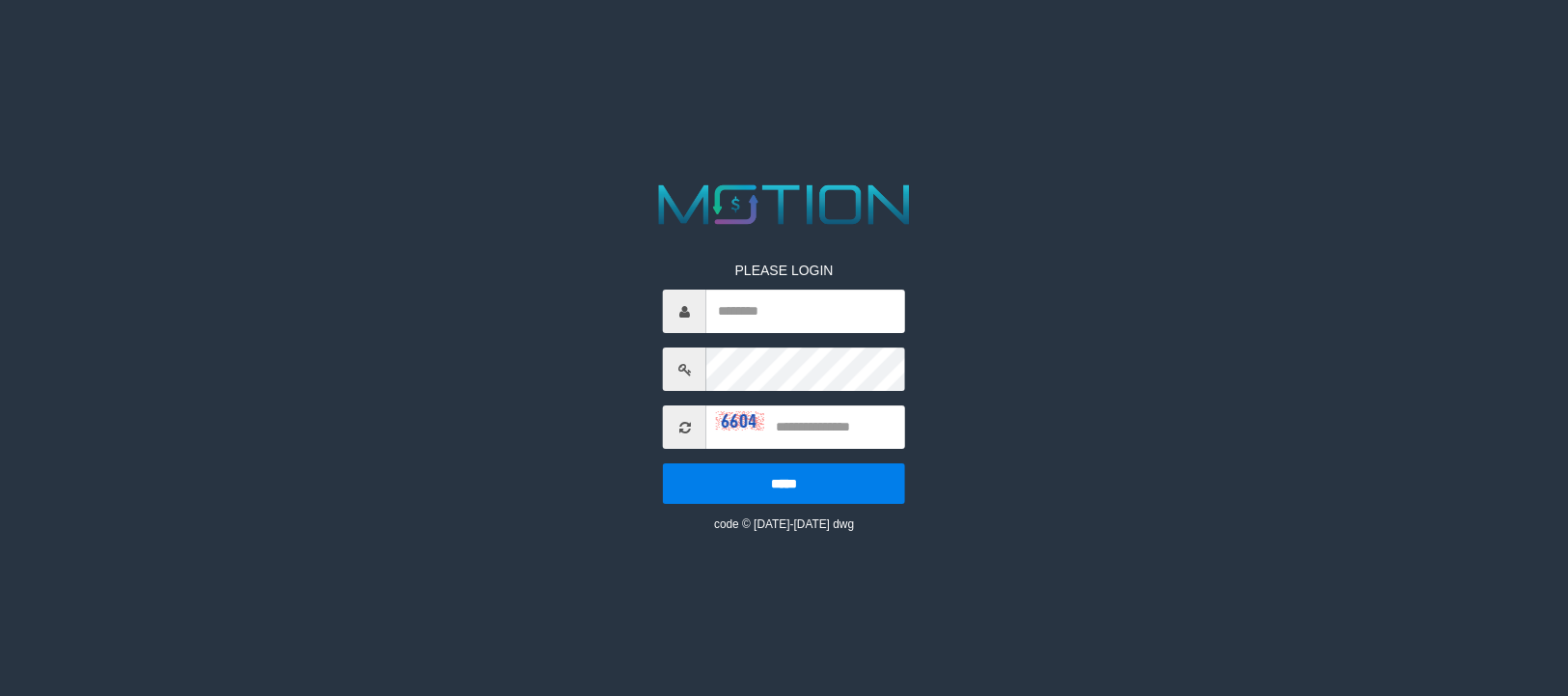 scroll, scrollTop: 0, scrollLeft: 0, axis: both 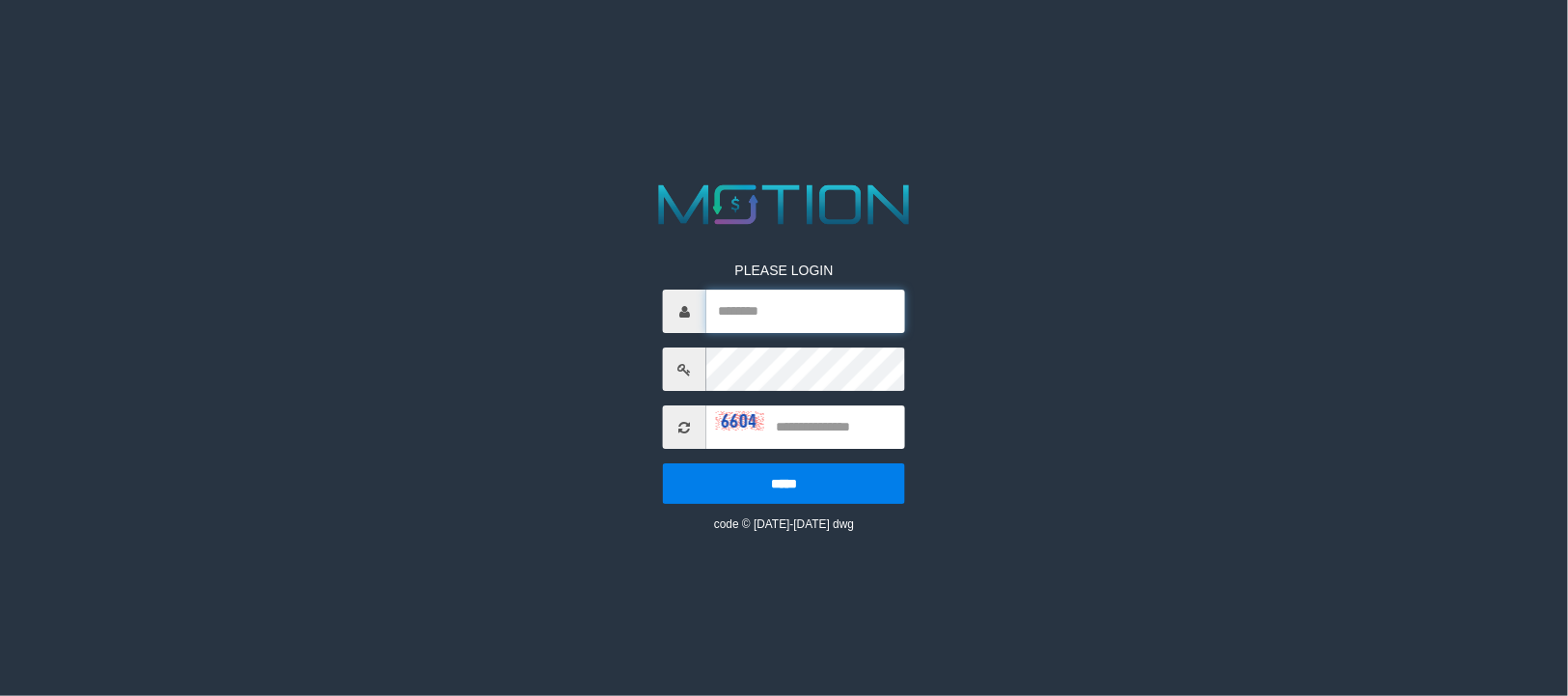drag, startPoint x: 770, startPoint y: 325, endPoint x: 787, endPoint y: 325, distance: 17 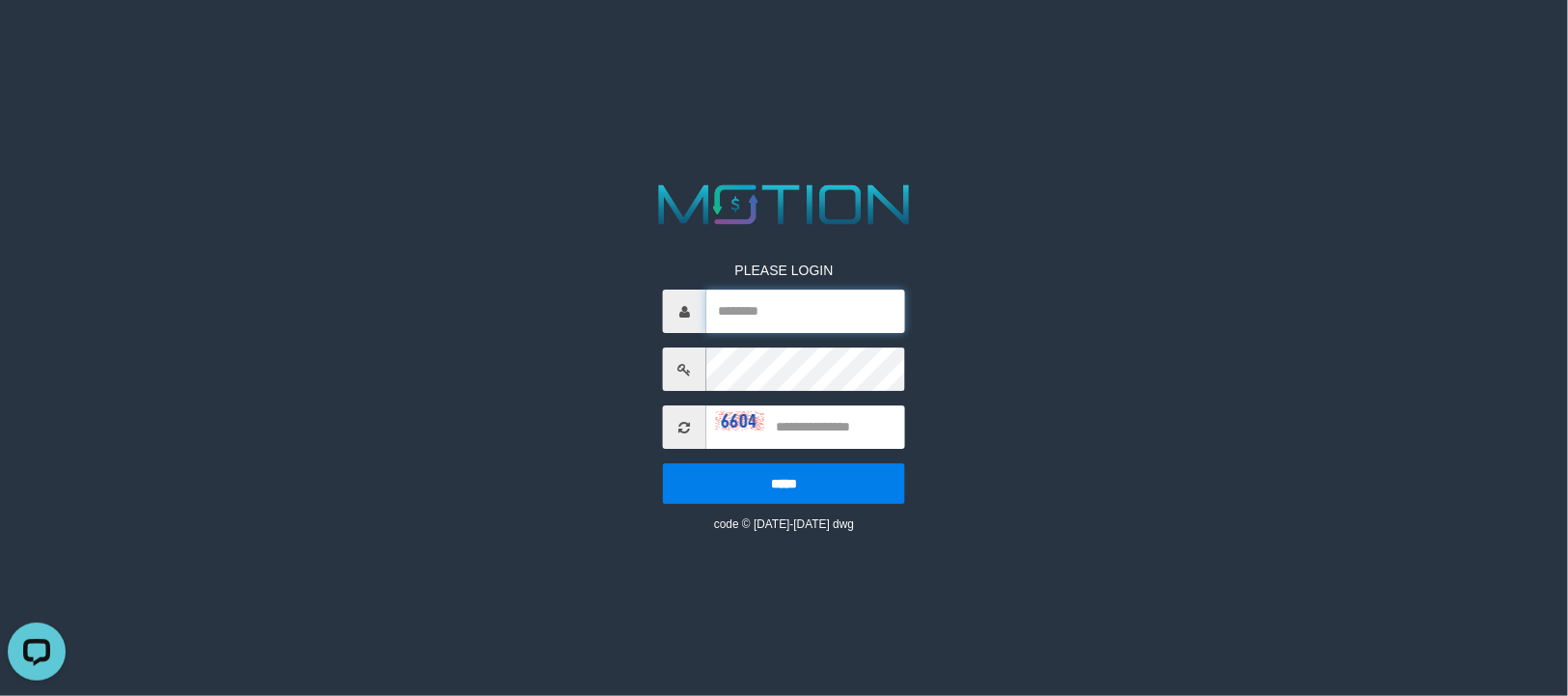 scroll, scrollTop: 0, scrollLeft: 0, axis: both 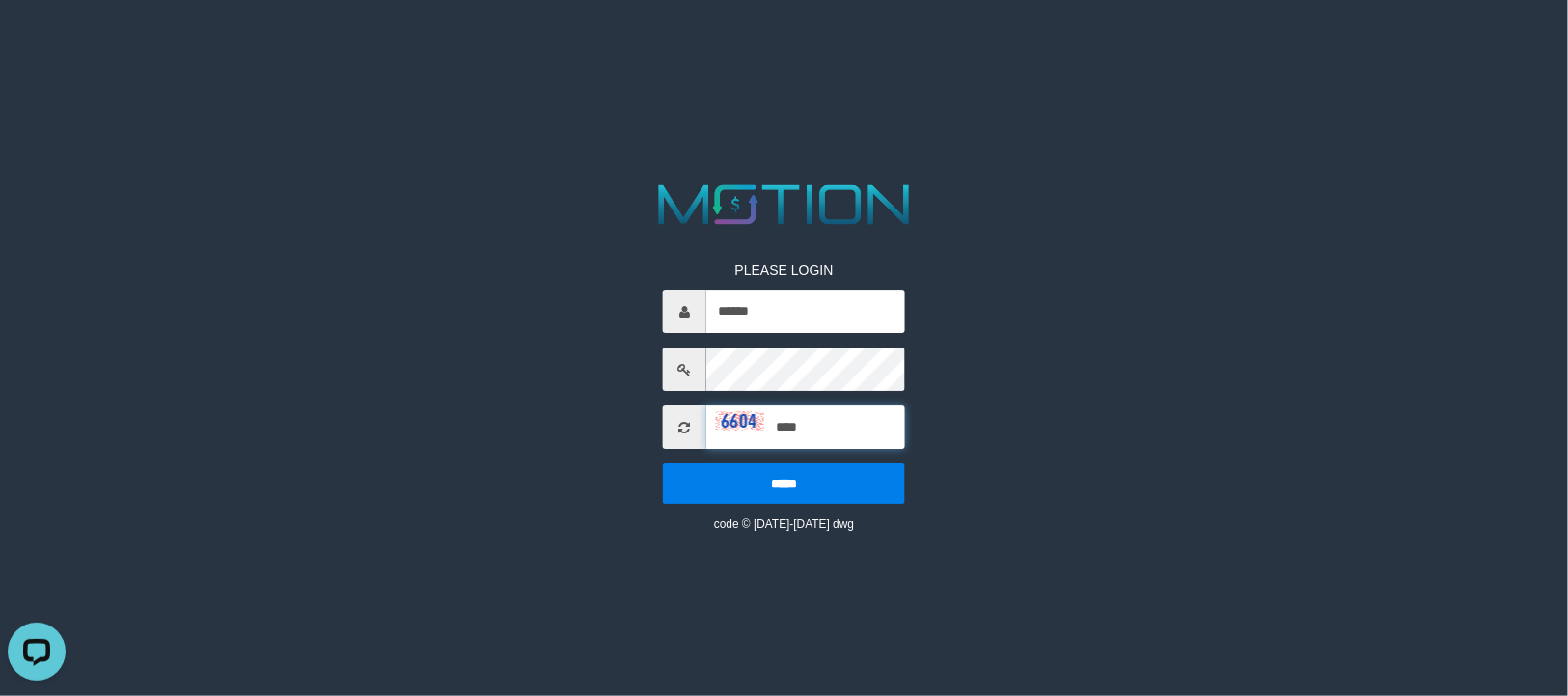 type on "****" 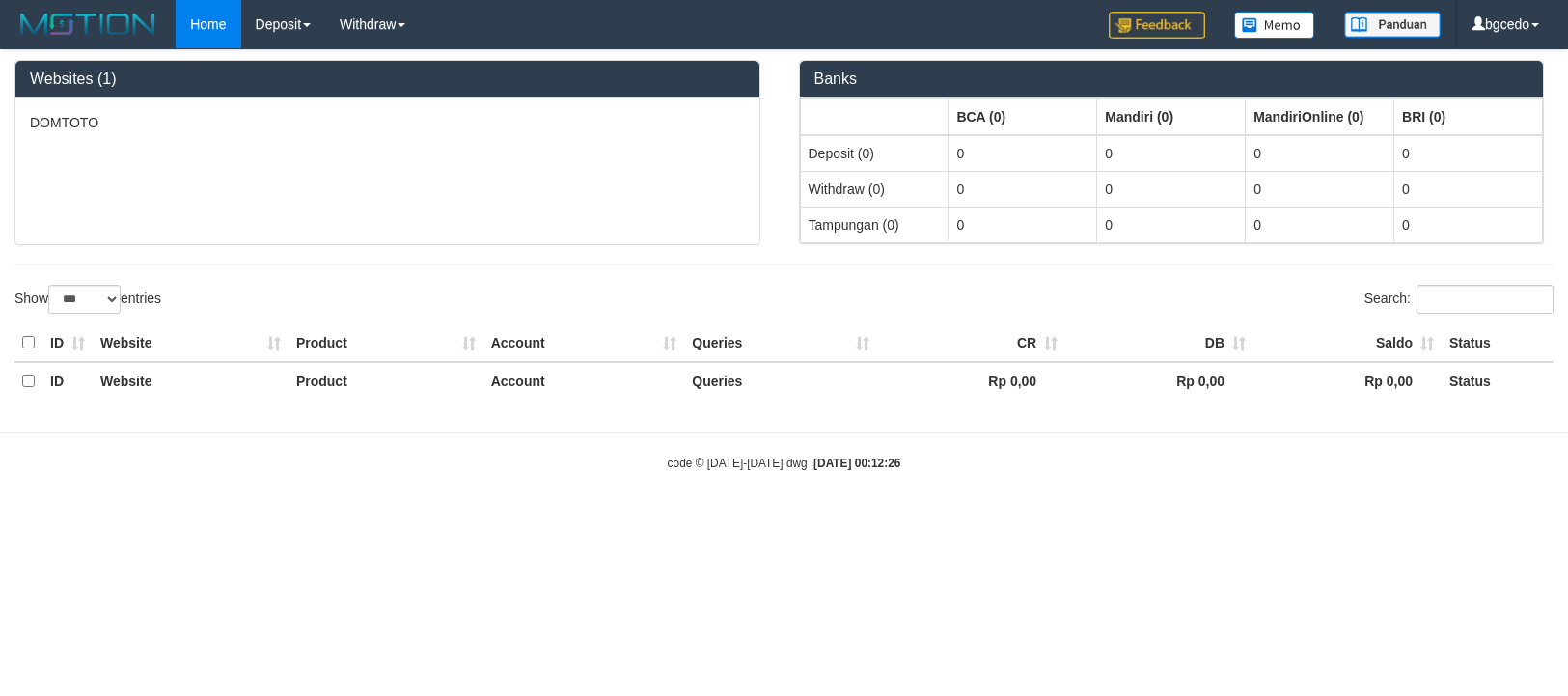 select on "***" 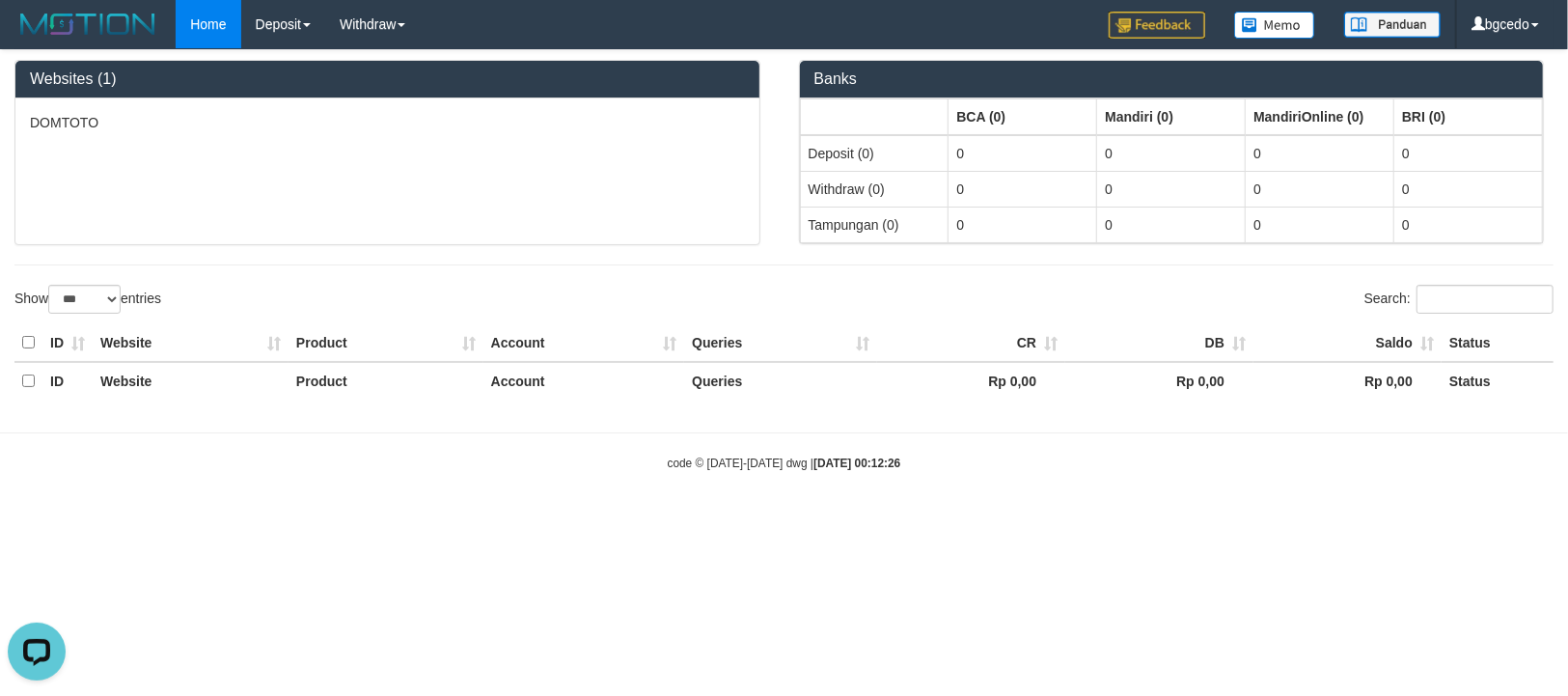 scroll, scrollTop: 0, scrollLeft: 0, axis: both 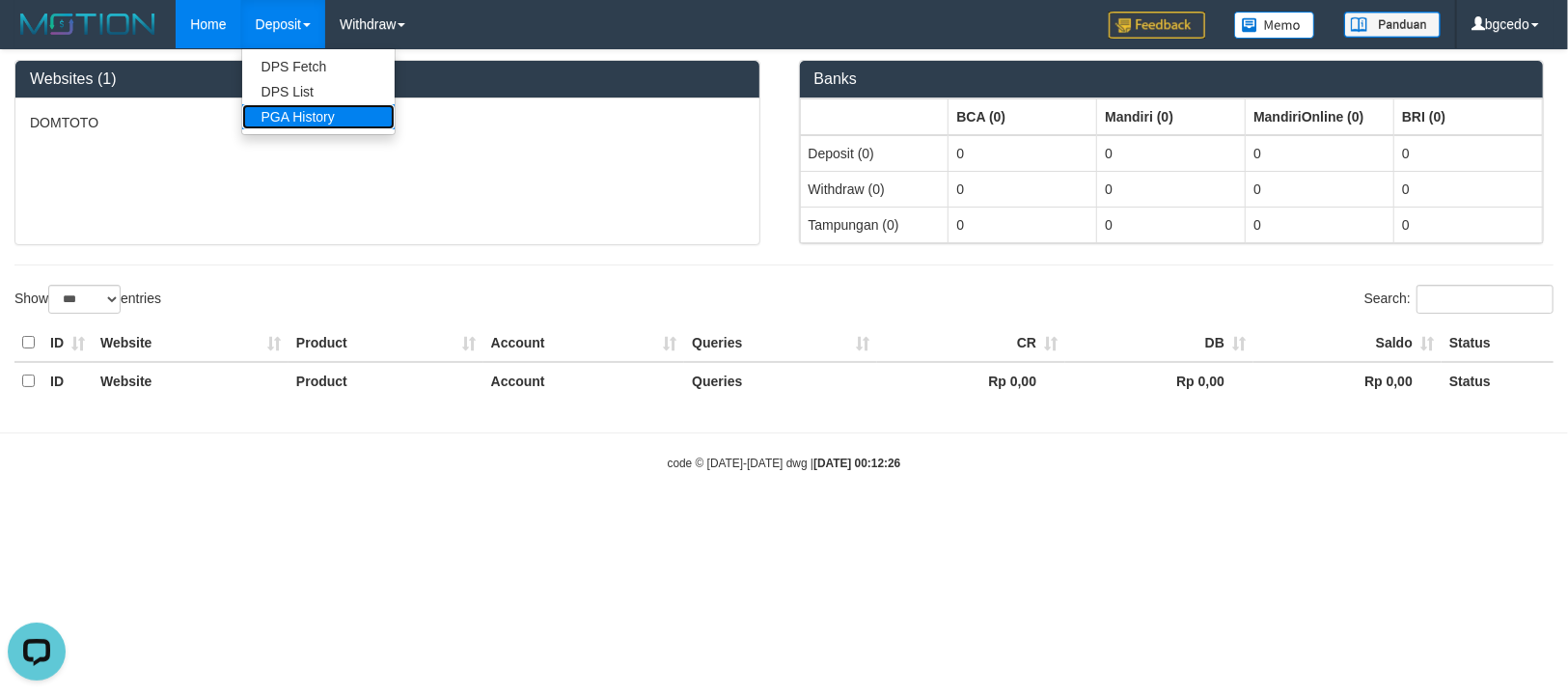 click on "PGA History" at bounding box center (318, 117) 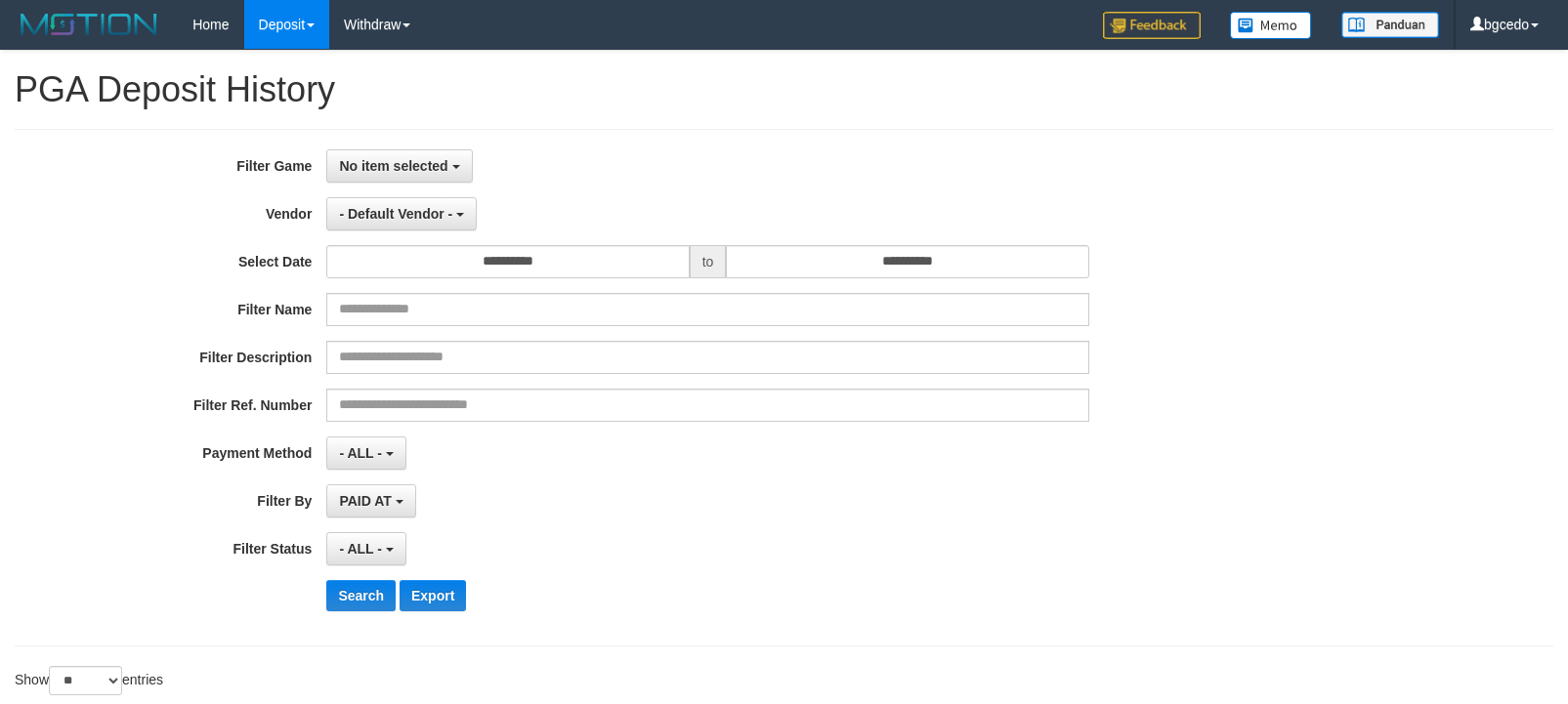 select 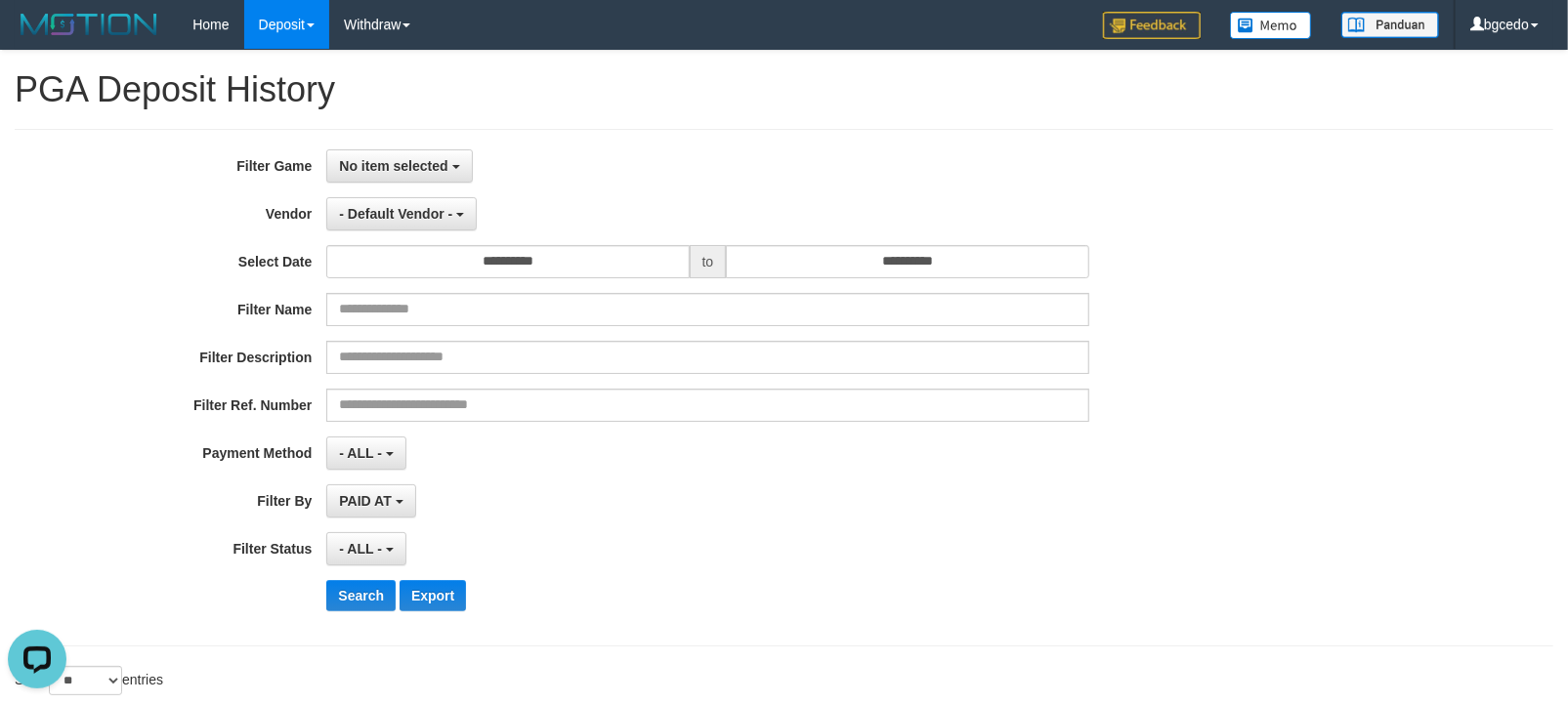 scroll, scrollTop: 0, scrollLeft: 0, axis: both 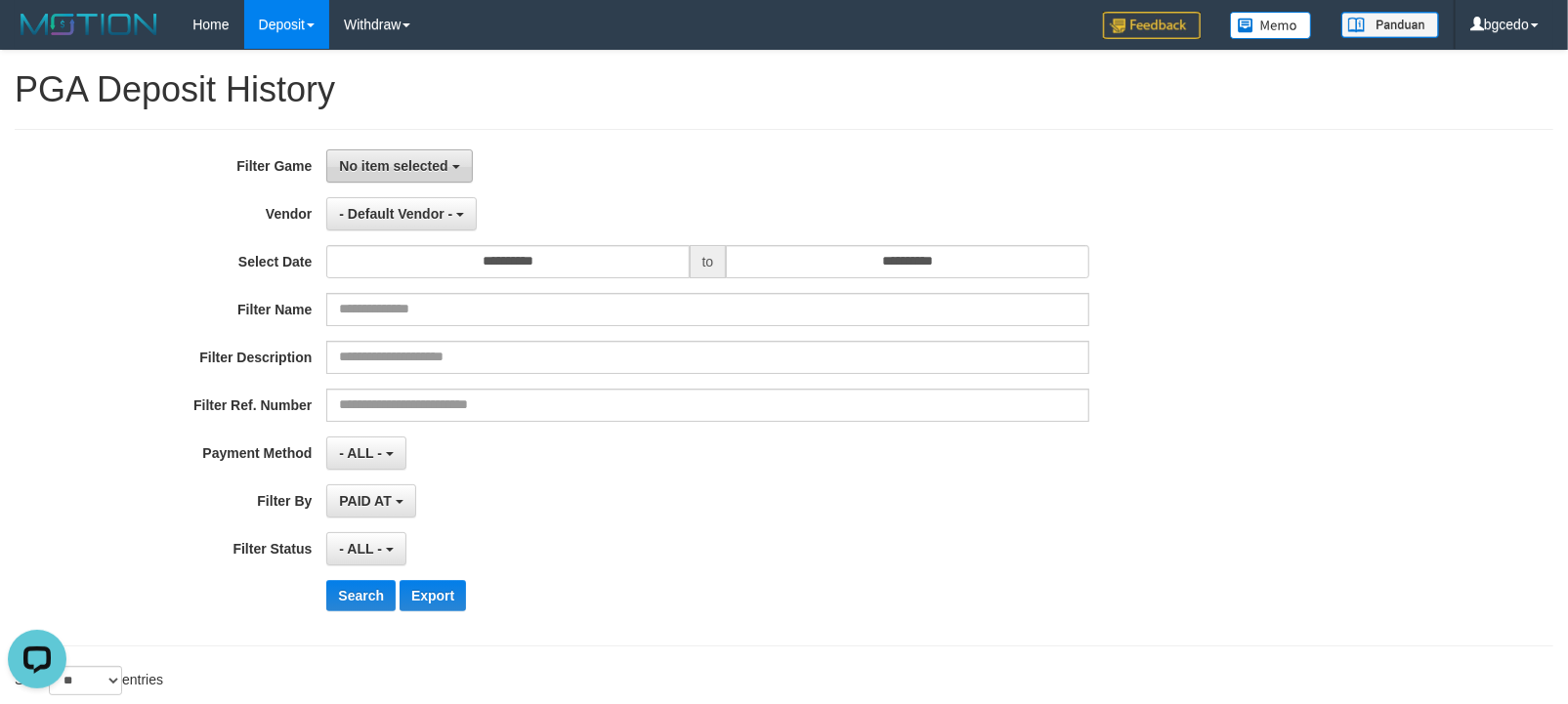 click on "No item selected" at bounding box center [393, 166] 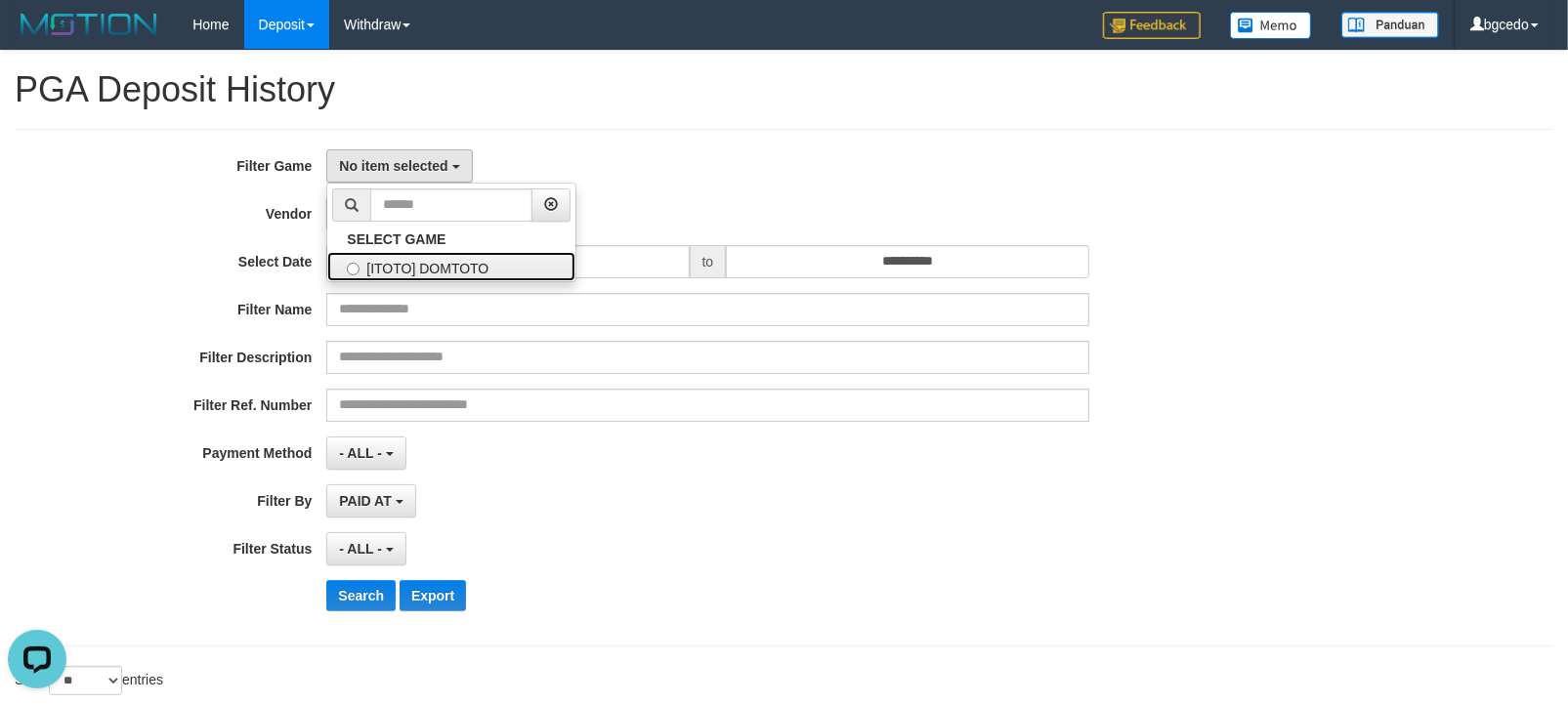 drag, startPoint x: 407, startPoint y: 274, endPoint x: 826, endPoint y: 146, distance: 438.11528 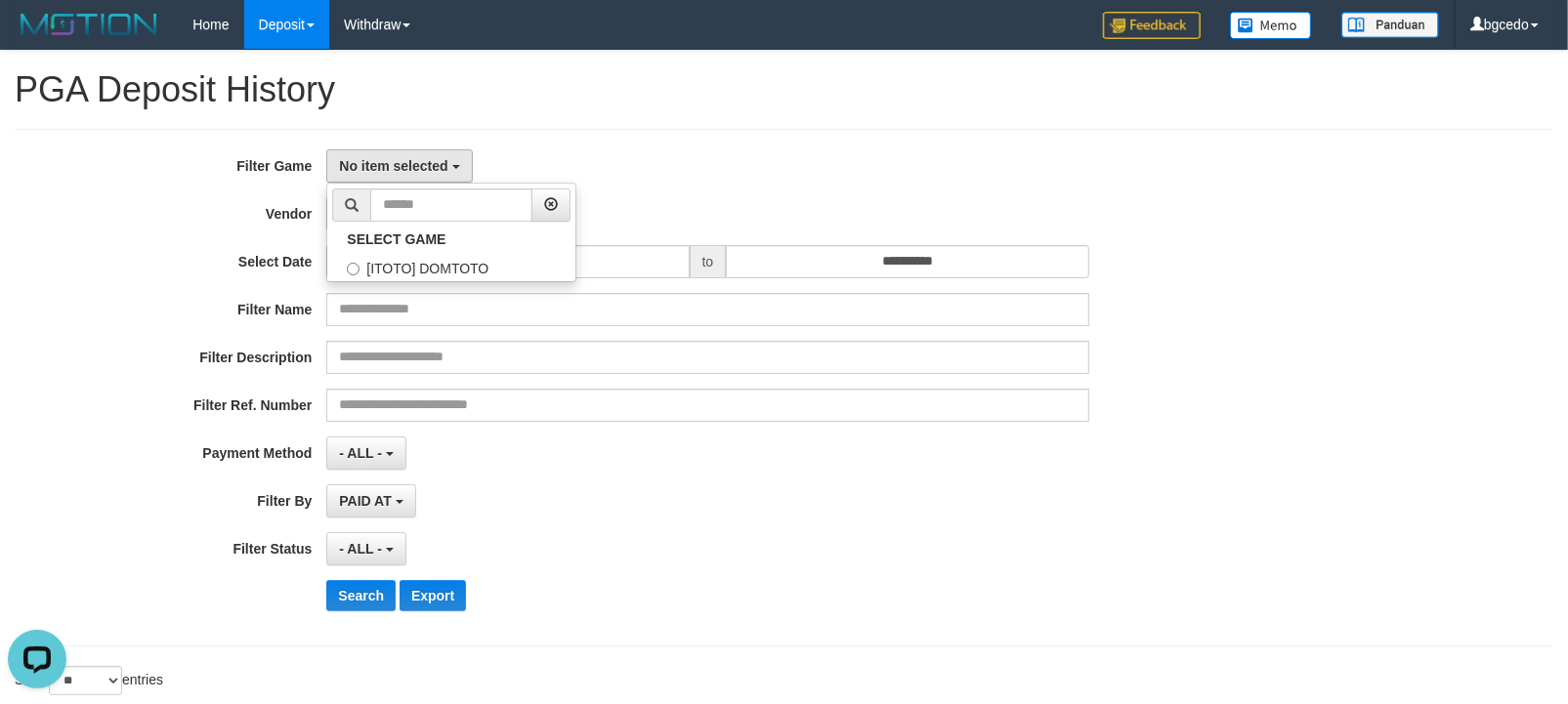 click on "**********" at bounding box center [784, 388] 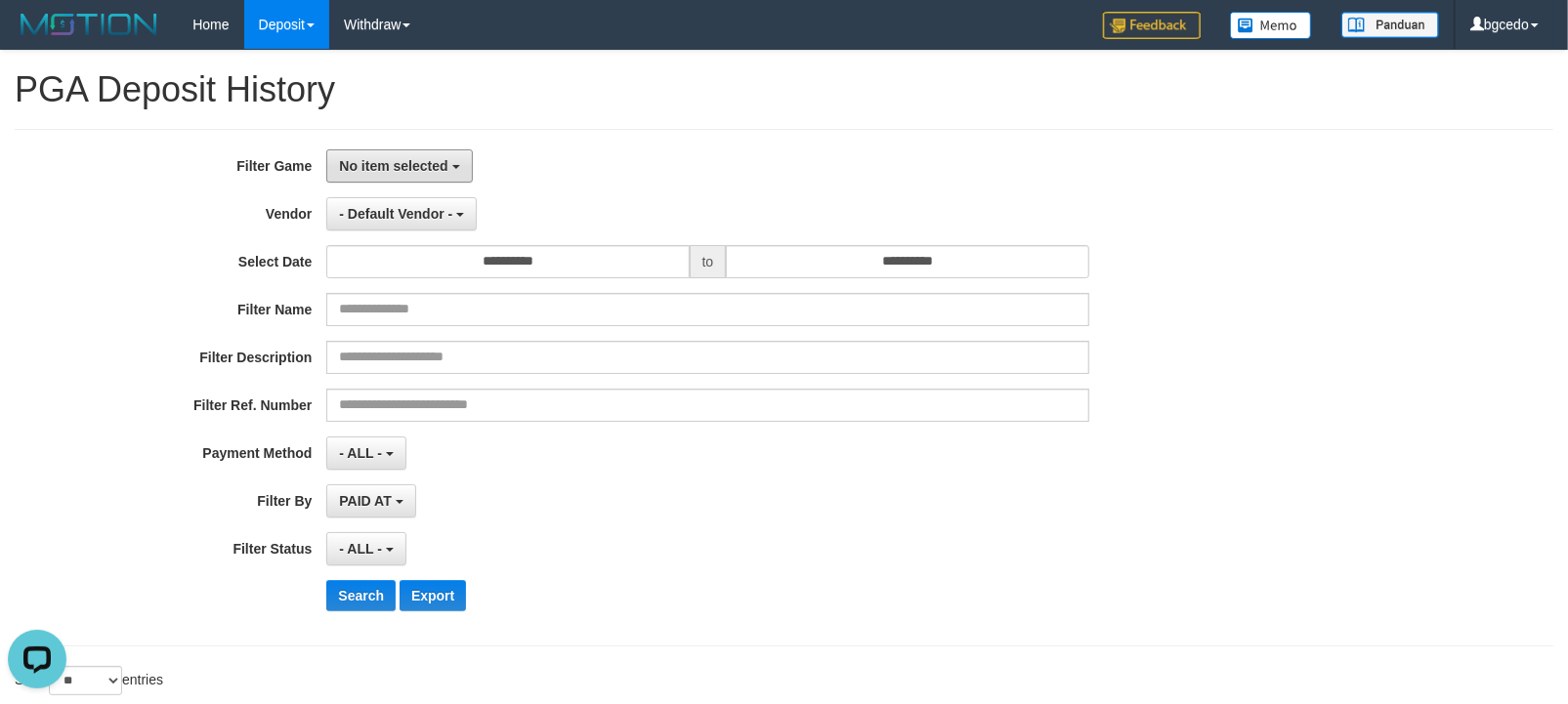 click on "No item selected" at bounding box center (393, 166) 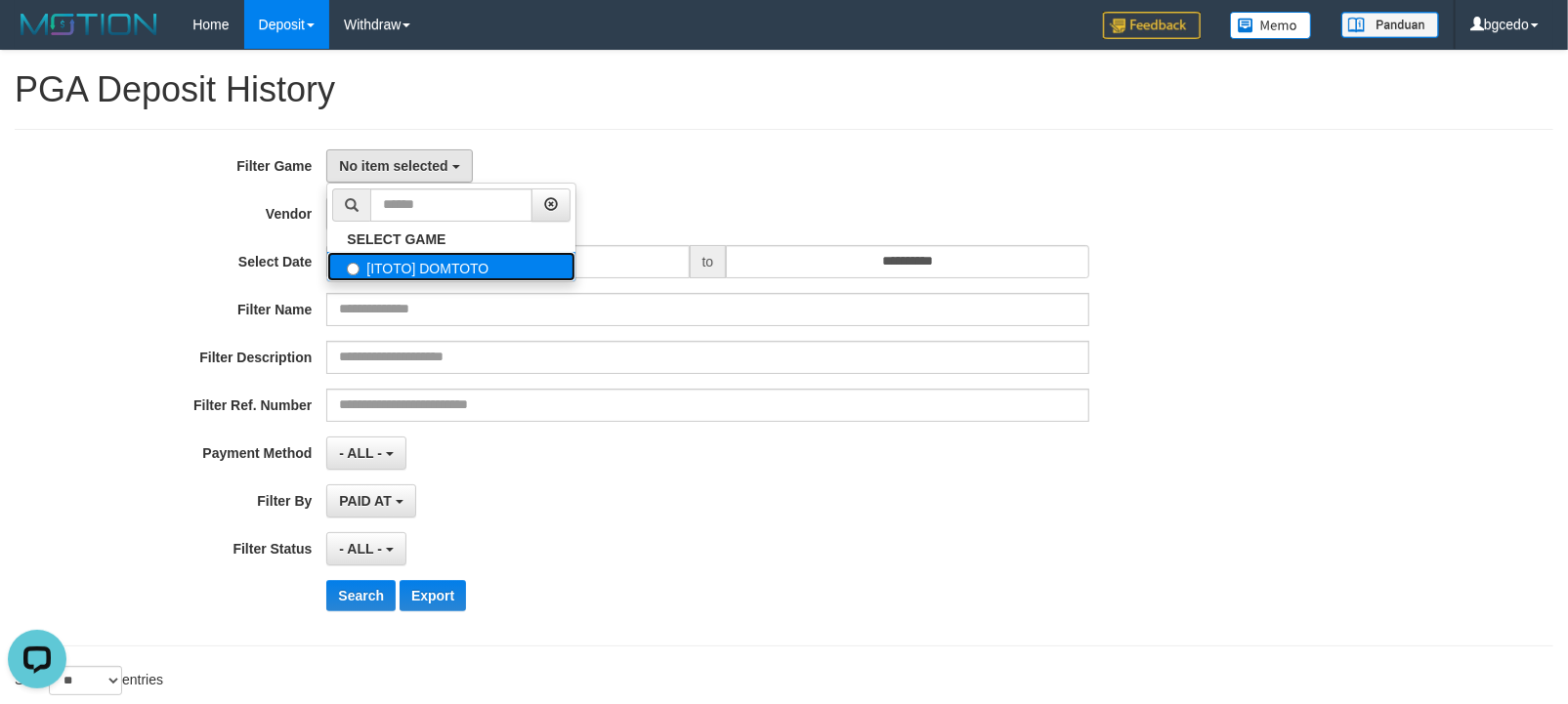 drag, startPoint x: 436, startPoint y: 268, endPoint x: 598, endPoint y: 165, distance: 191.97135 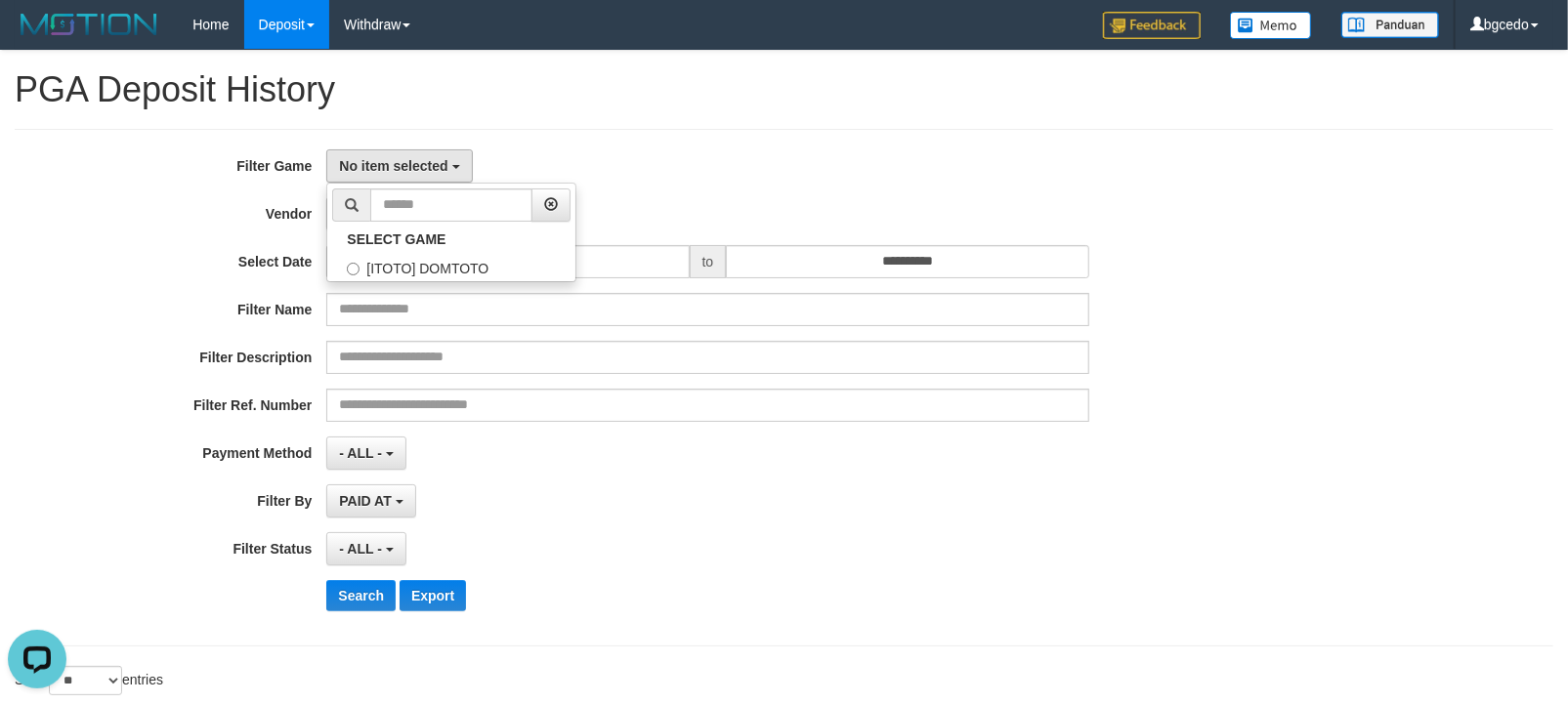 select on "****" 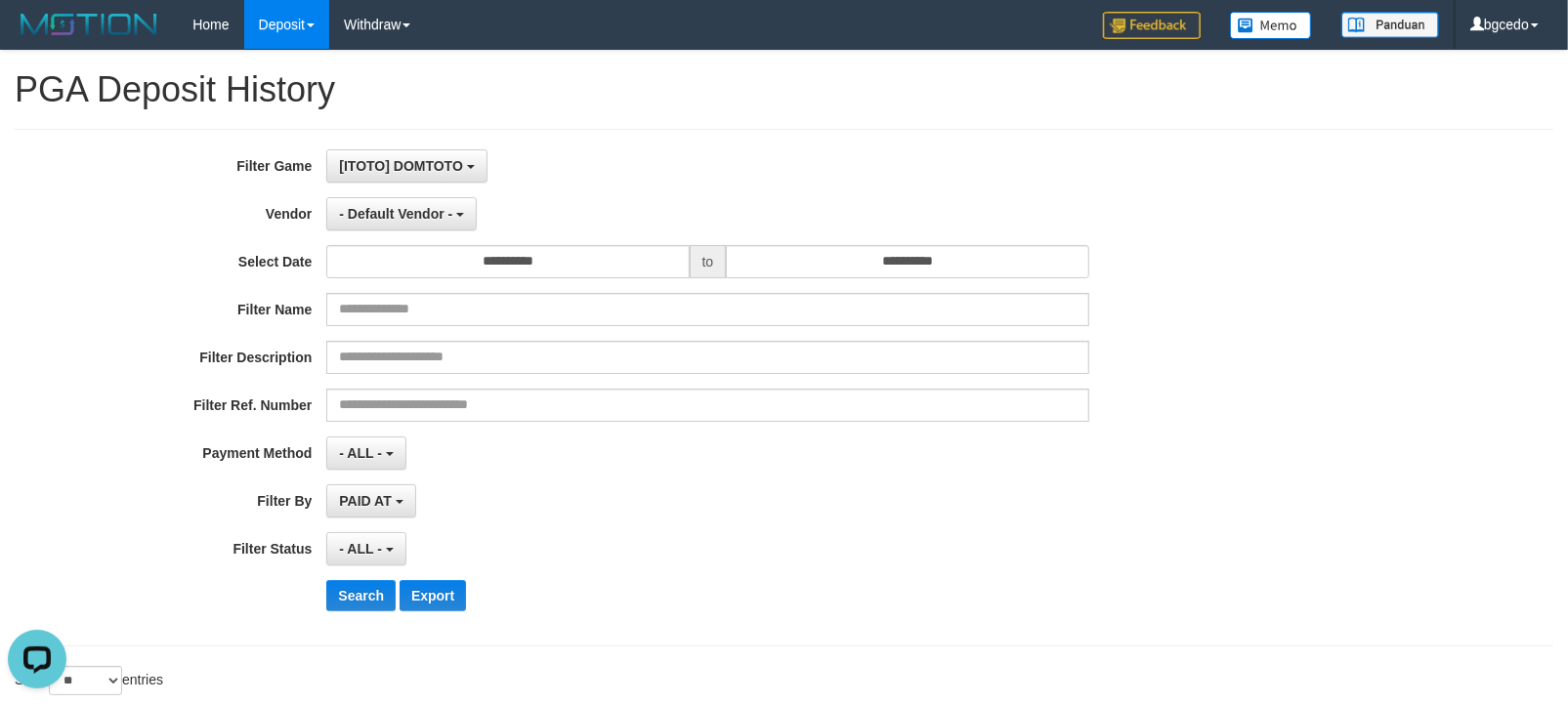 scroll, scrollTop: 17, scrollLeft: 0, axis: vertical 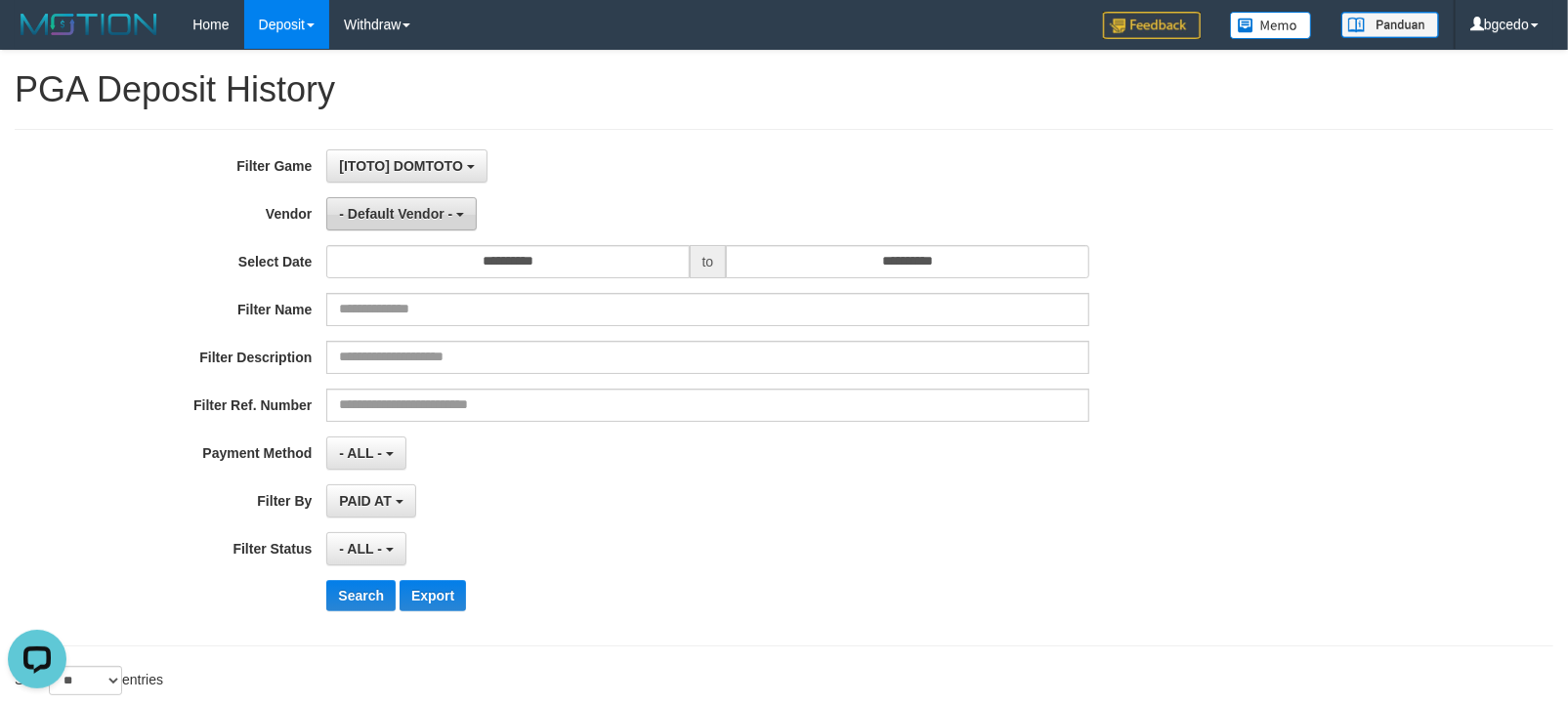 click on "- Default Vendor -" at bounding box center [402, 214] 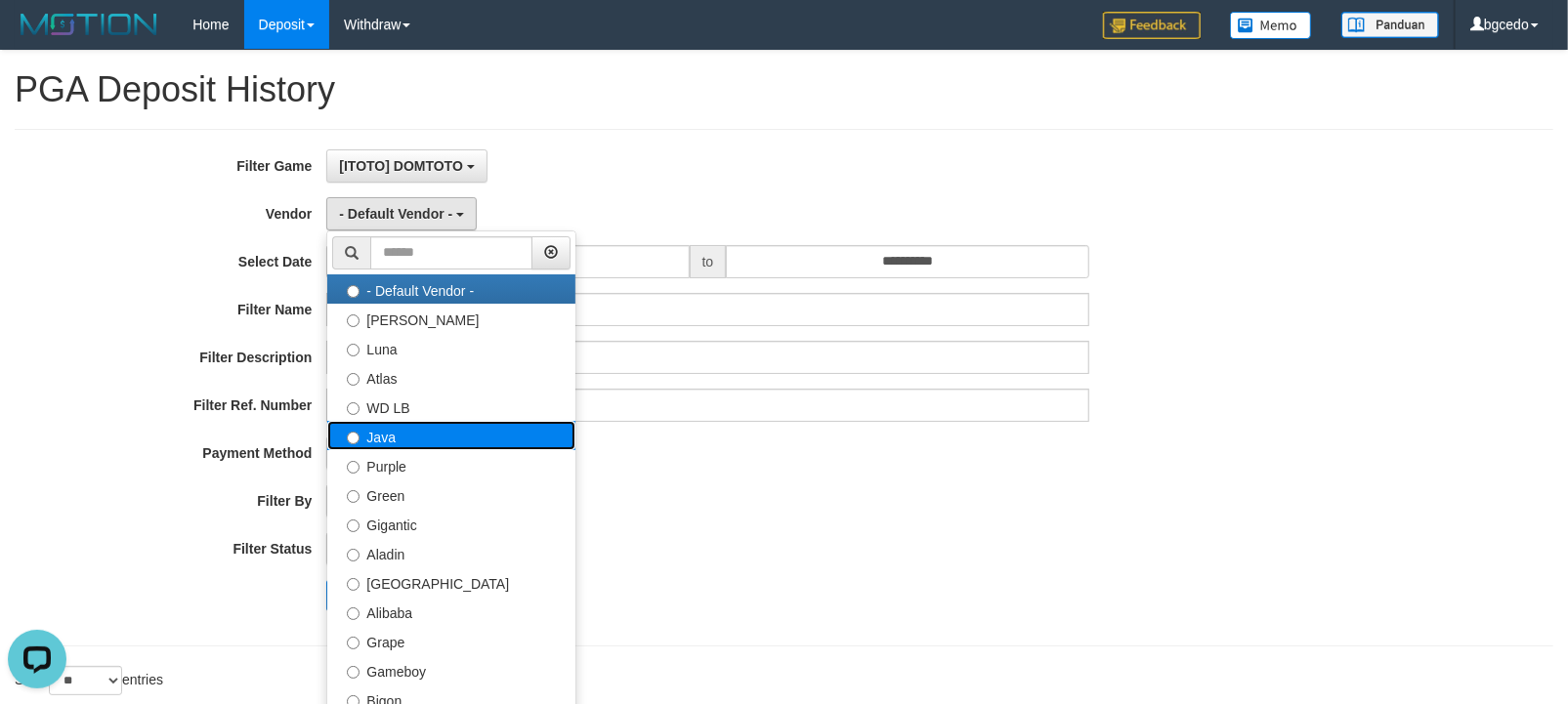 drag, startPoint x: 424, startPoint y: 443, endPoint x: 742, endPoint y: 199, distance: 400.82415 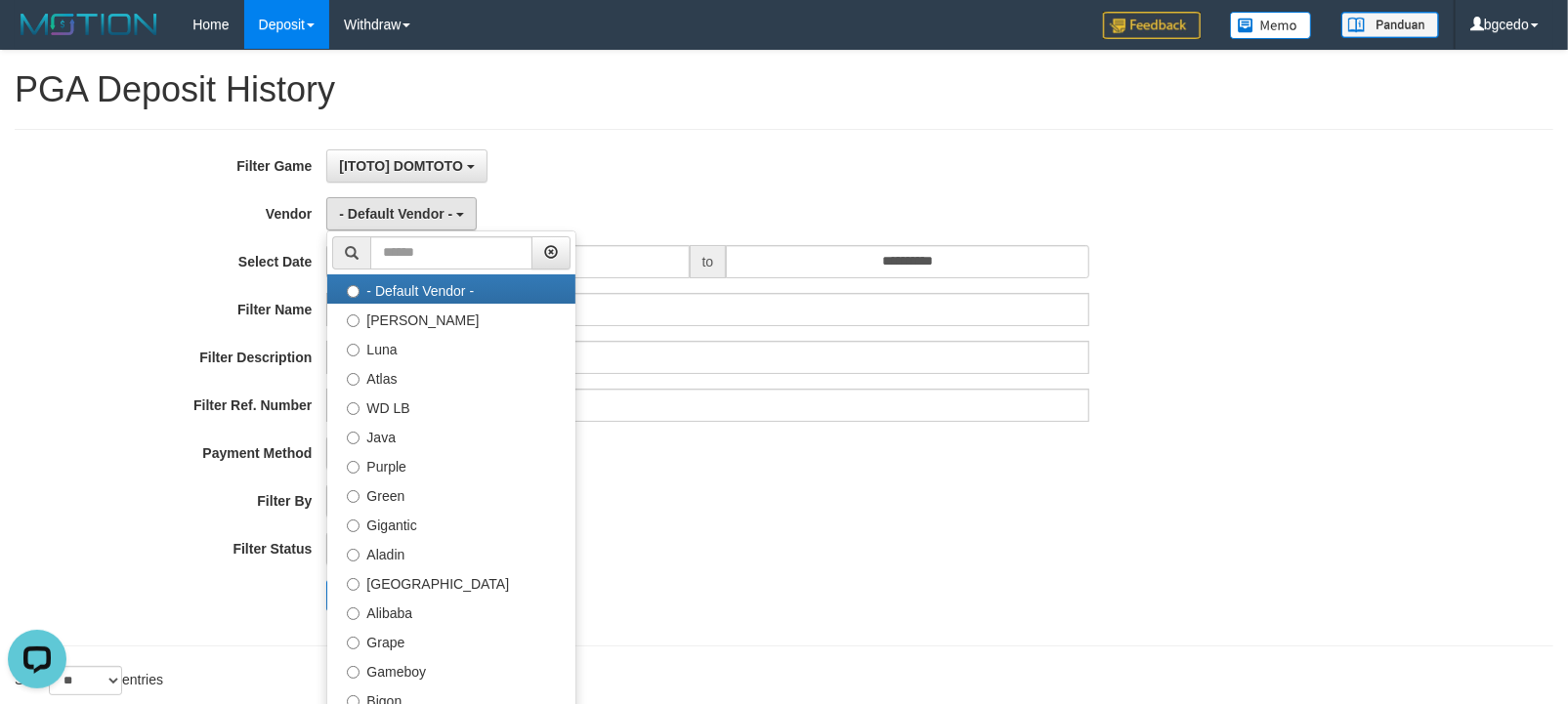 select on "**********" 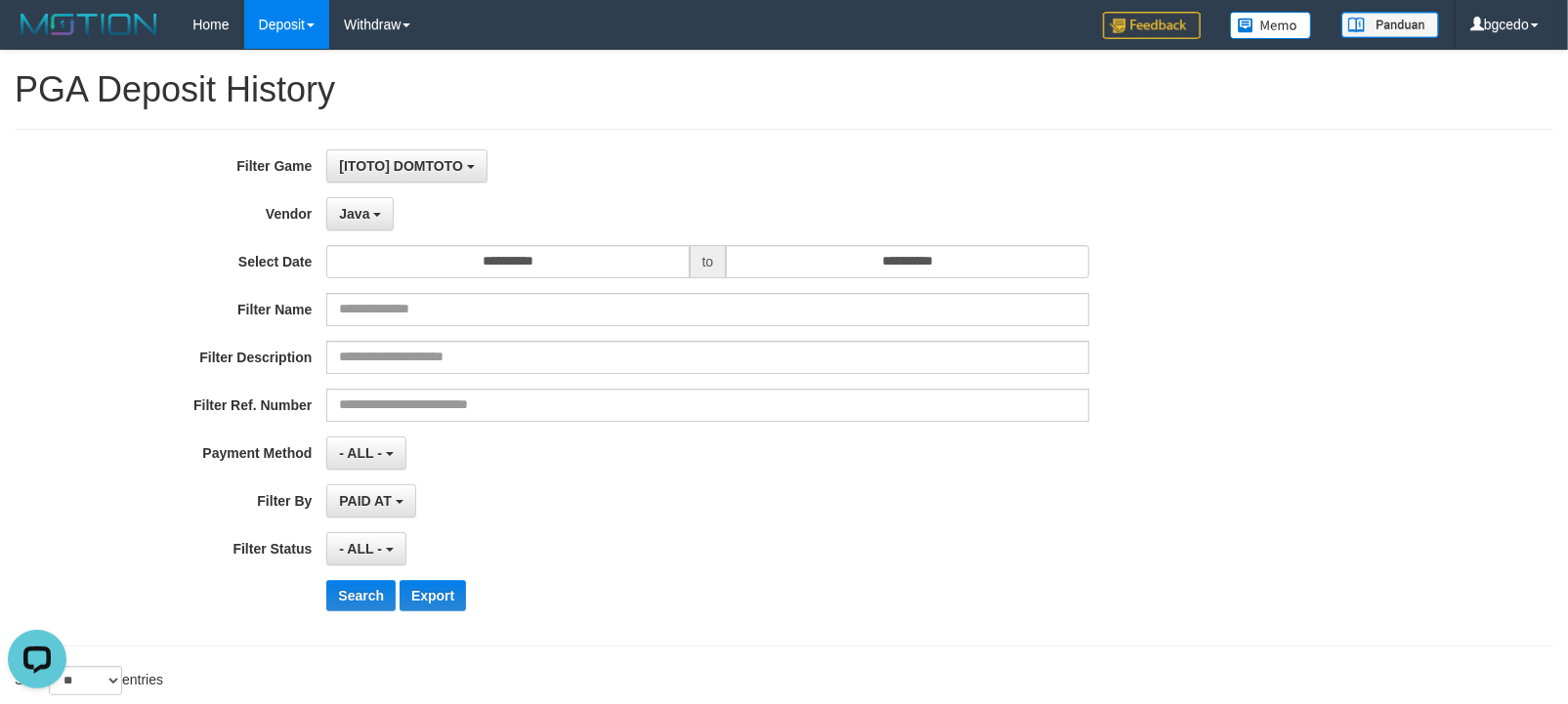 drag, startPoint x: 747, startPoint y: 186, endPoint x: 572, endPoint y: 258, distance: 189.23266 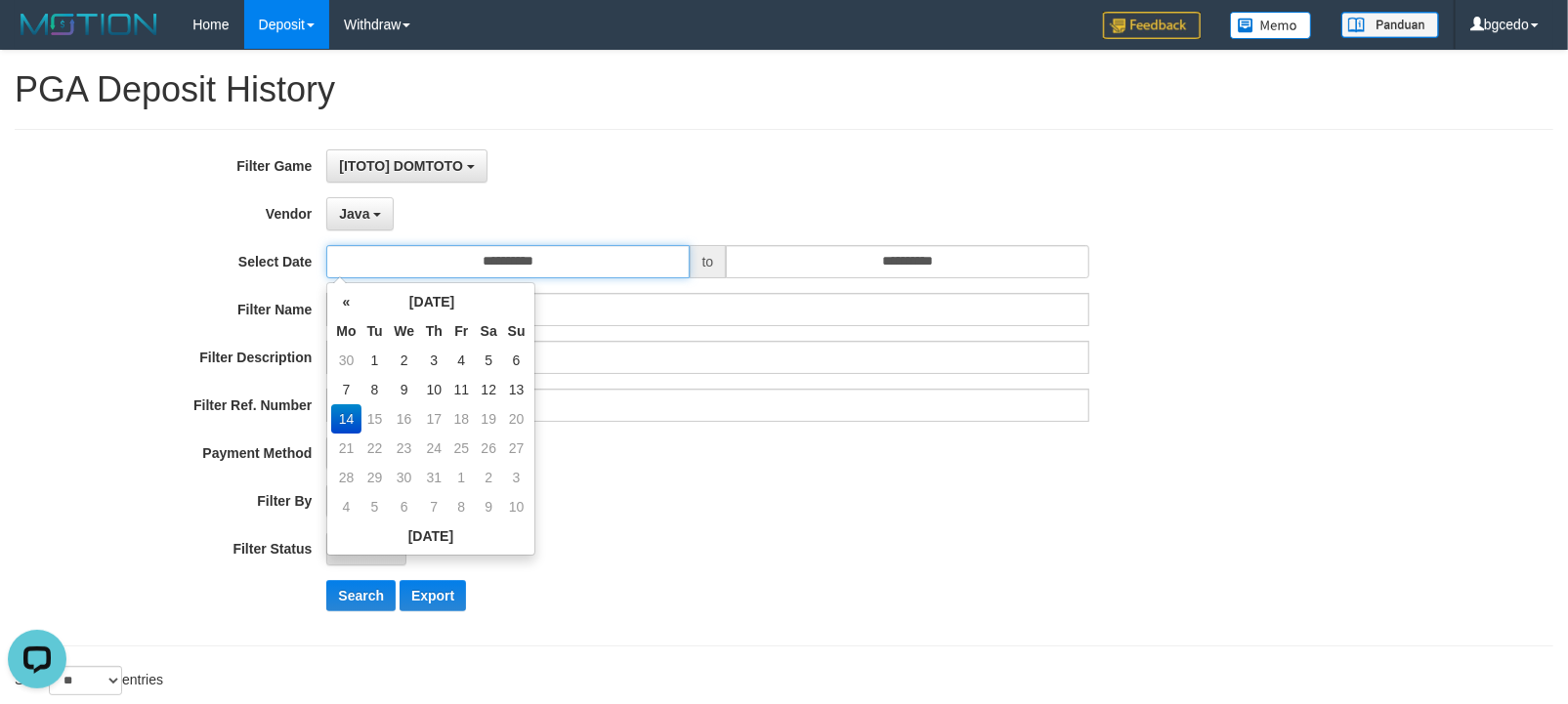 click on "**********" at bounding box center (507, 262) 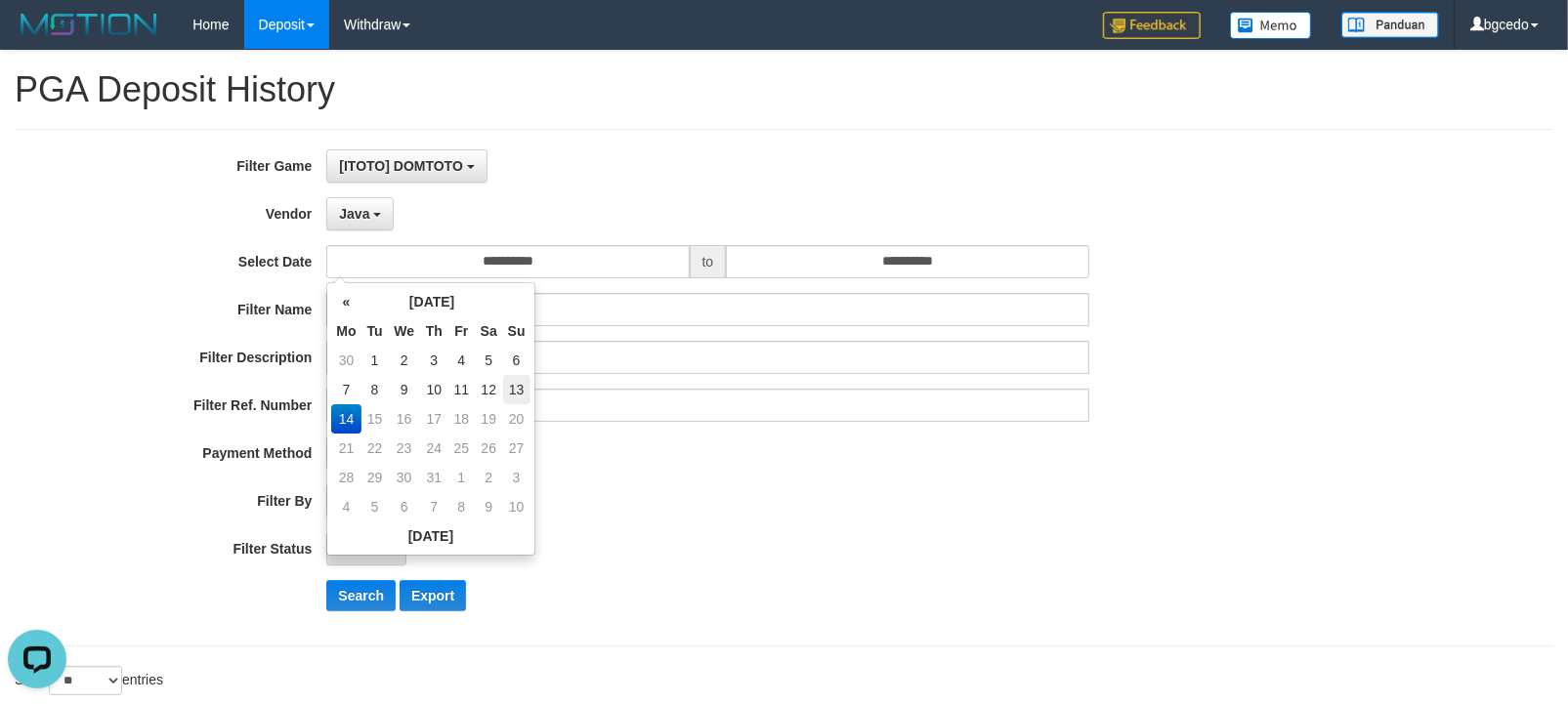 click on "13" at bounding box center [517, 390] 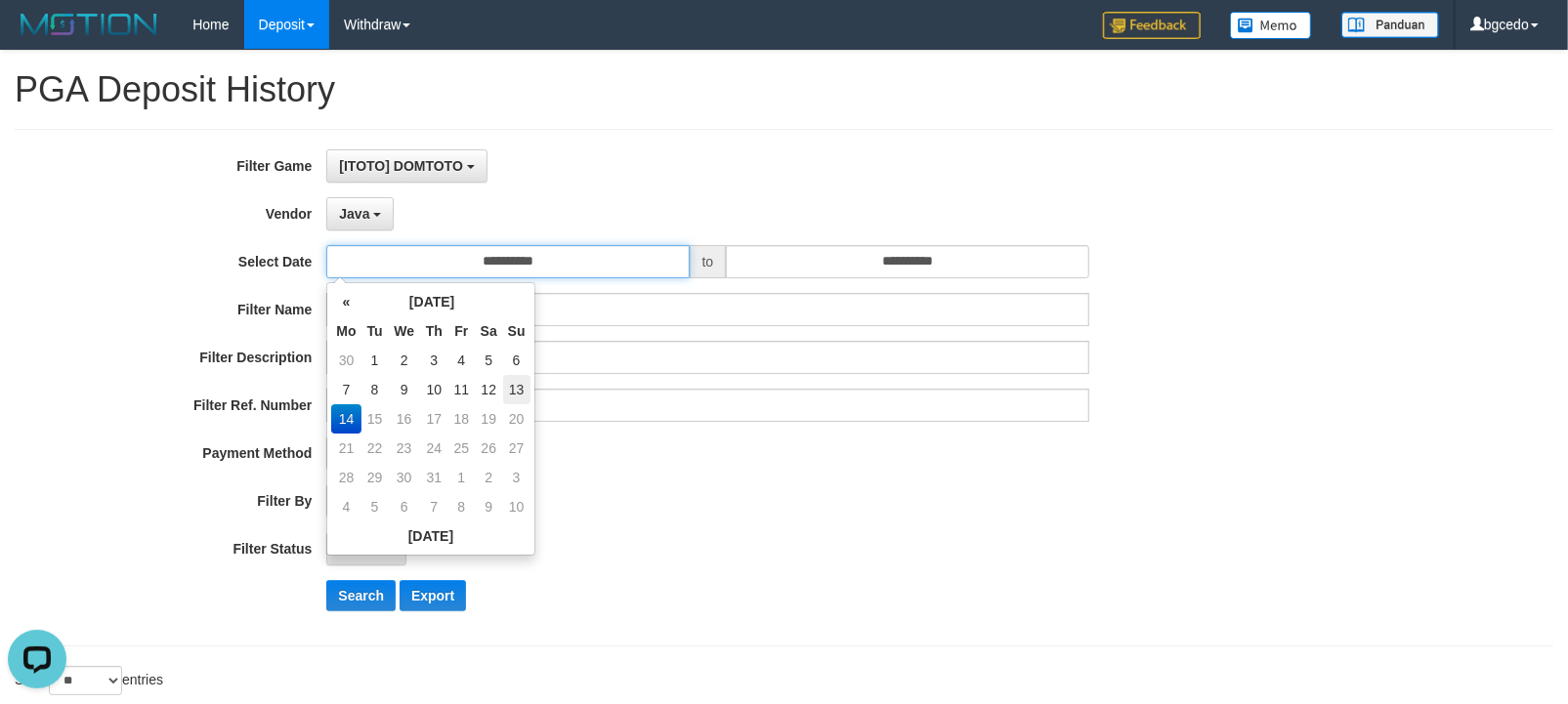 type on "**********" 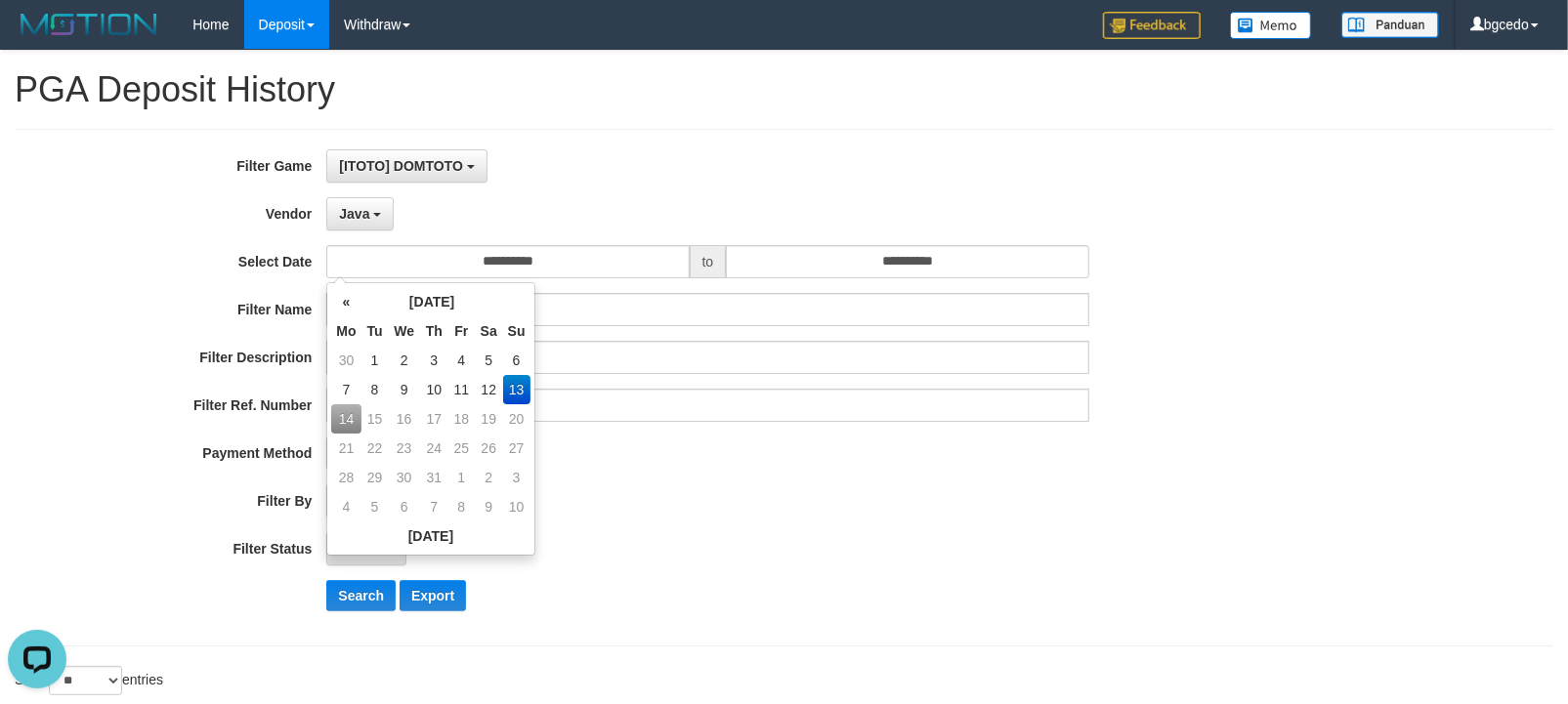 click on "**********" at bounding box center (654, 388) 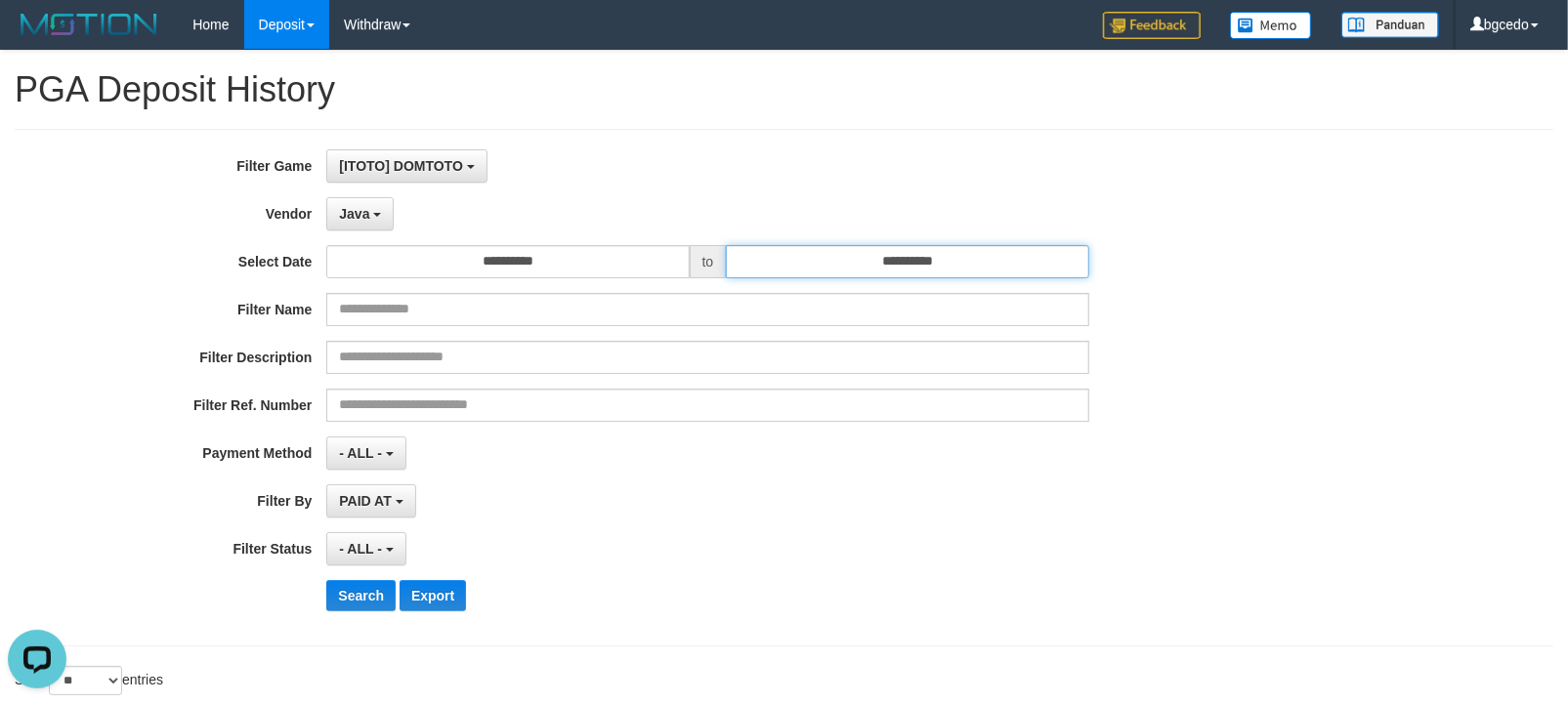 click on "**********" at bounding box center [907, 262] 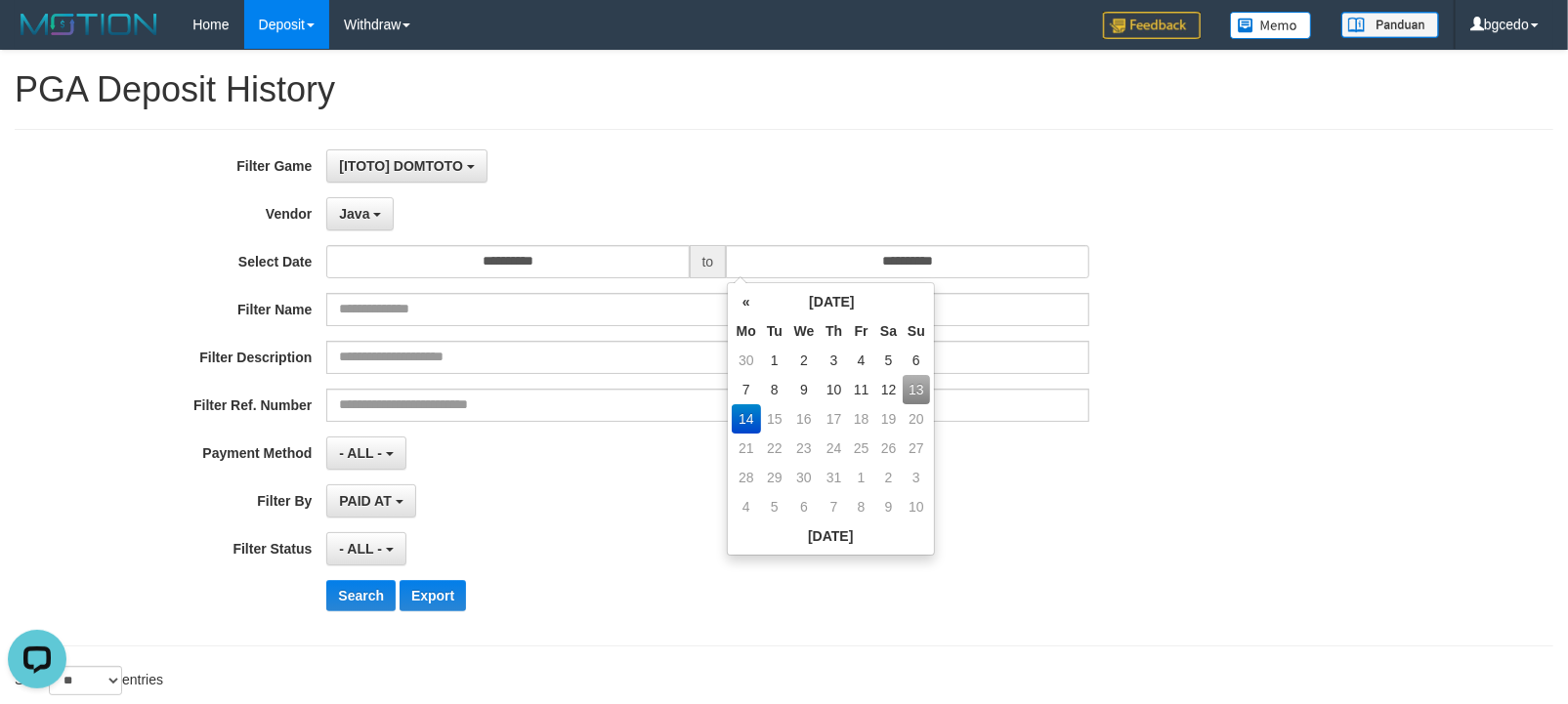 click on "13" at bounding box center [916, 390] 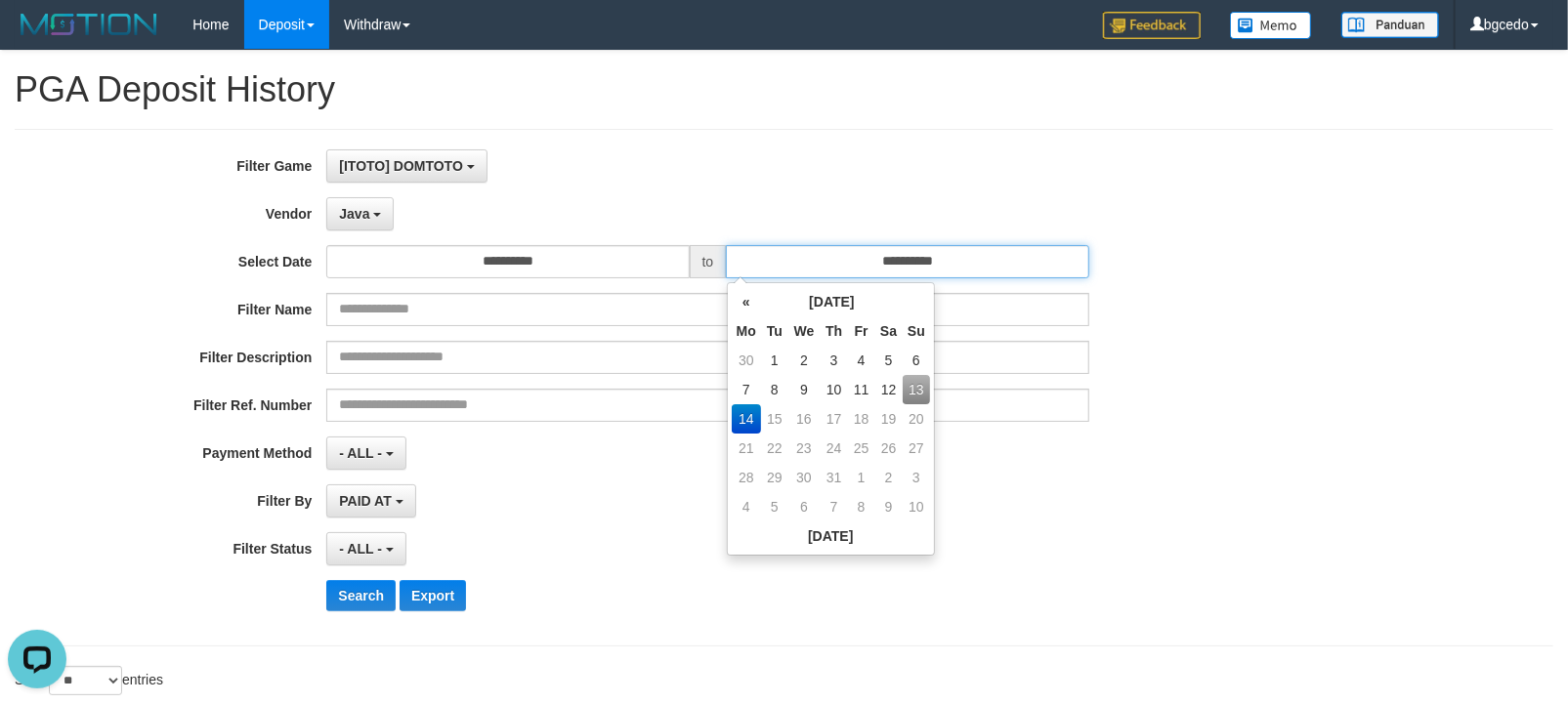 type on "**********" 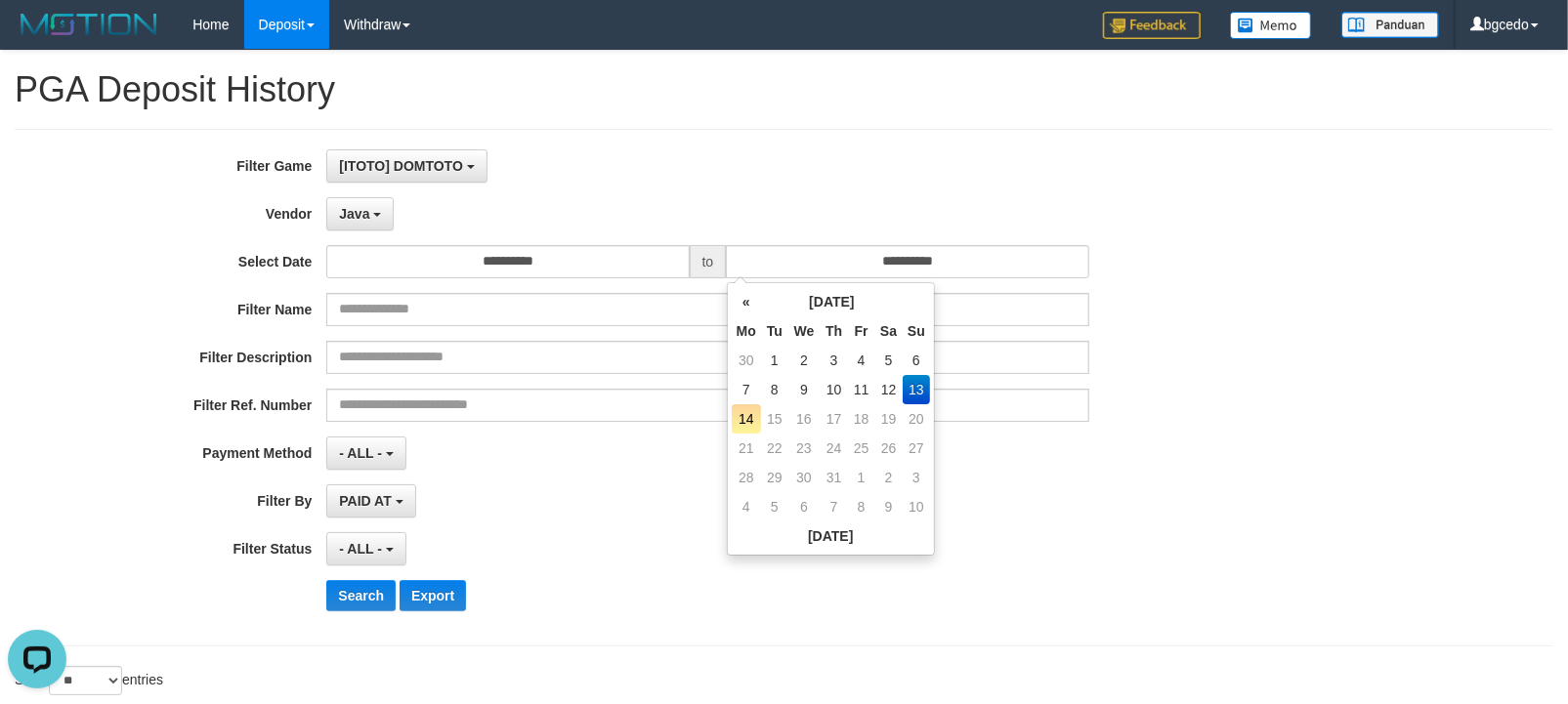 drag, startPoint x: 709, startPoint y: 580, endPoint x: 467, endPoint y: 551, distance: 243.73141 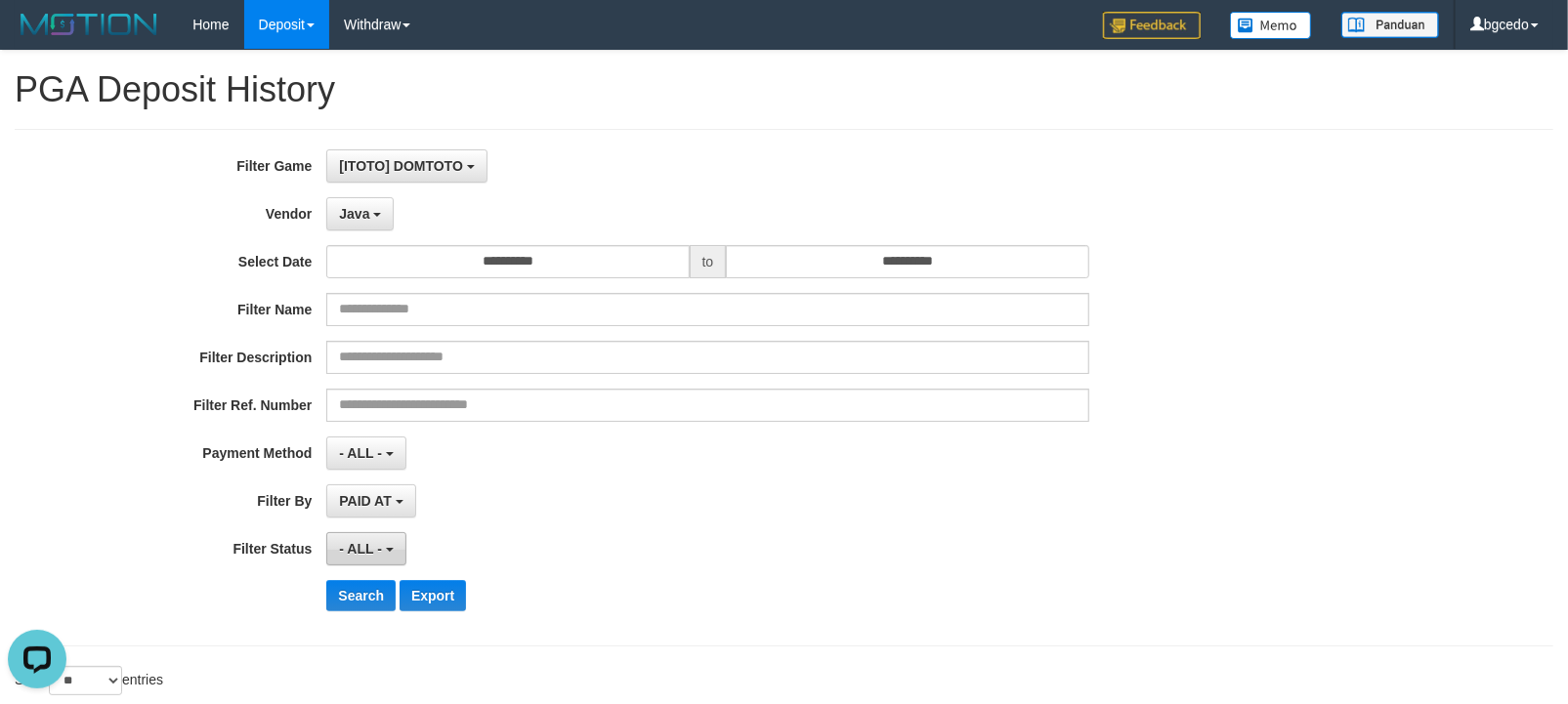 click on "- ALL -" at bounding box center [360, 549] 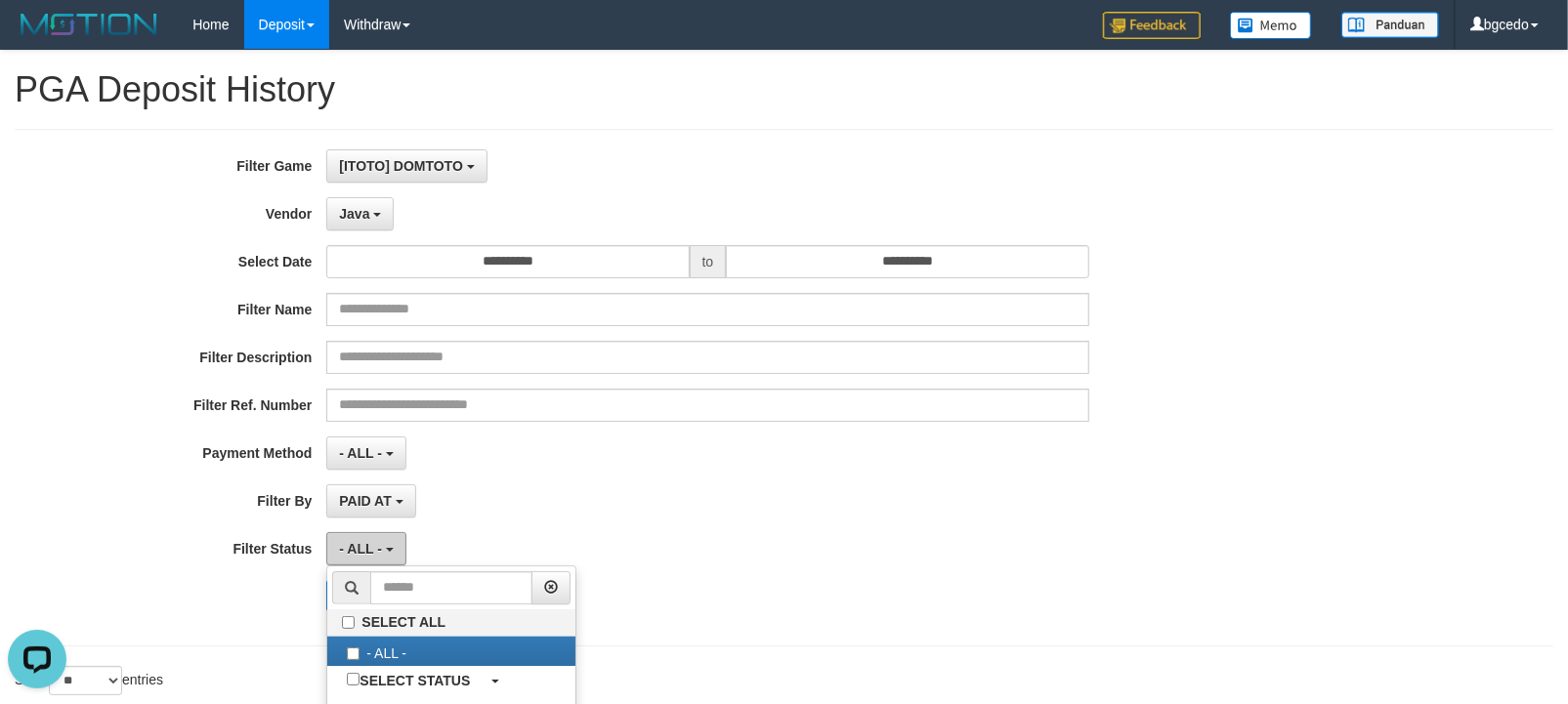 scroll, scrollTop: 199, scrollLeft: 0, axis: vertical 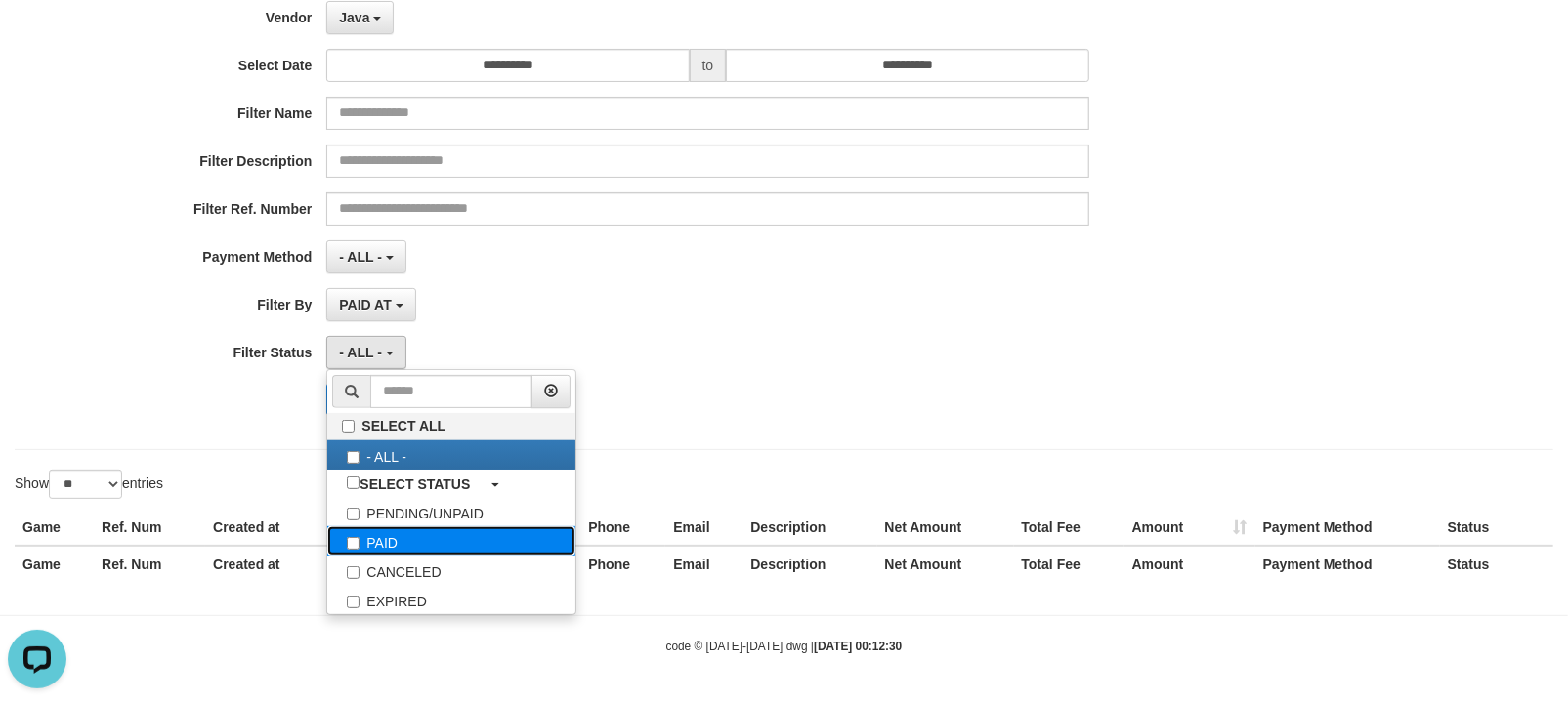 click on "PAID" at bounding box center [451, 541] 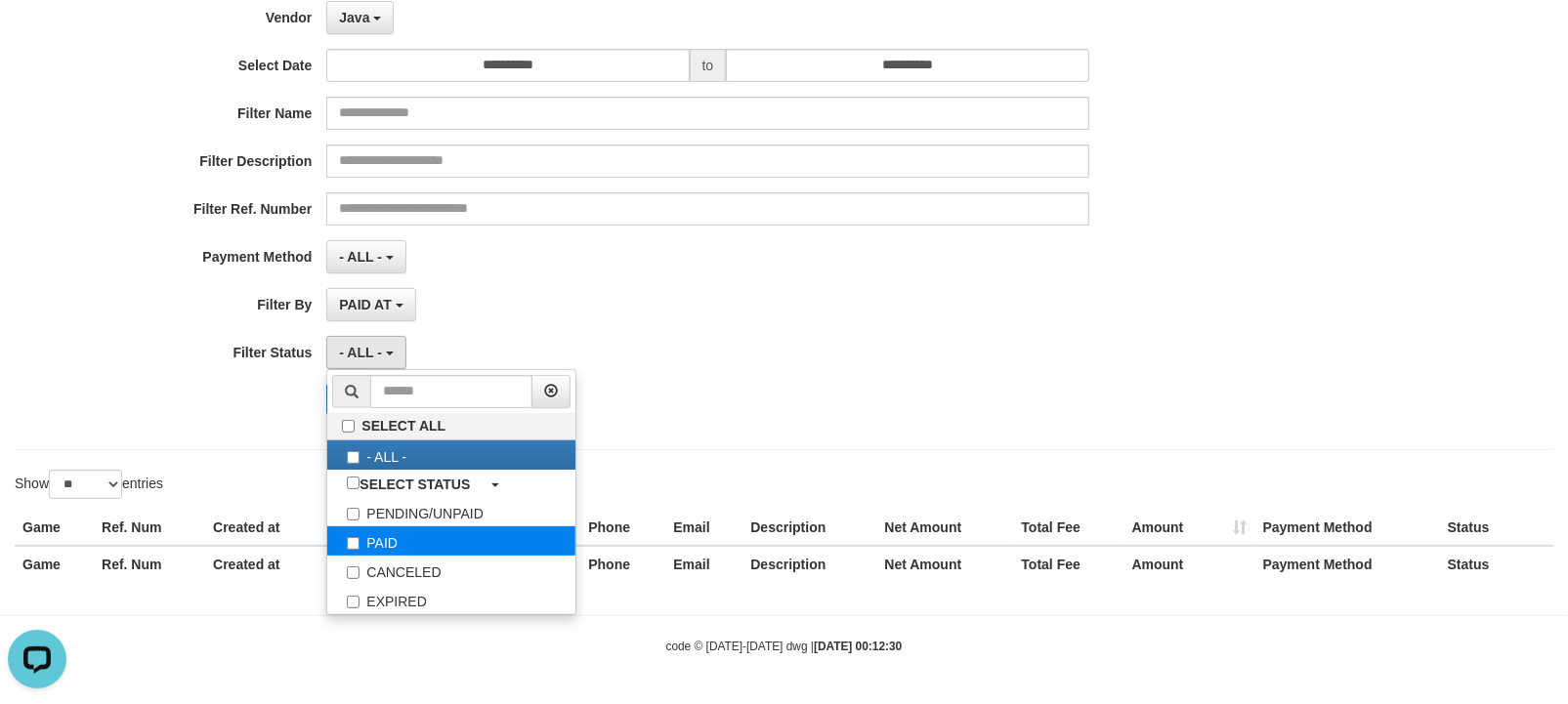 select on "*" 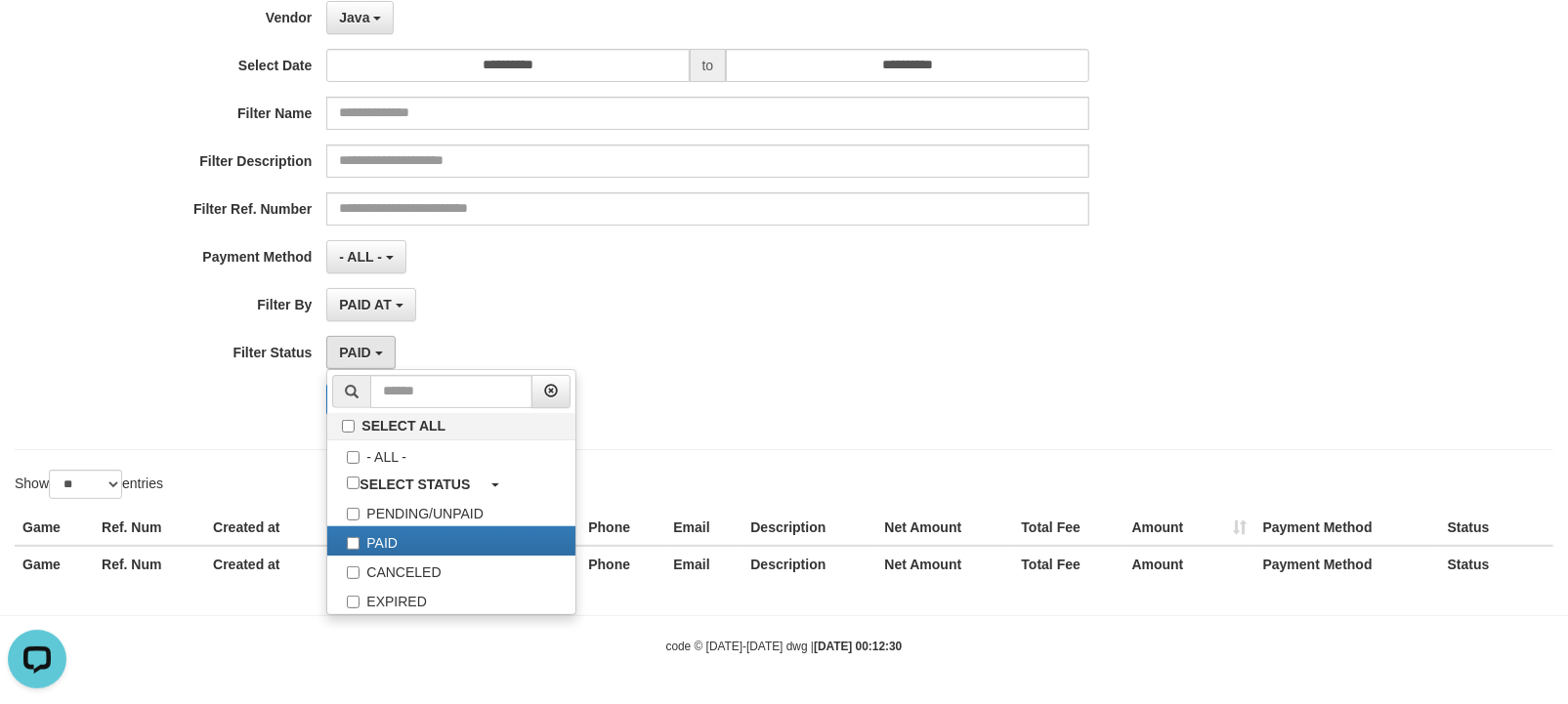 click on "PAID								    SELECT ALL  - ALL -  SELECT STATUS
PENDING/UNPAID
PAID
CANCELED
EXPIRED" at bounding box center [707, 352] 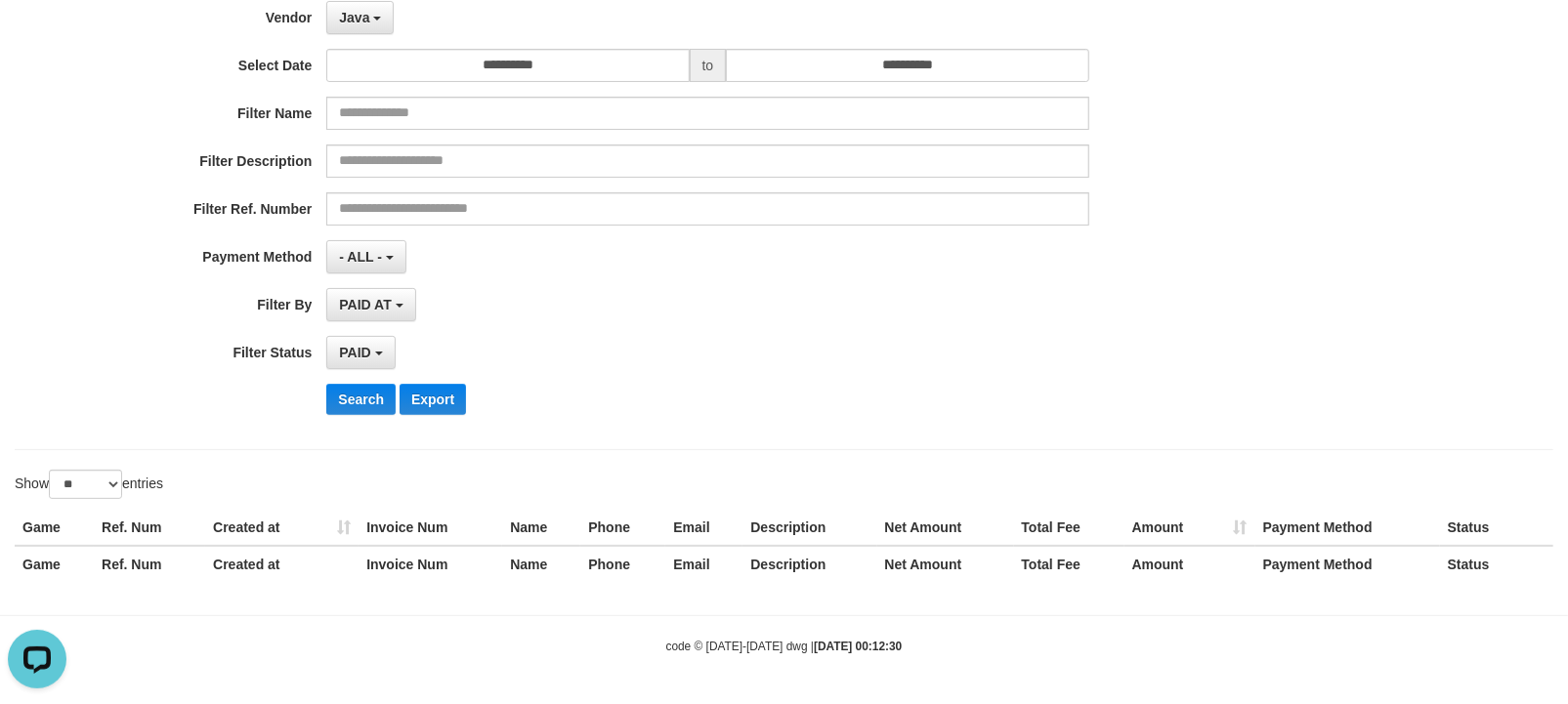 click on "**********" at bounding box center (654, 191) 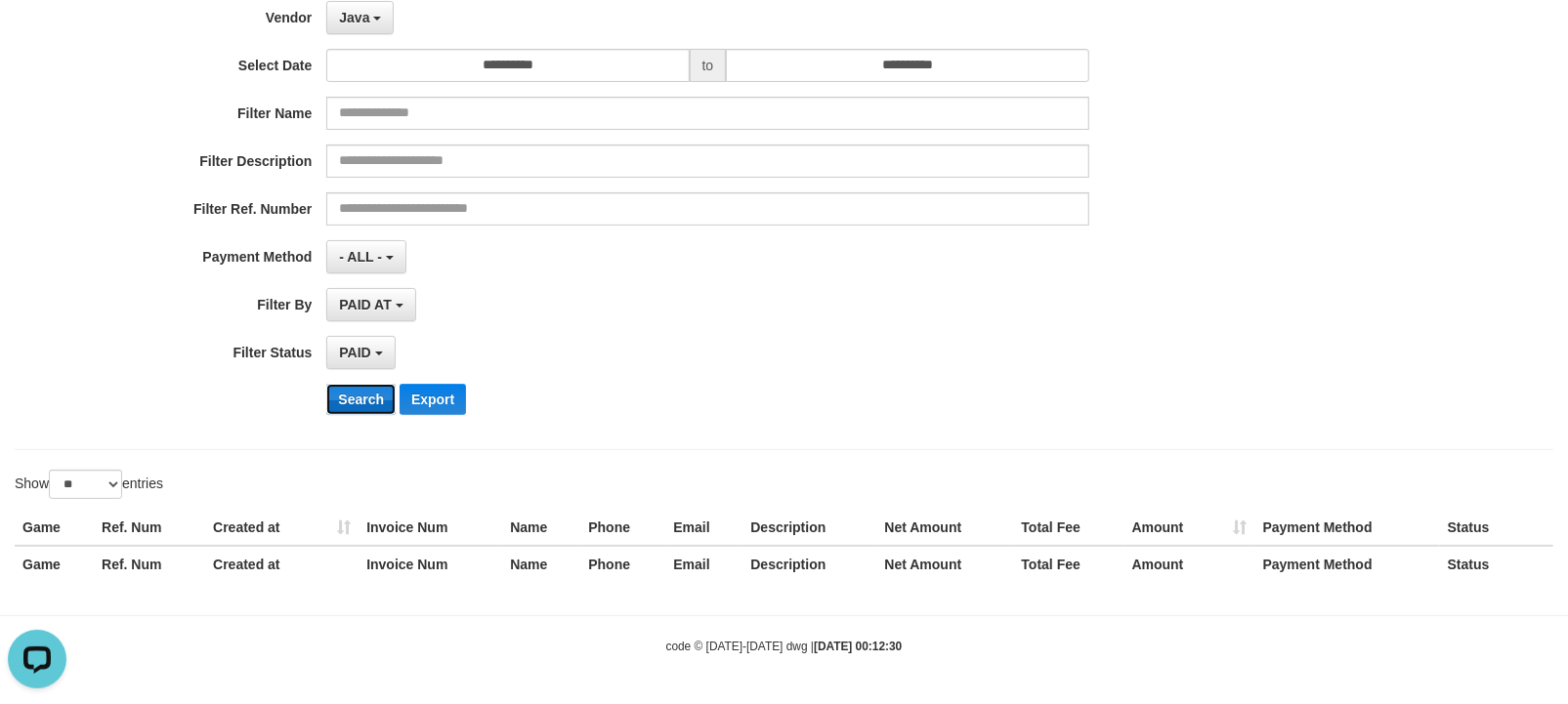 click on "Search" at bounding box center [360, 399] 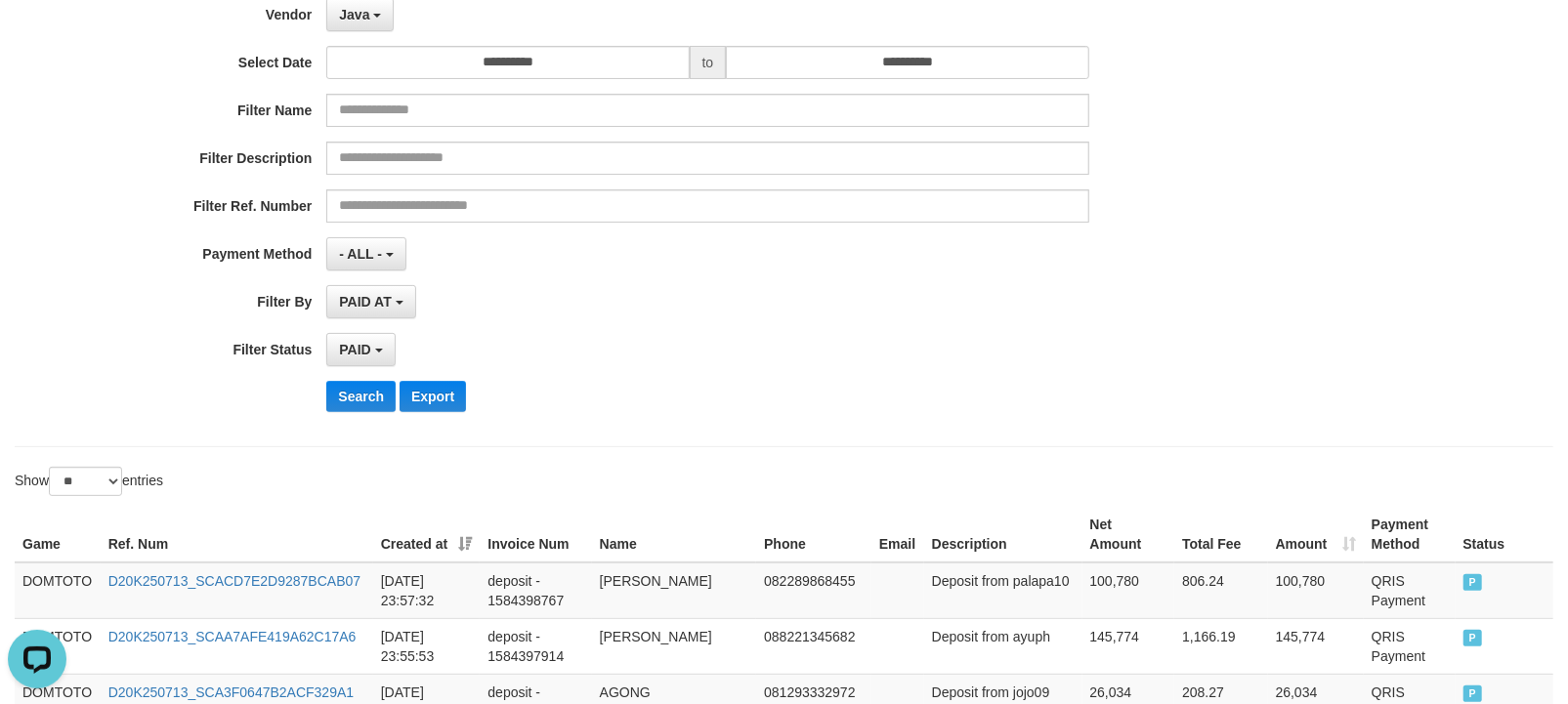 click on "PAID AT
PAID AT
CREATED AT" at bounding box center (707, 302) 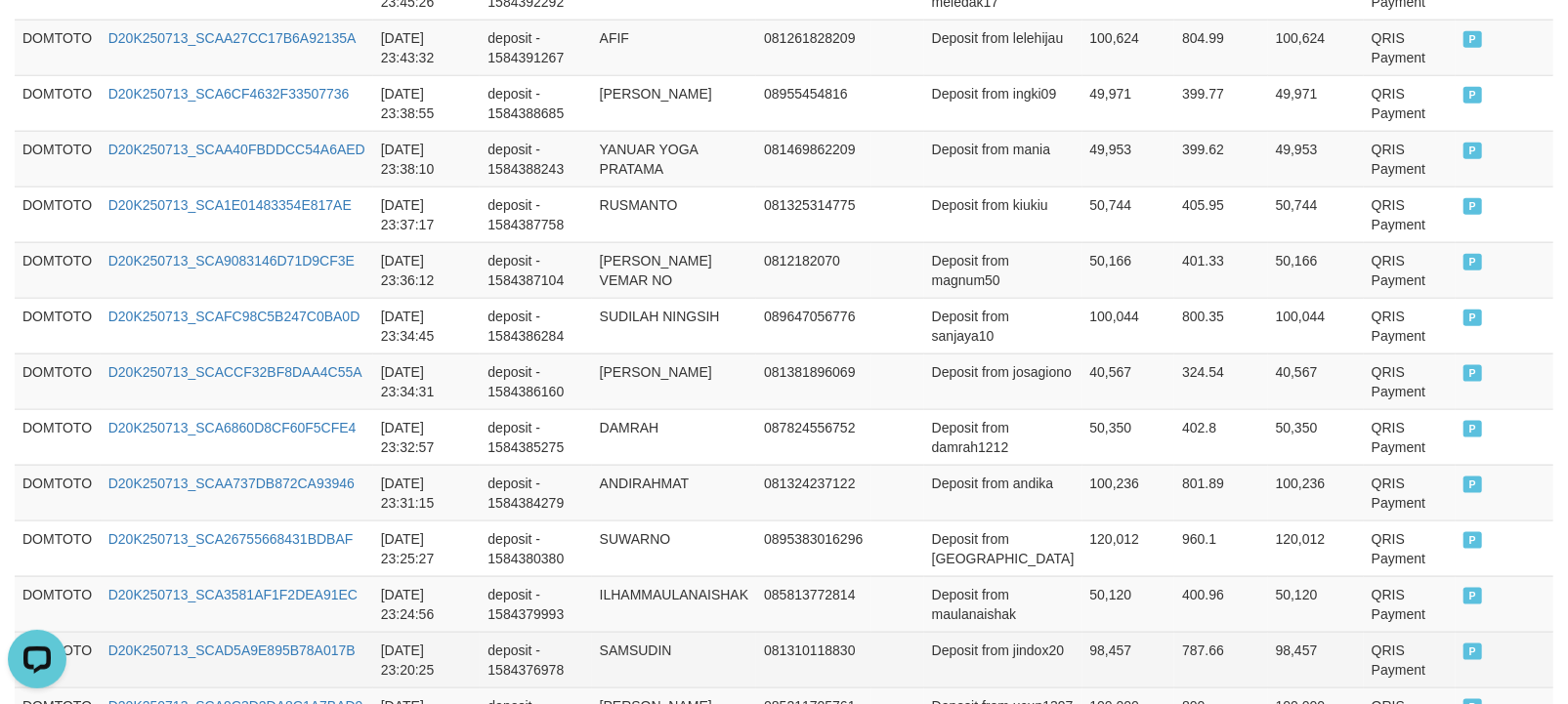 scroll, scrollTop: 1673, scrollLeft: 0, axis: vertical 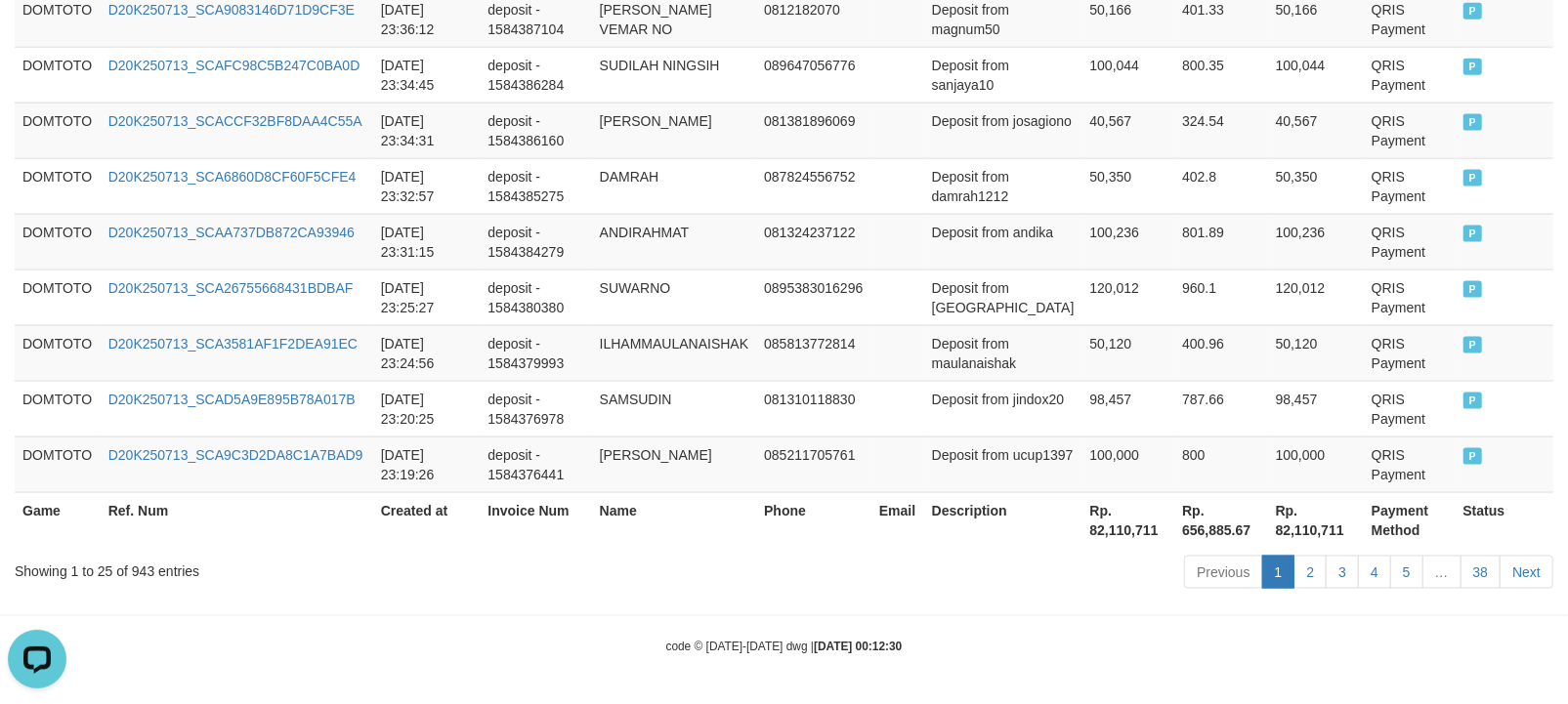 click on "Email" at bounding box center (898, 519) 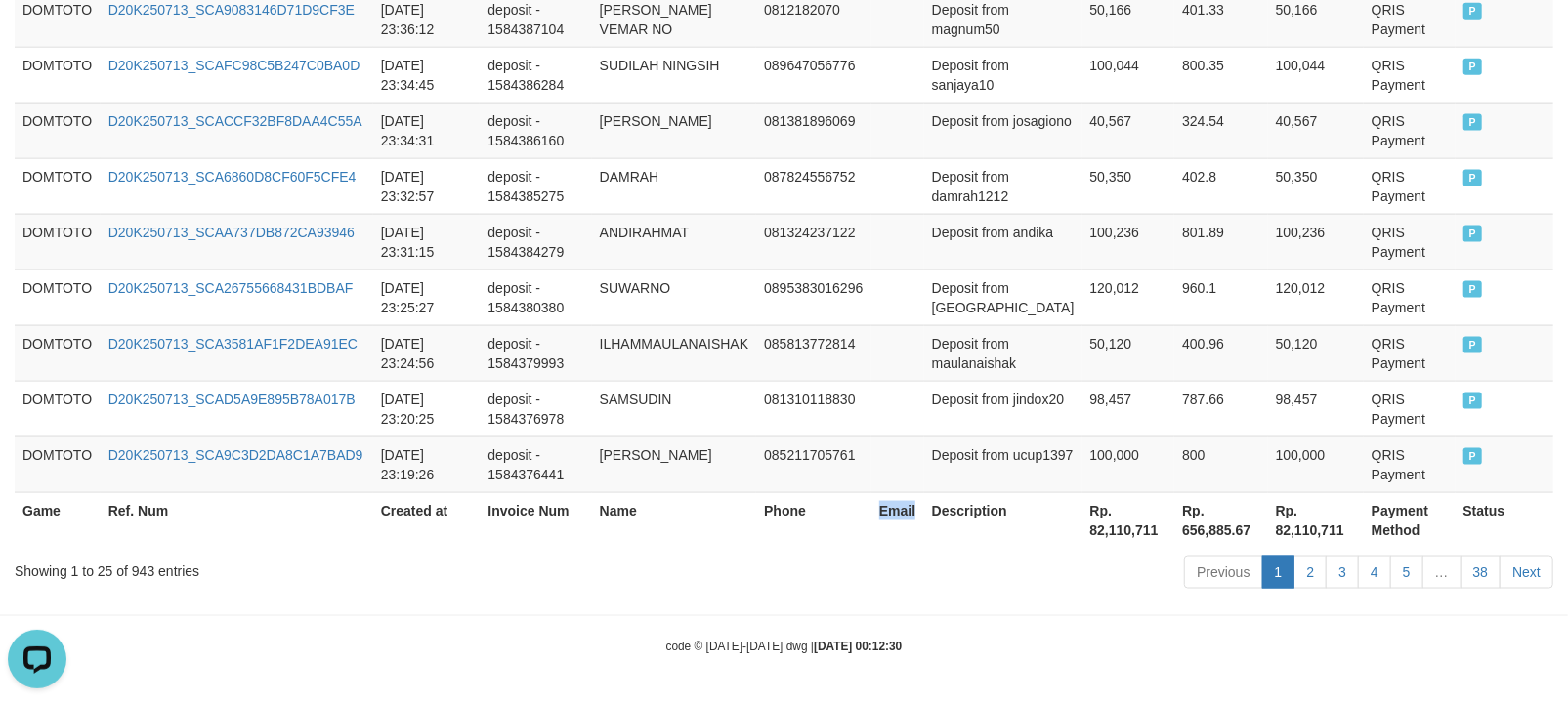 click on "Email" at bounding box center [898, 519] 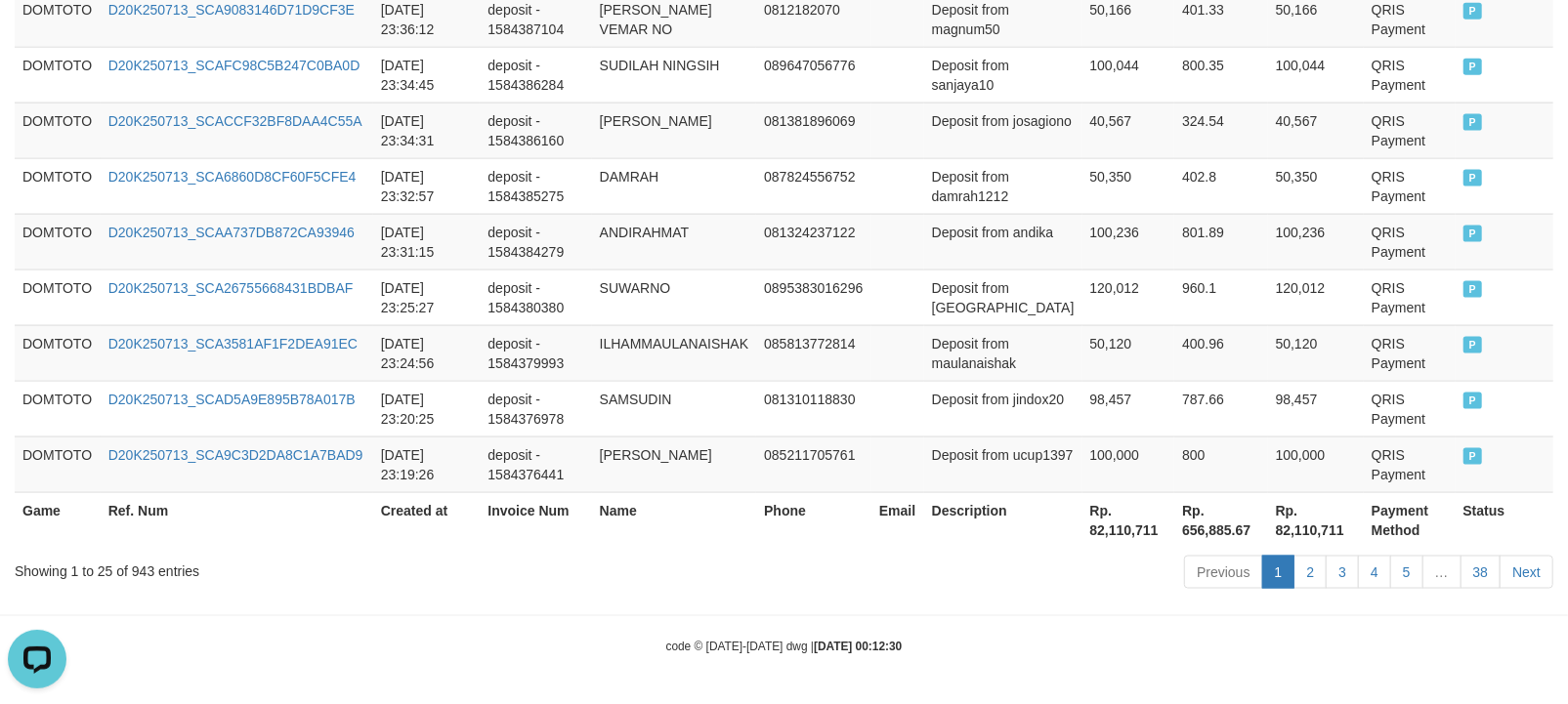 click on "Rp. 82,110,711" at bounding box center [1128, 519] 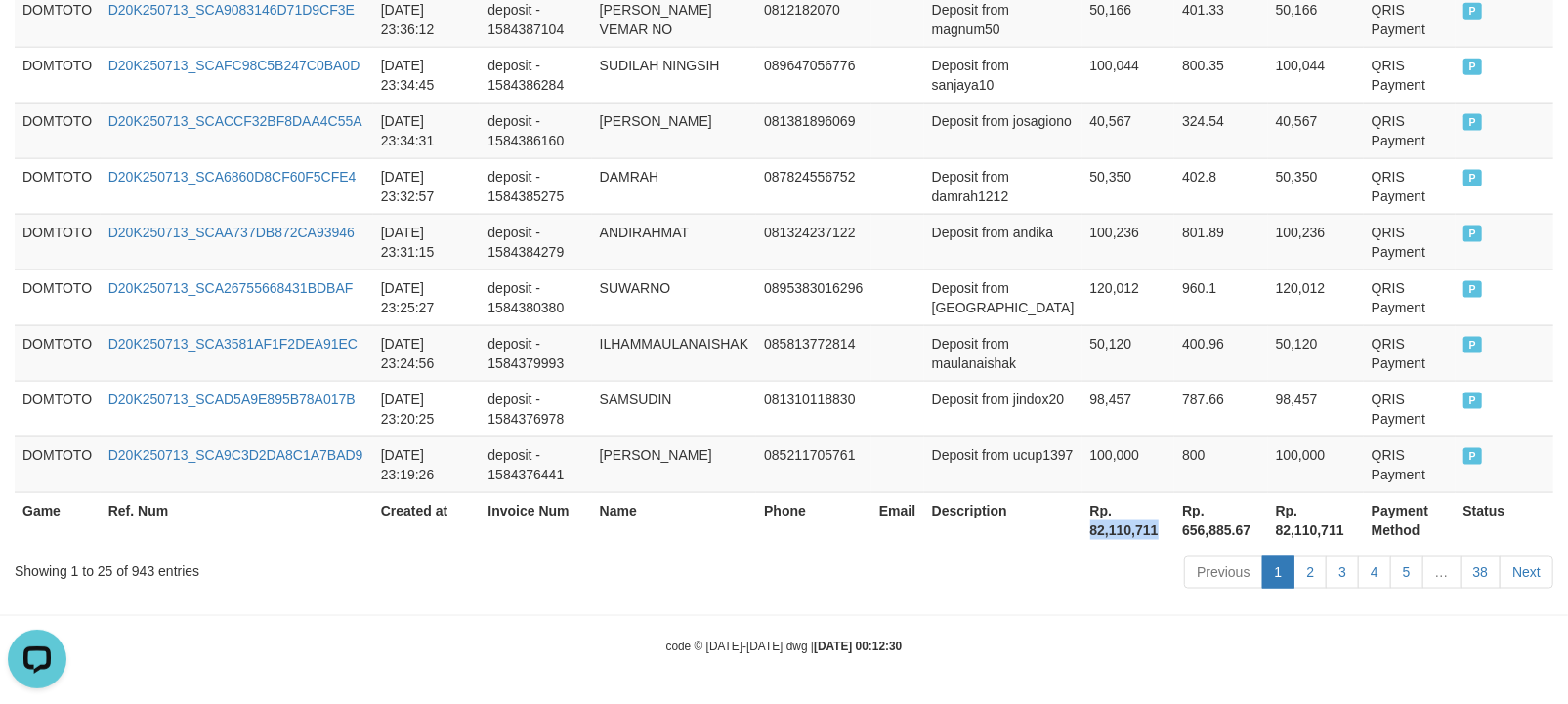 click on "Rp. 82,110,711" at bounding box center (1128, 519) 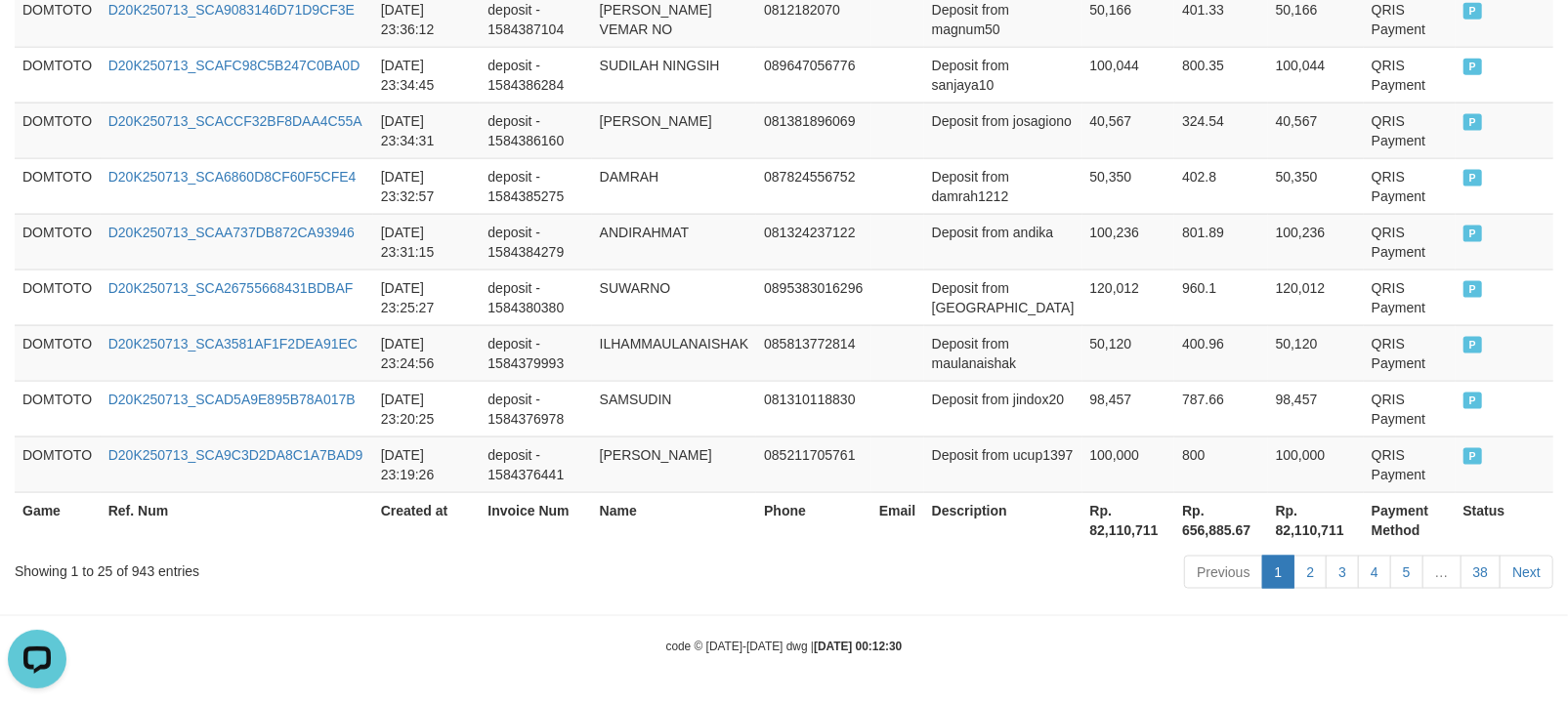 click on "Created at" at bounding box center [427, 519] 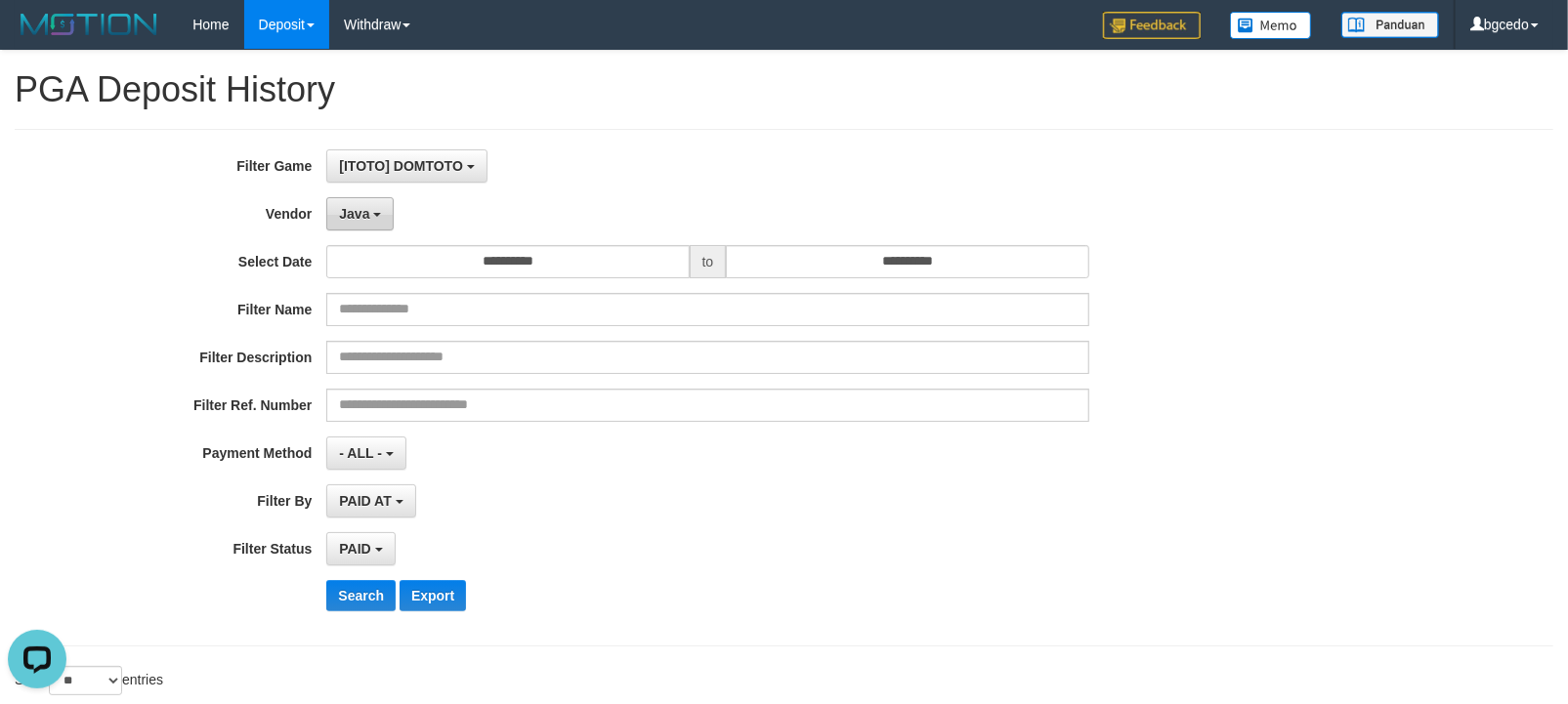 click on "Java" at bounding box center (360, 214) 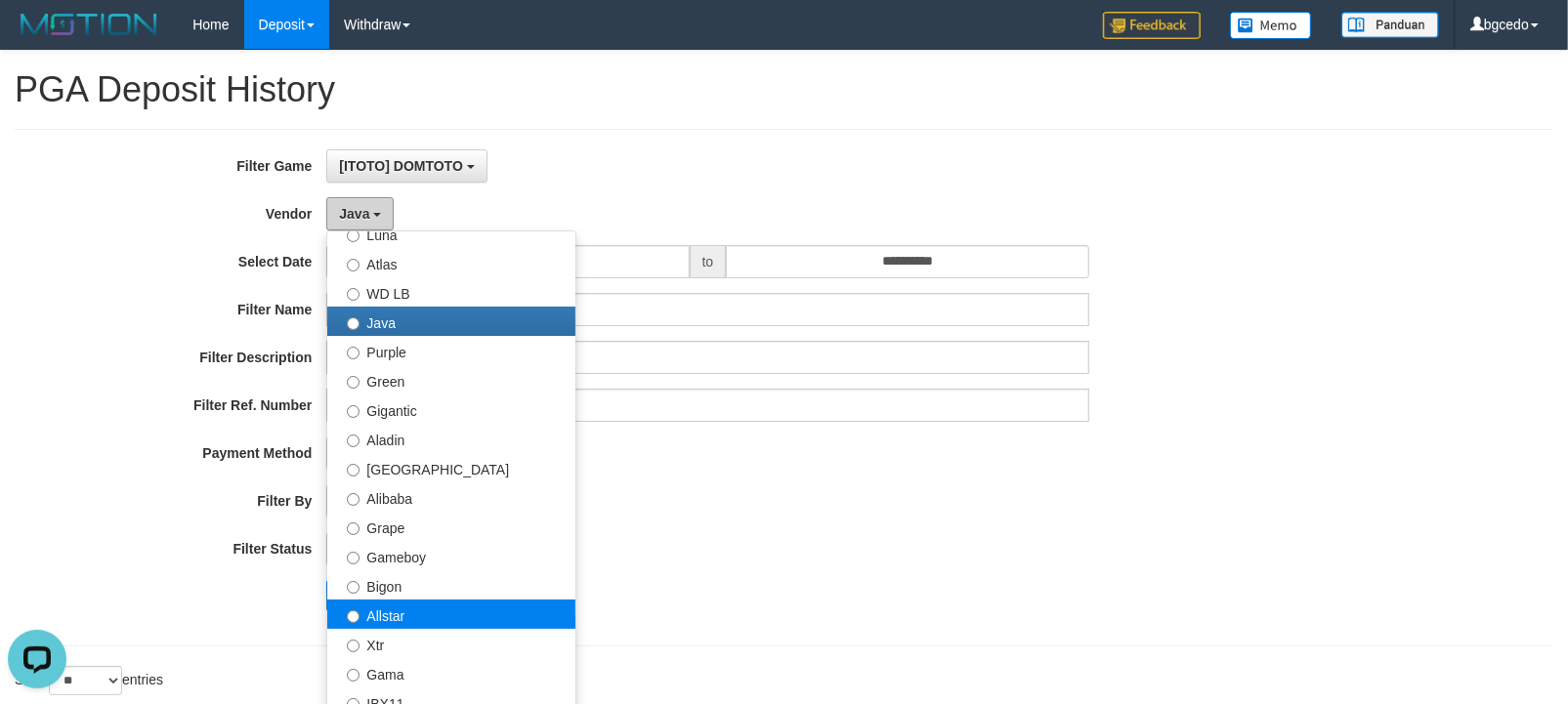 scroll, scrollTop: 173, scrollLeft: 0, axis: vertical 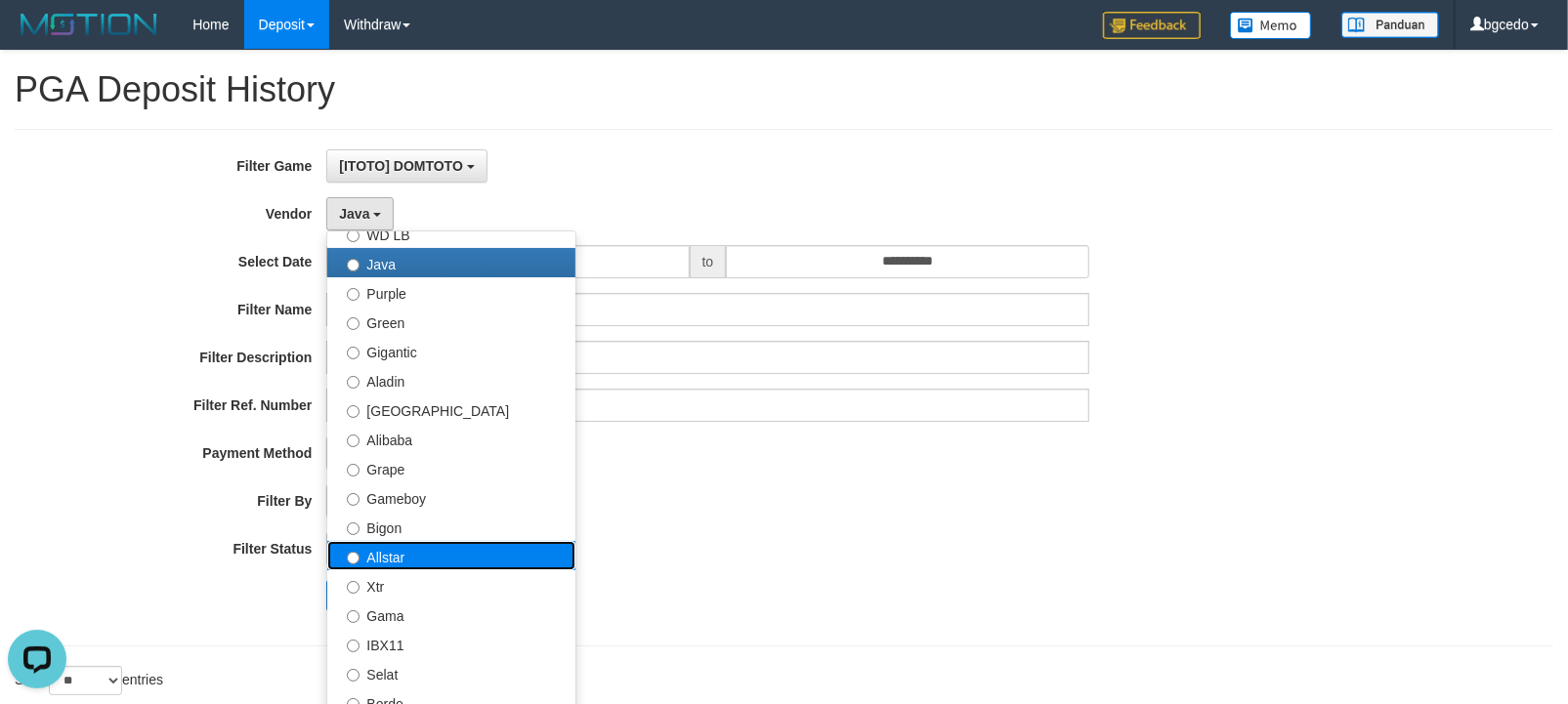 click on "Allstar" at bounding box center [451, 556] 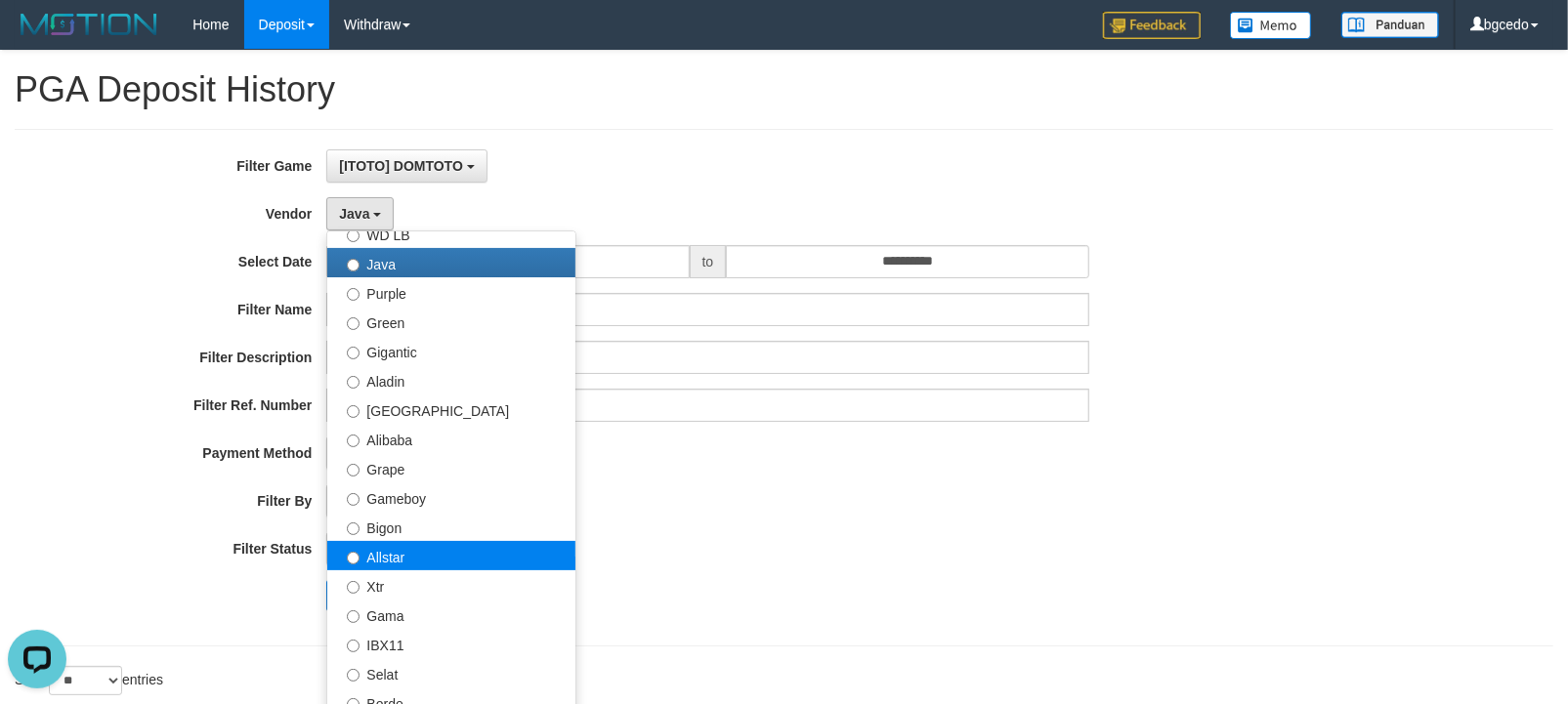 select on "**********" 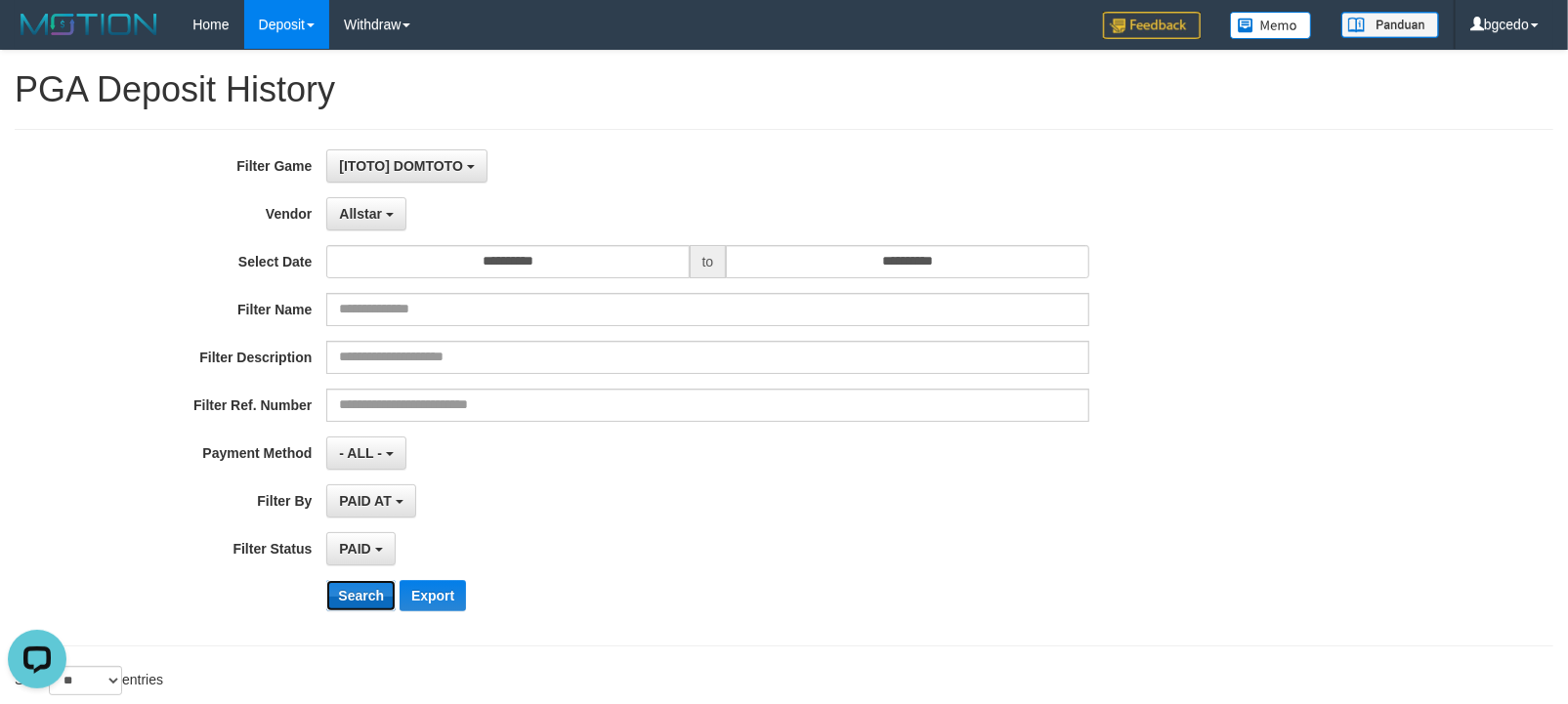 drag, startPoint x: 371, startPoint y: 603, endPoint x: 408, endPoint y: 599, distance: 37.215588 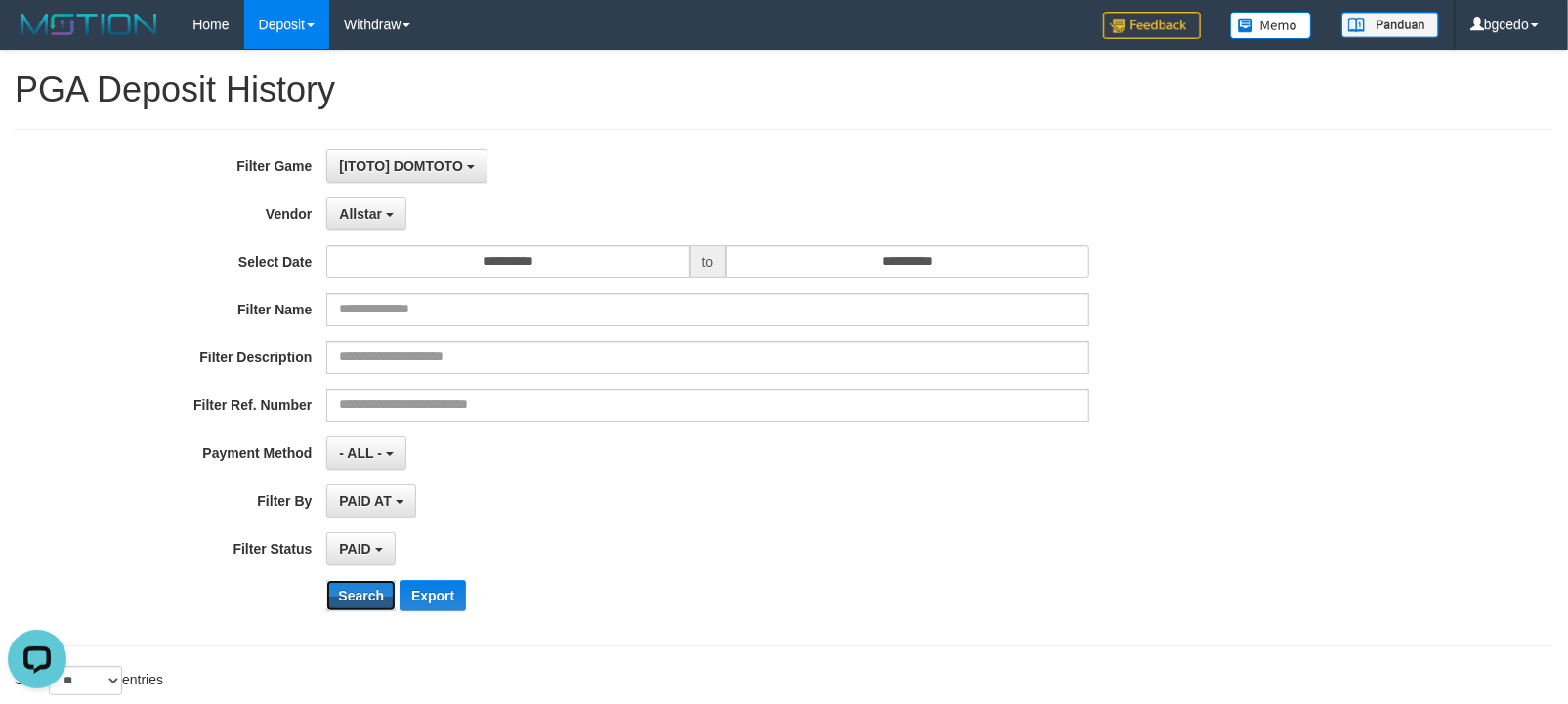 type 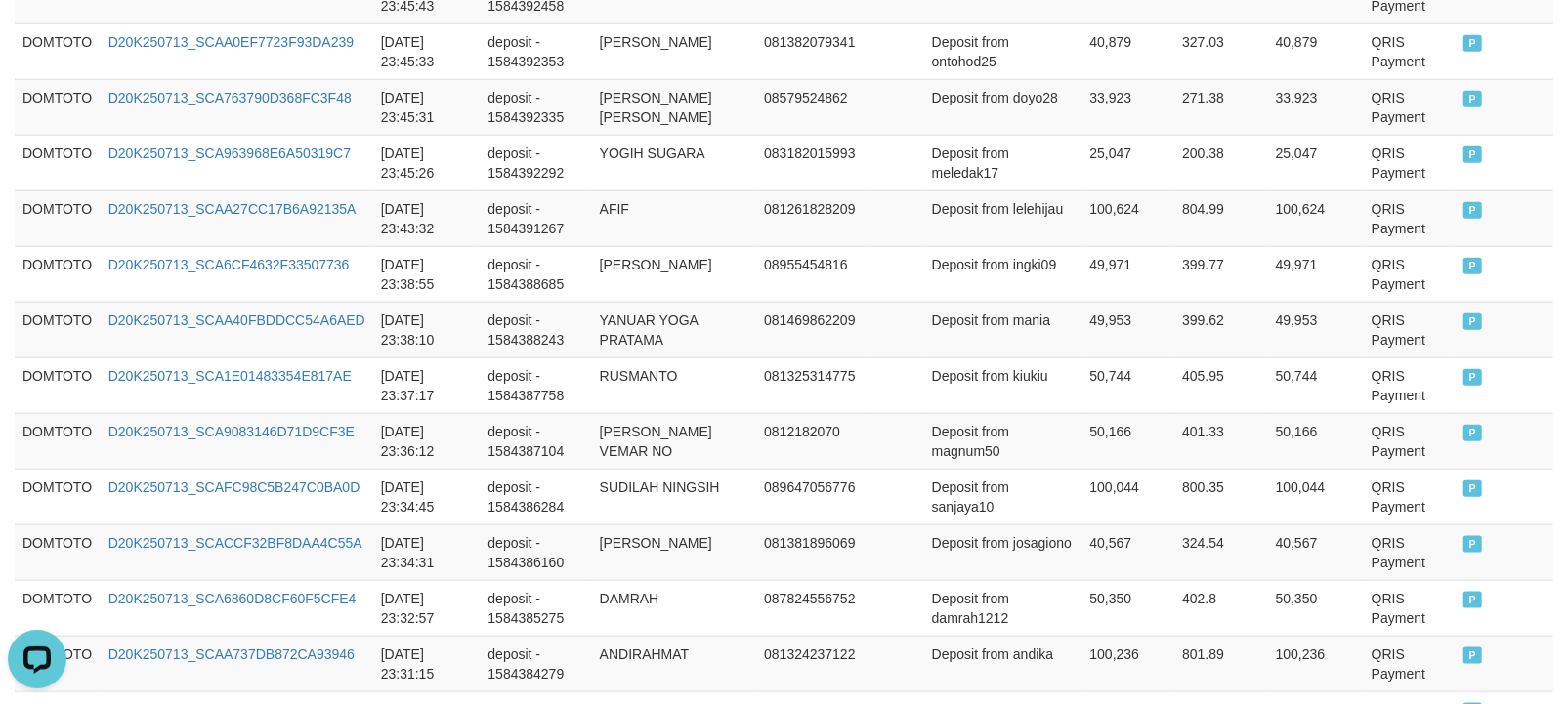scroll, scrollTop: 1673, scrollLeft: 0, axis: vertical 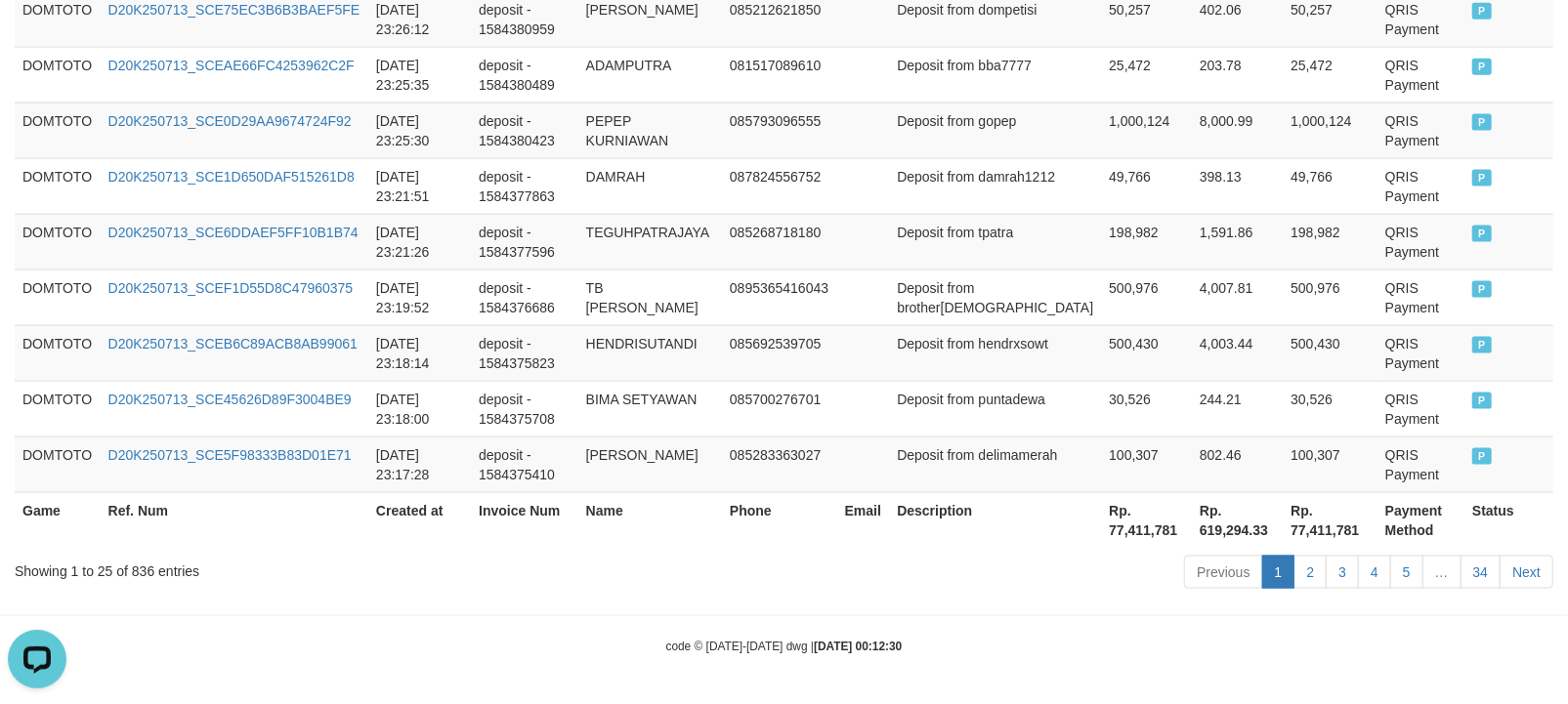 click on "Rp. 77,411,781" at bounding box center (1146, 519) 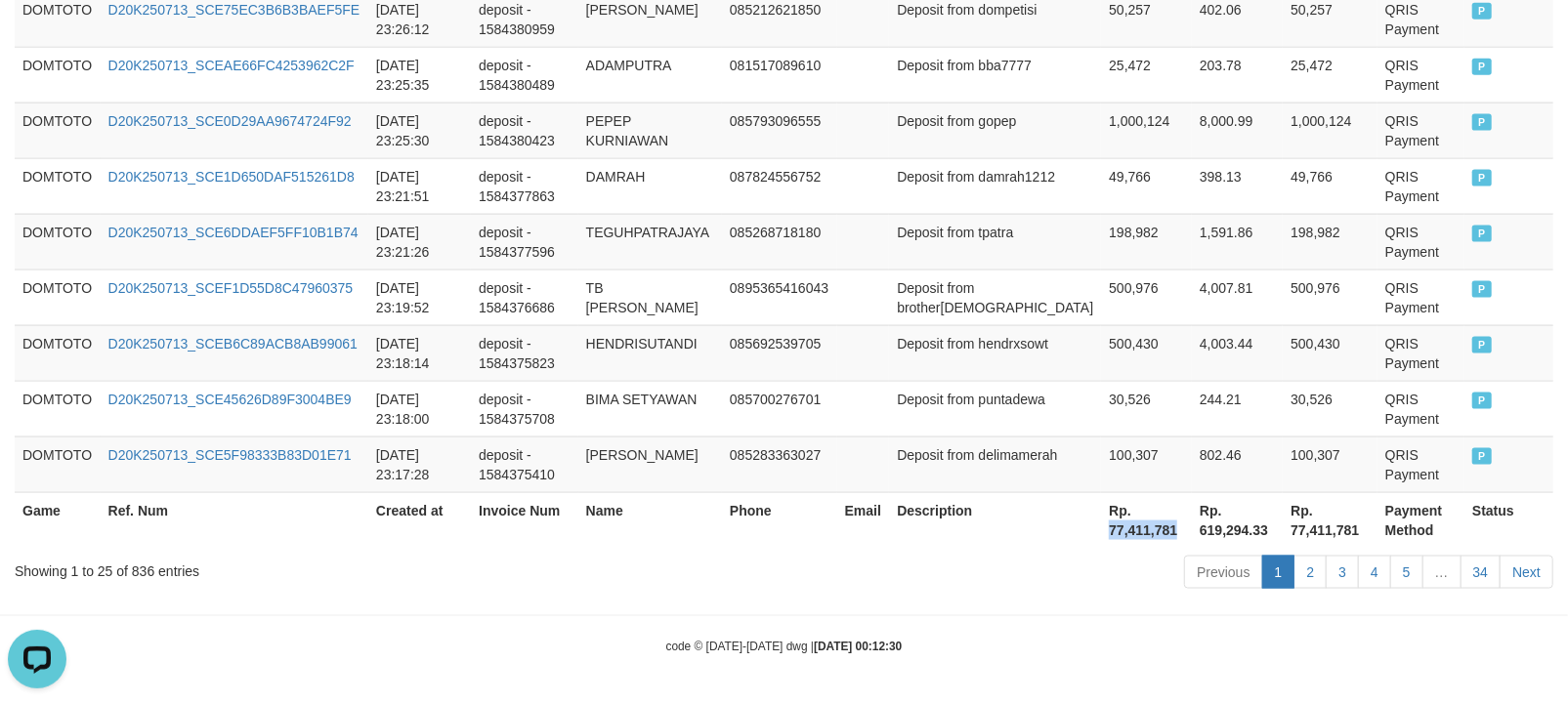 click on "Rp. 77,411,781" at bounding box center [1146, 519] 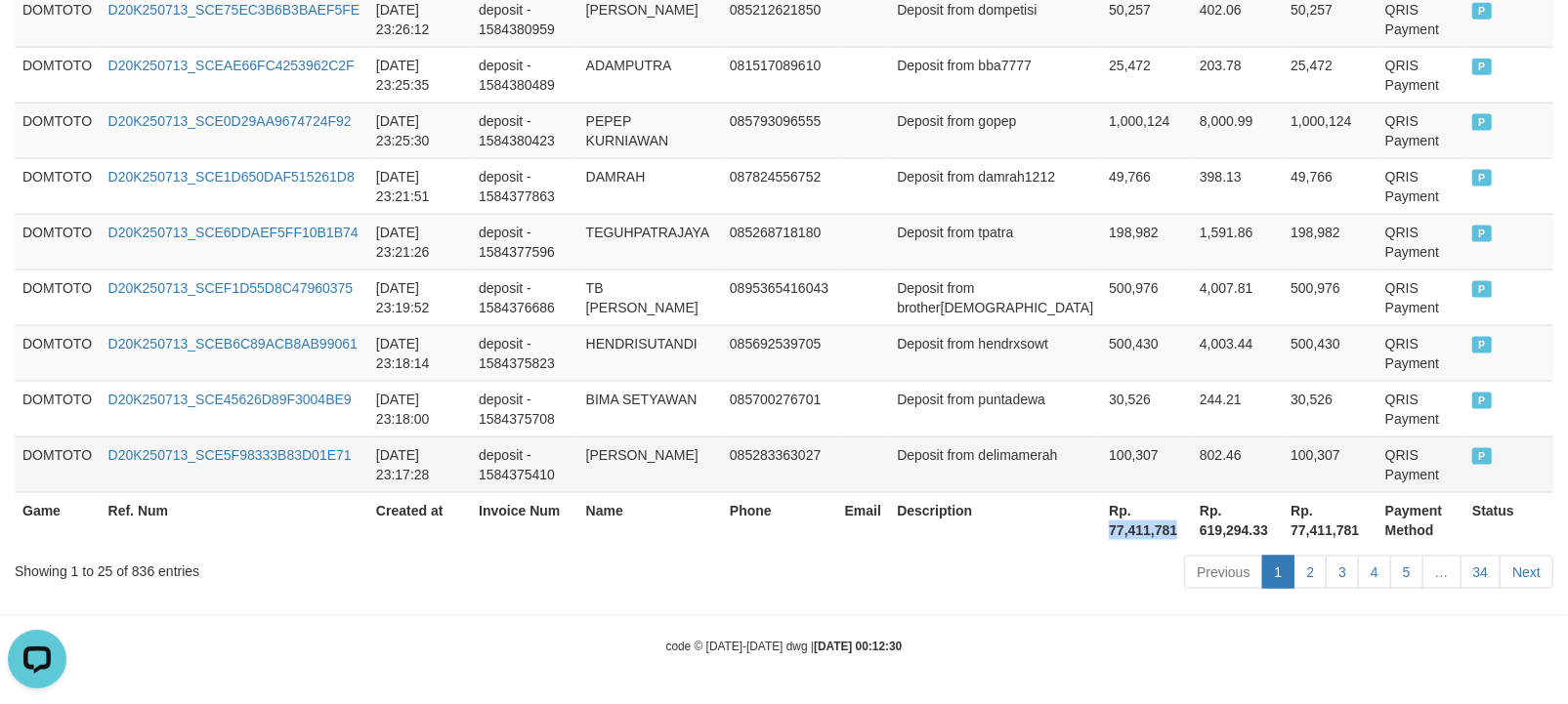 copy on "77,411,781" 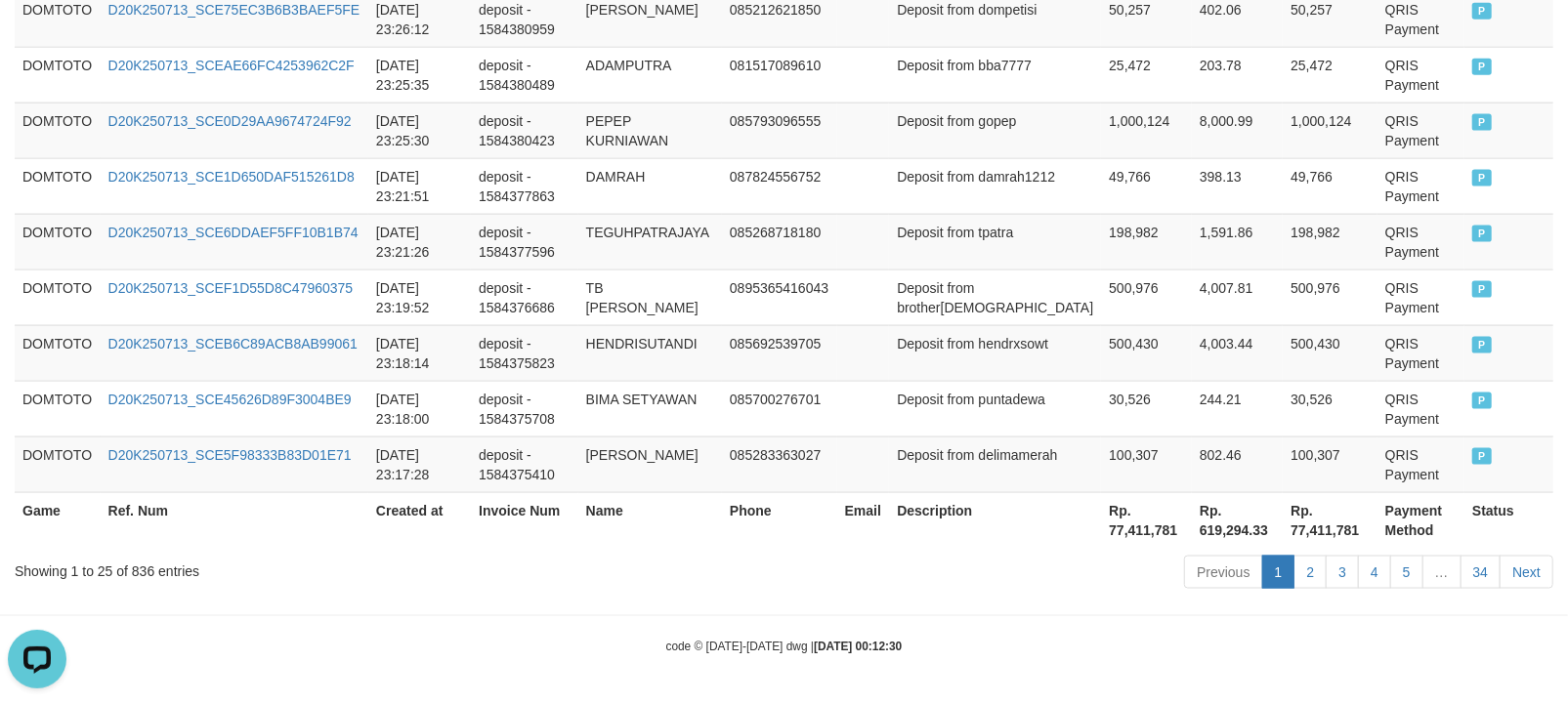 click on "Created at" at bounding box center (419, 519) 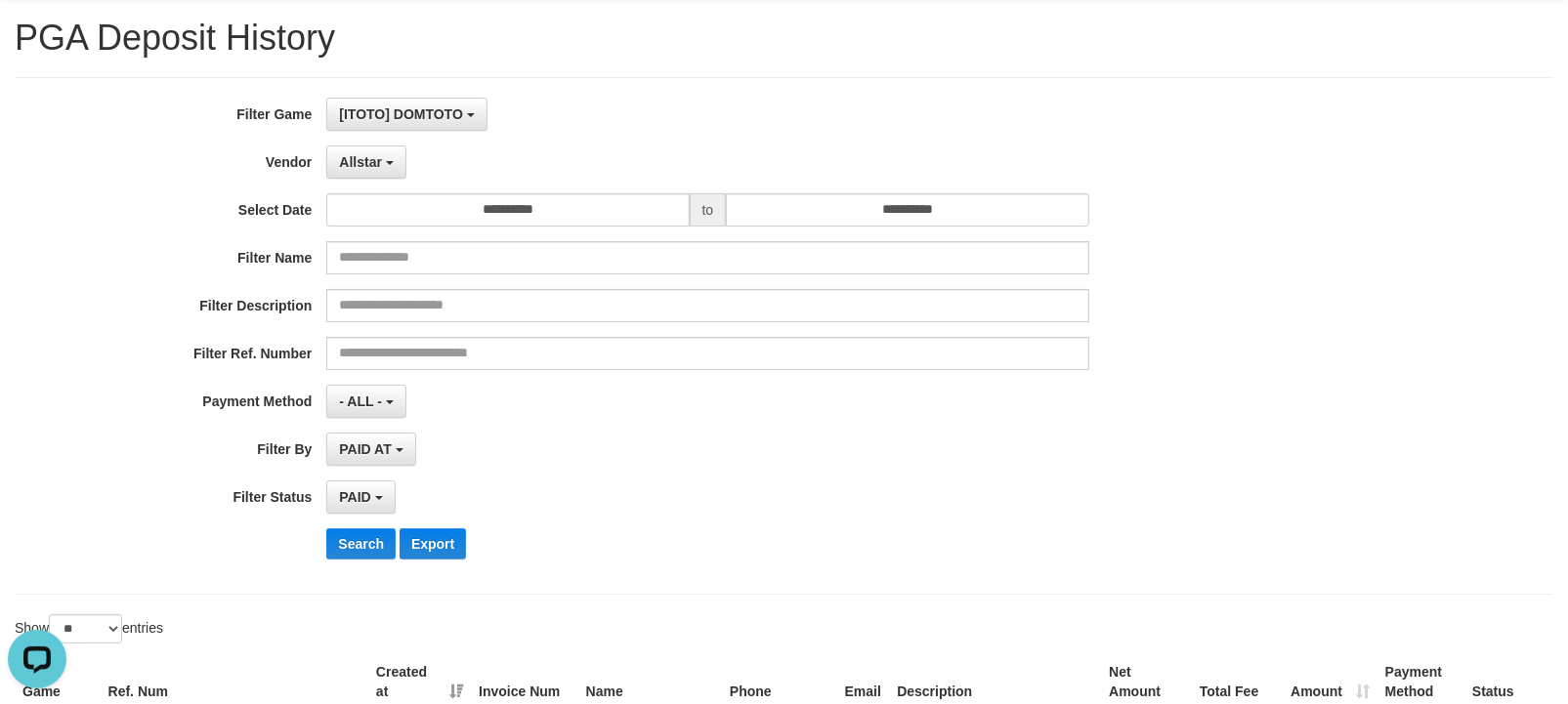 scroll, scrollTop: 0, scrollLeft: 0, axis: both 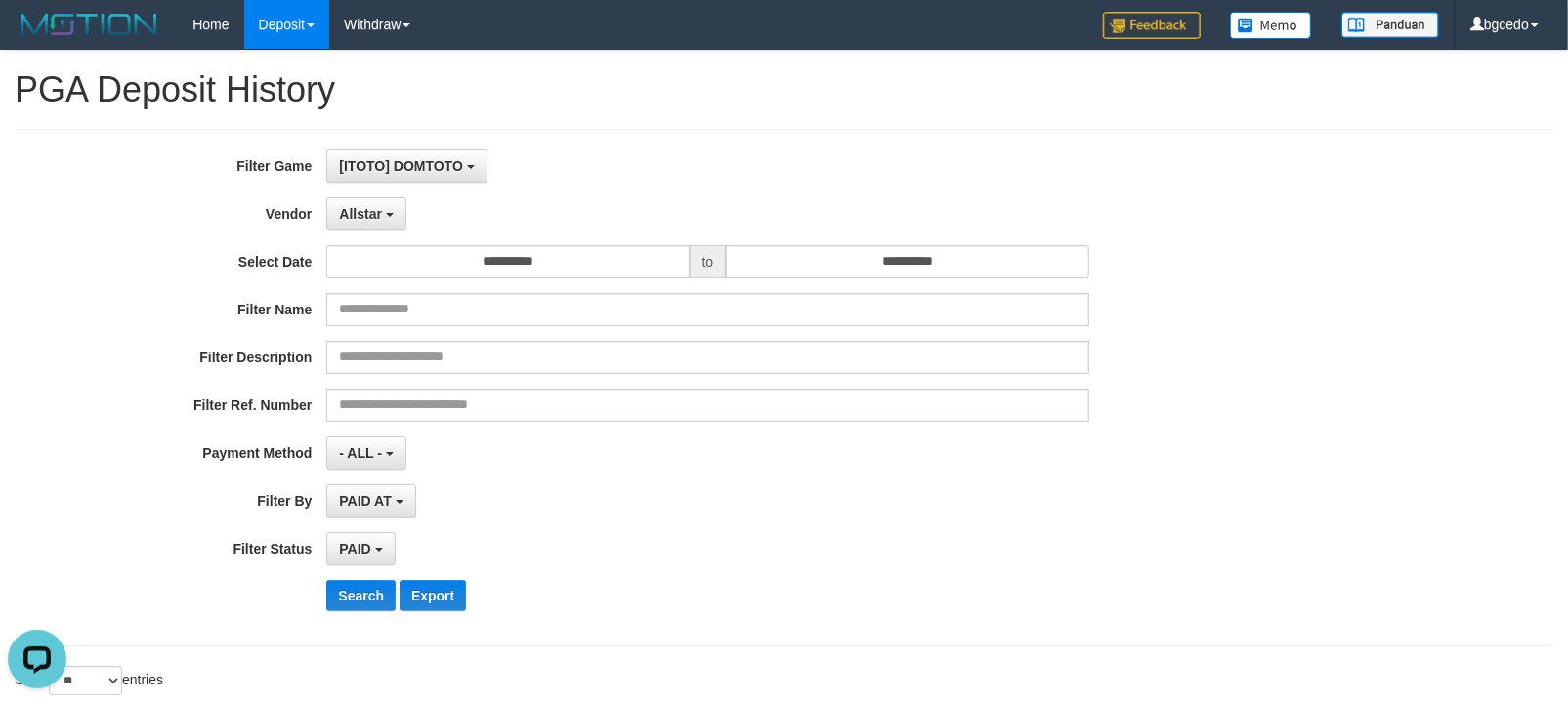 click on "**********" at bounding box center [654, 388] 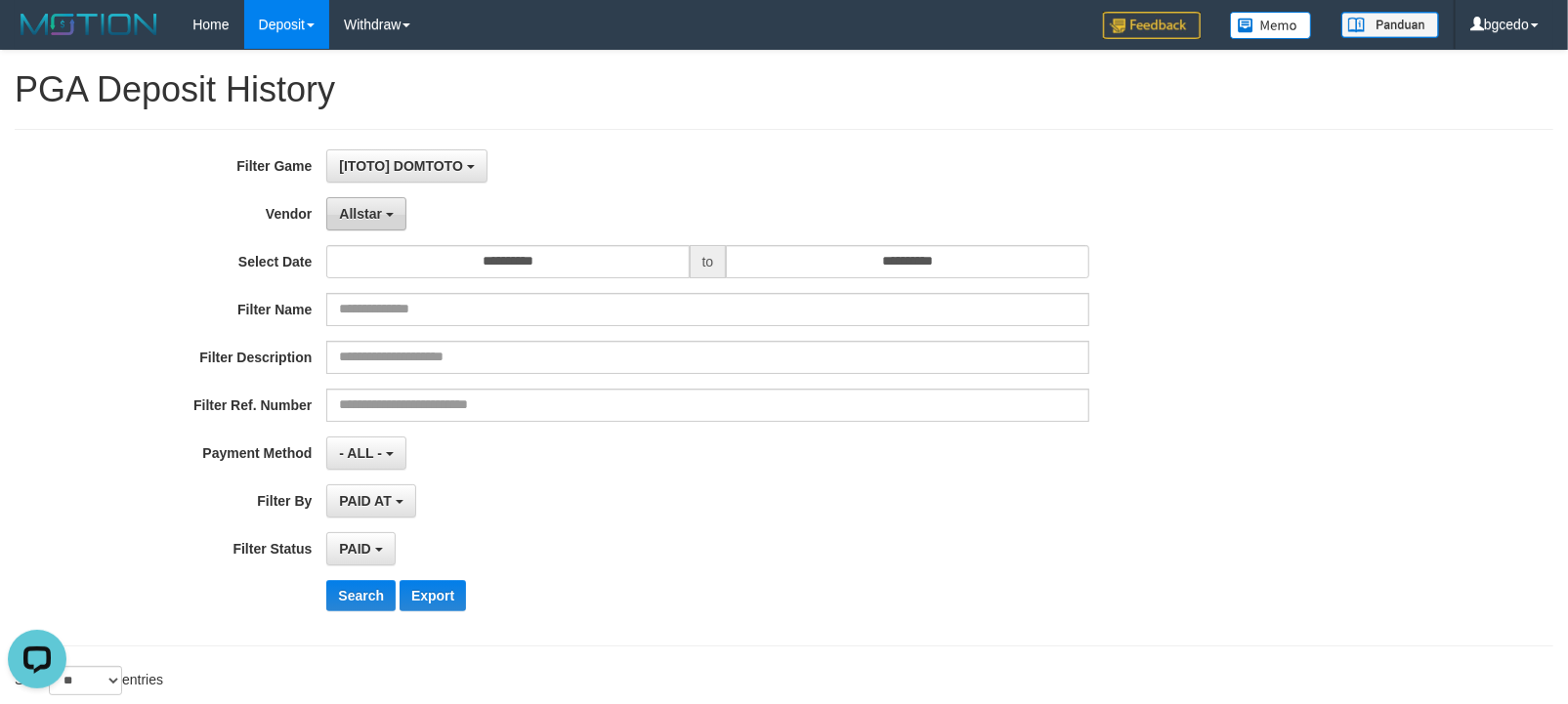 click on "Allstar" at bounding box center [365, 214] 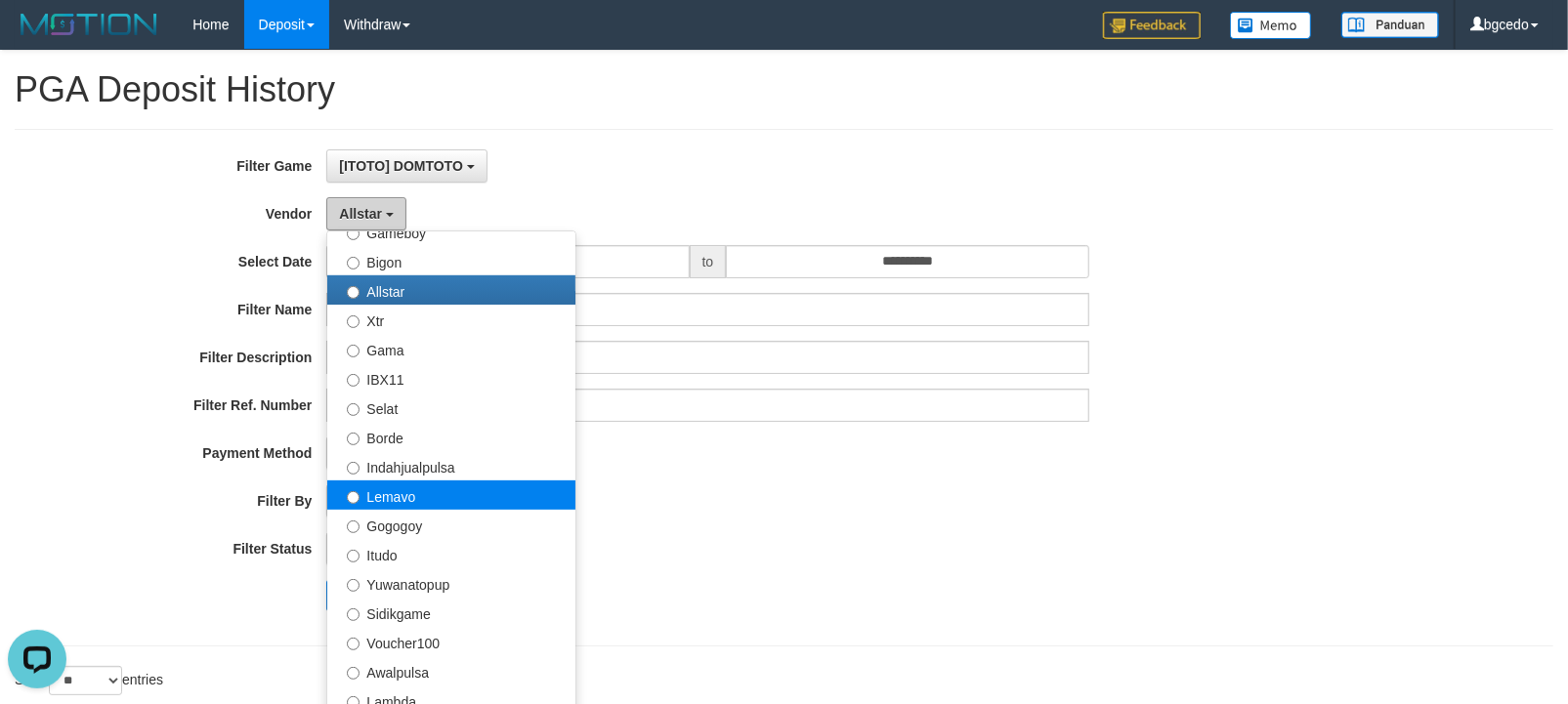 scroll, scrollTop: 520, scrollLeft: 0, axis: vertical 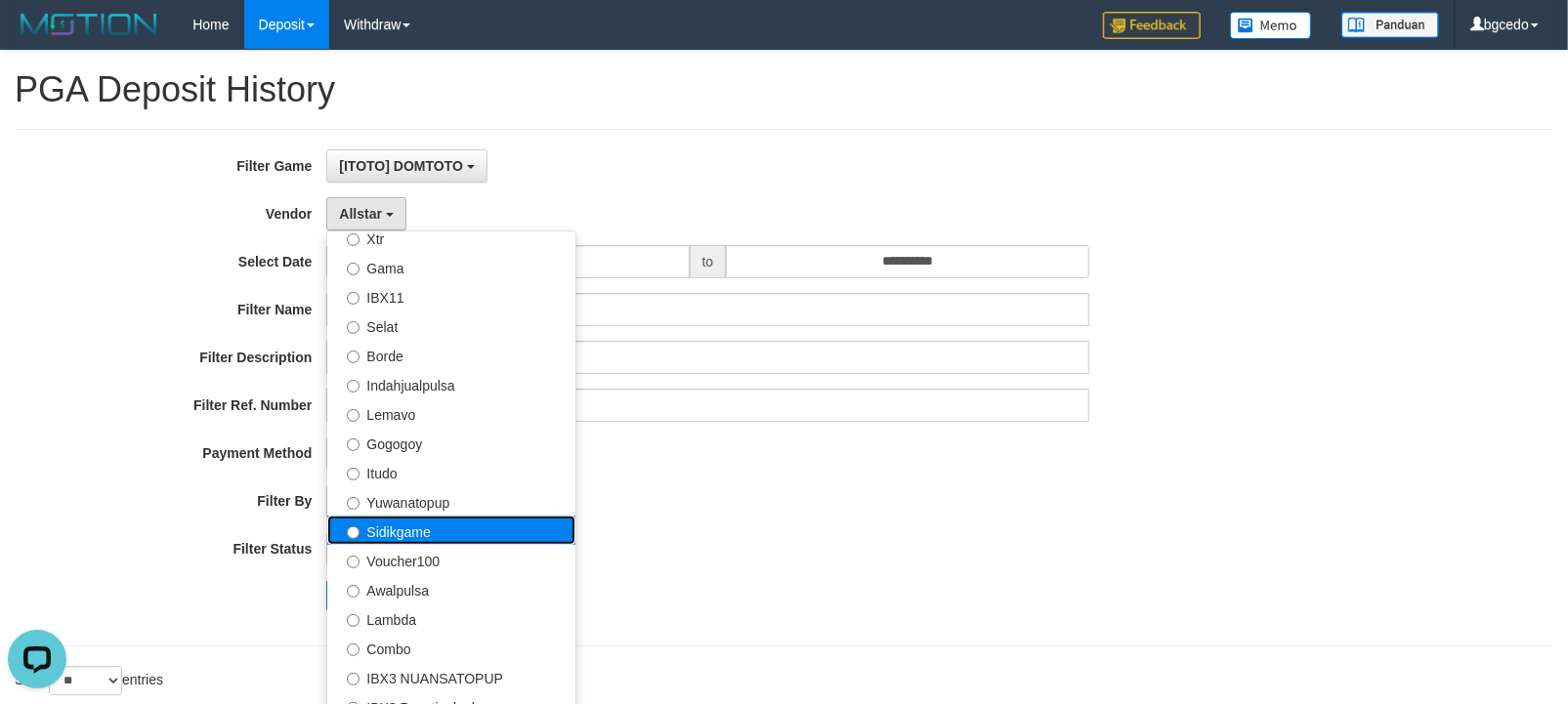 click on "Sidikgame" at bounding box center (451, 530) 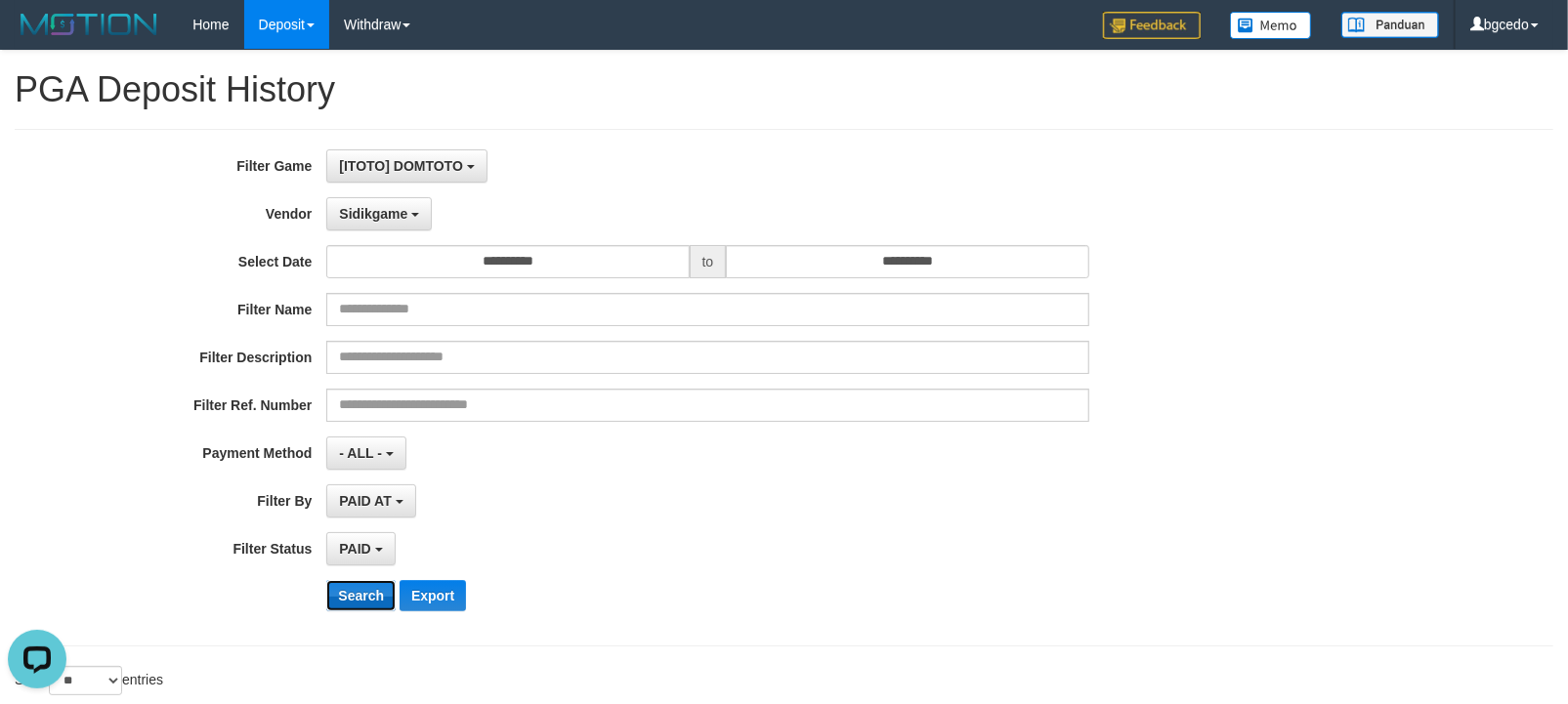 click on "Search" at bounding box center (360, 596) 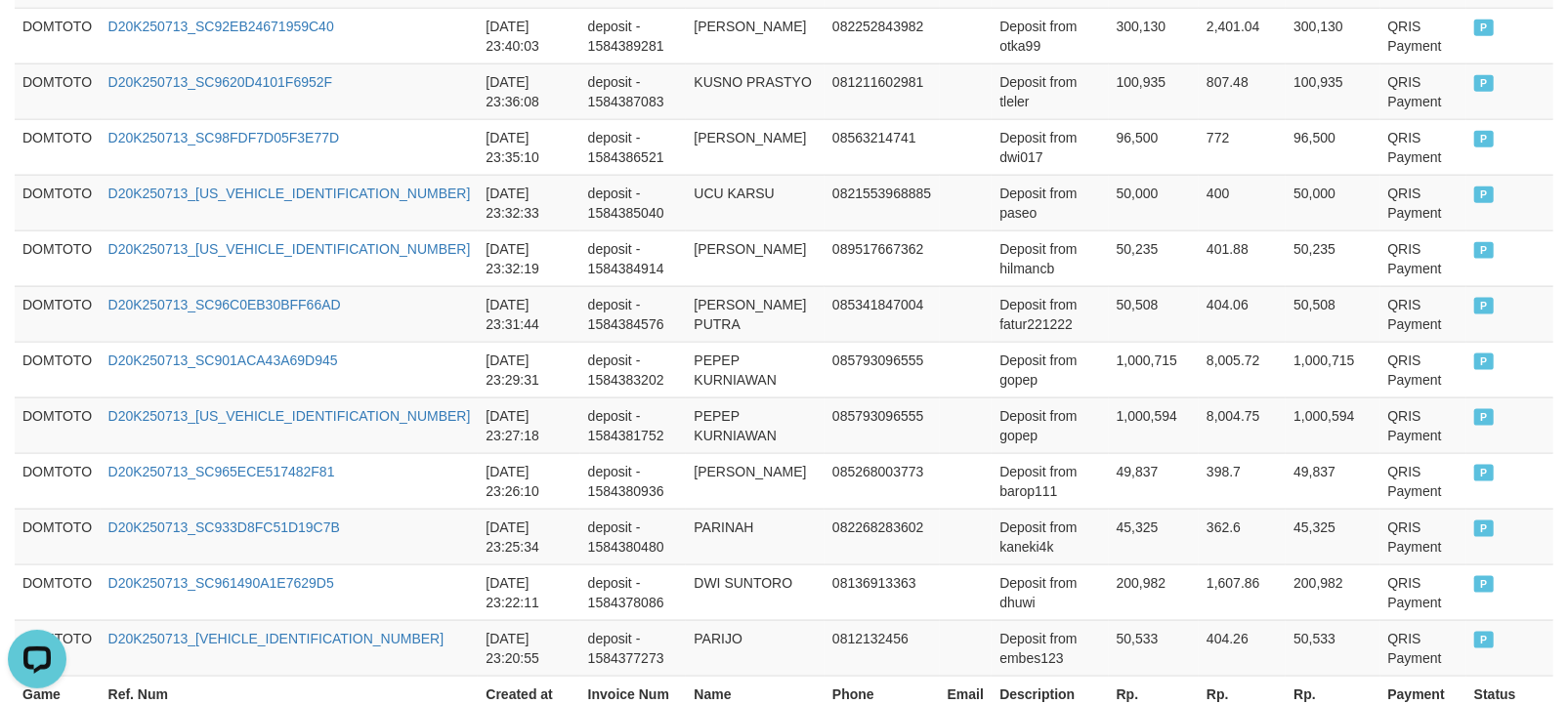 scroll, scrollTop: 1673, scrollLeft: 0, axis: vertical 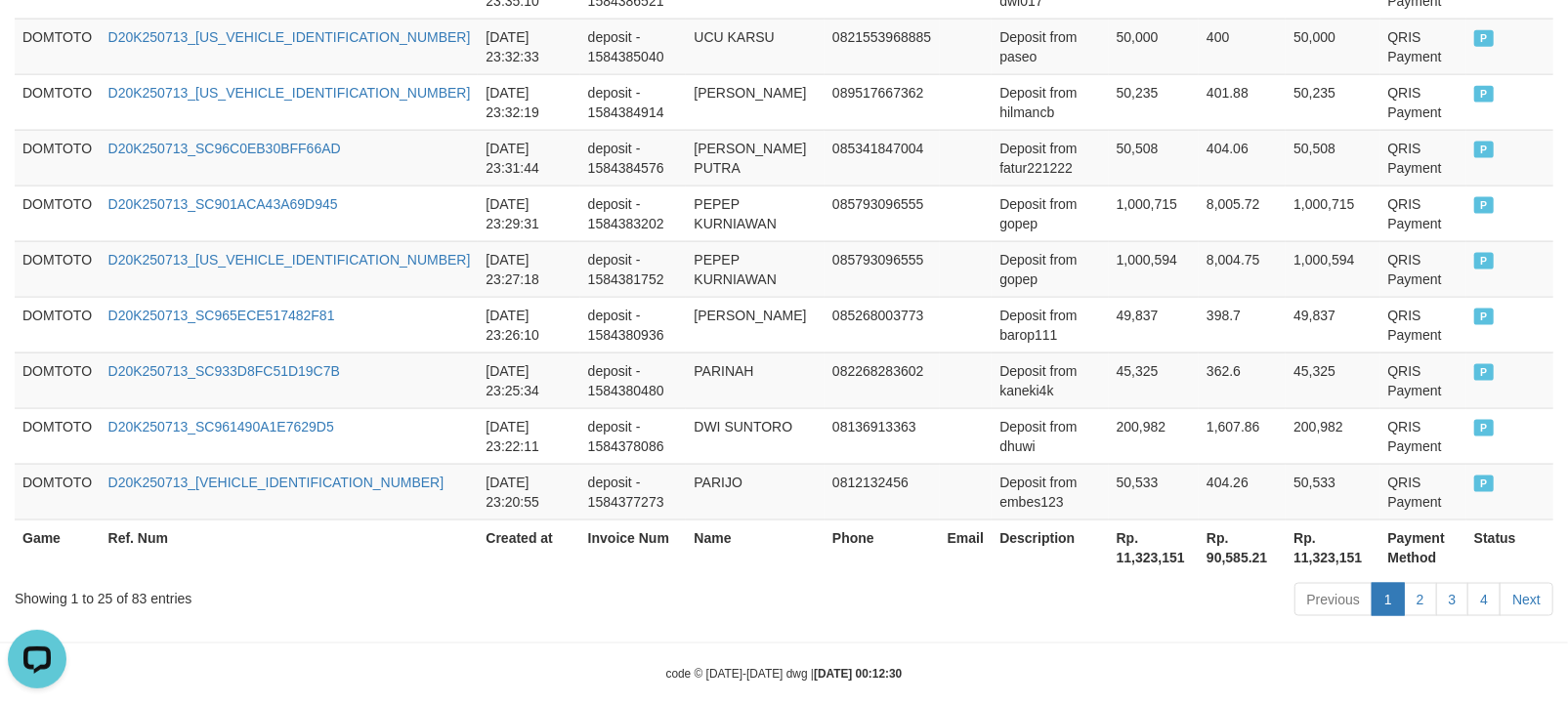 click on "Rp. 11,323,151" at bounding box center [1154, 547] 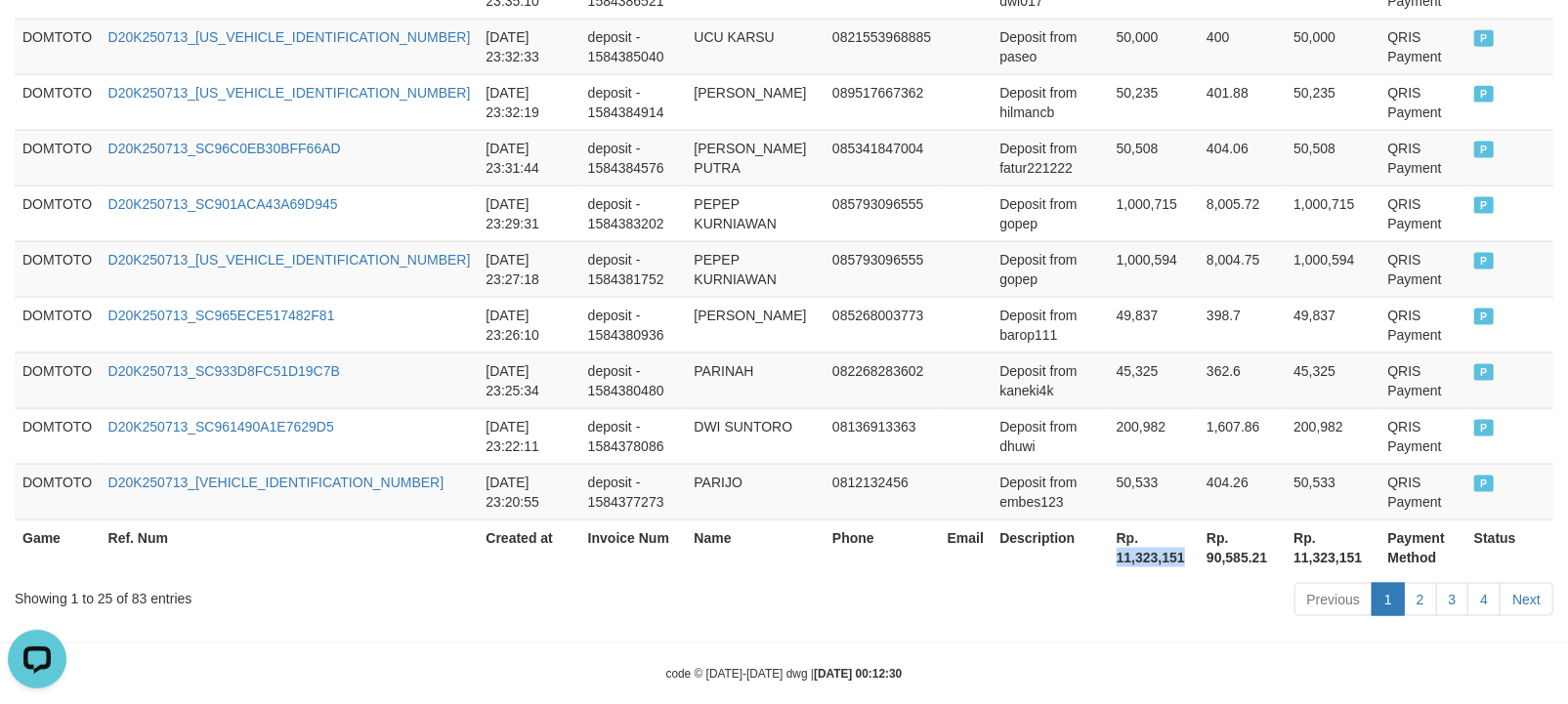click on "Rp. 11,323,151" at bounding box center [1154, 547] 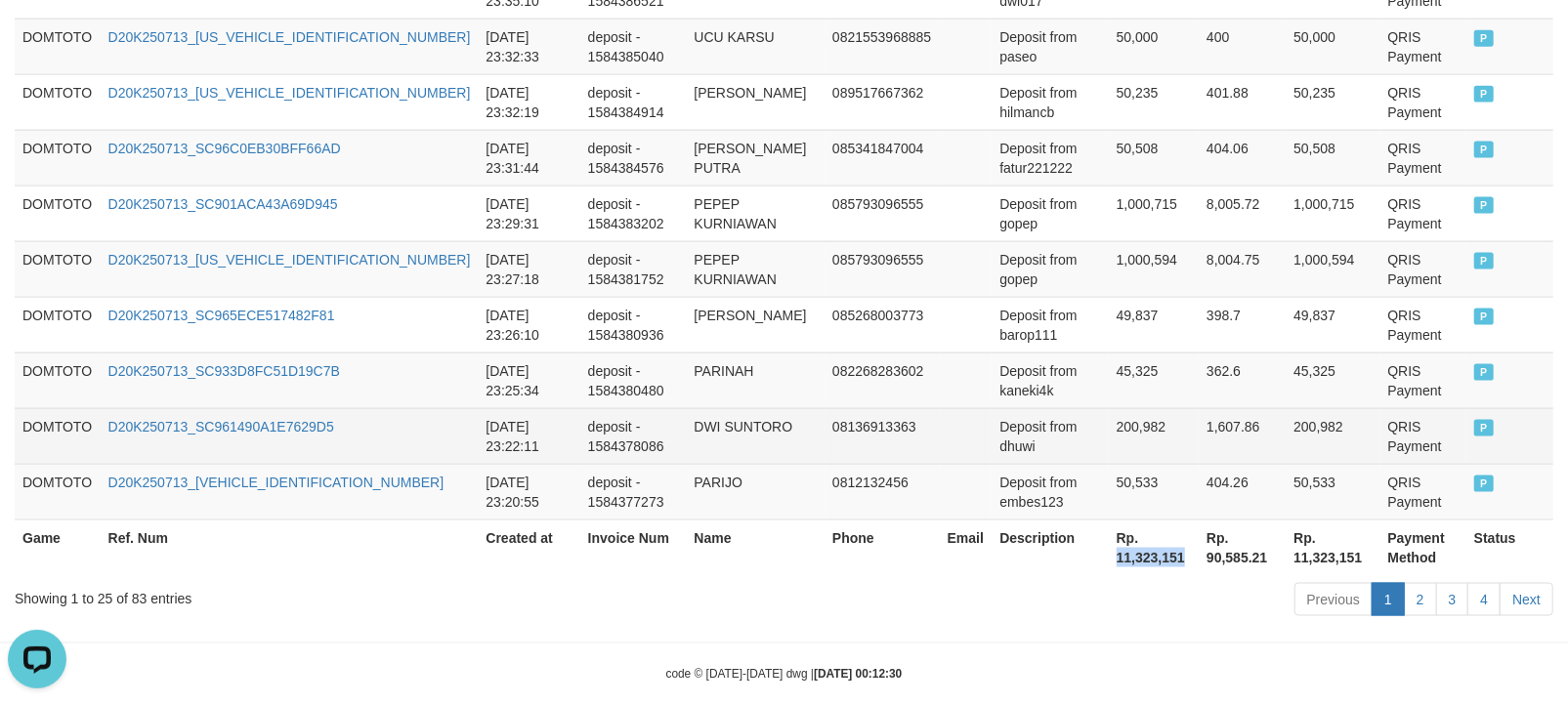 copy on "11,323,151" 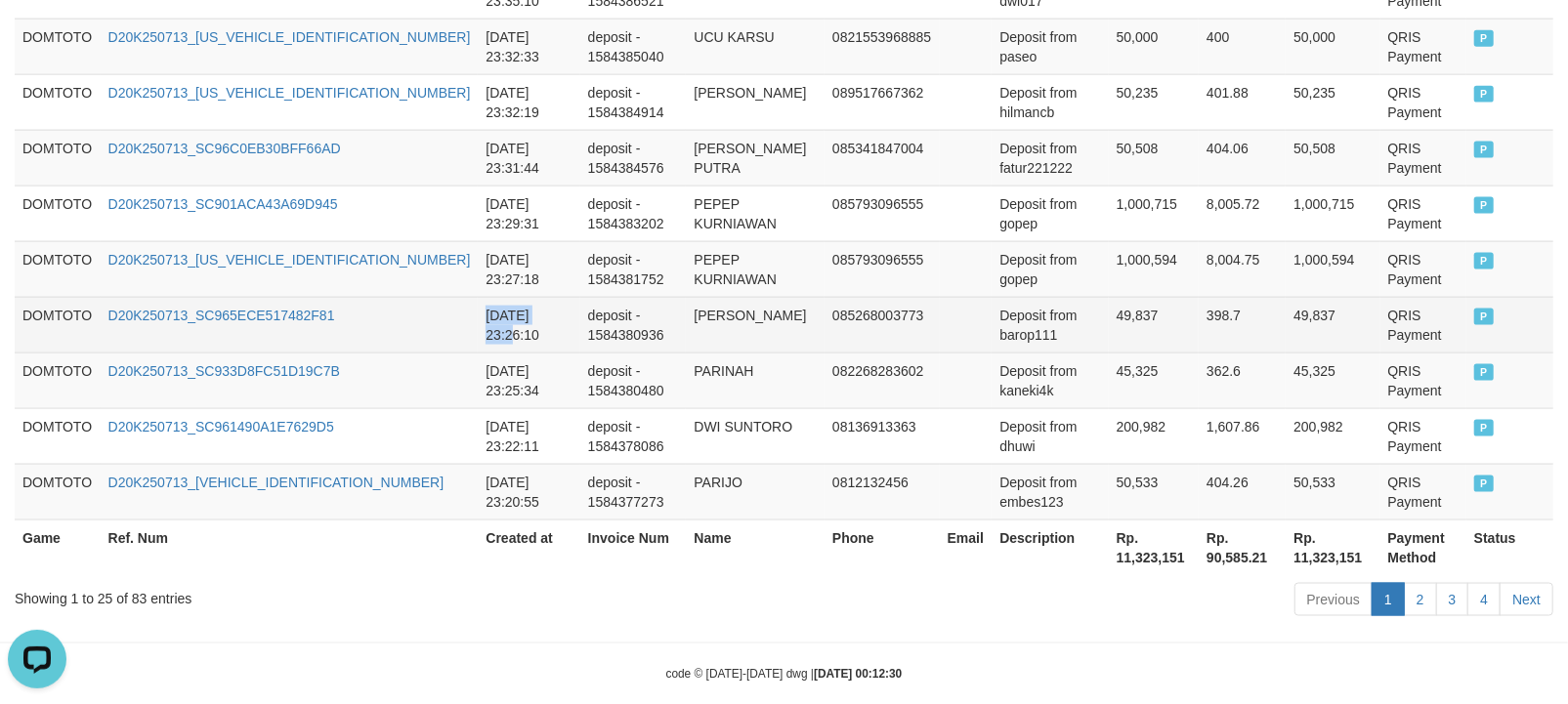 drag, startPoint x: 377, startPoint y: 320, endPoint x: 391, endPoint y: 325, distance: 14.866069 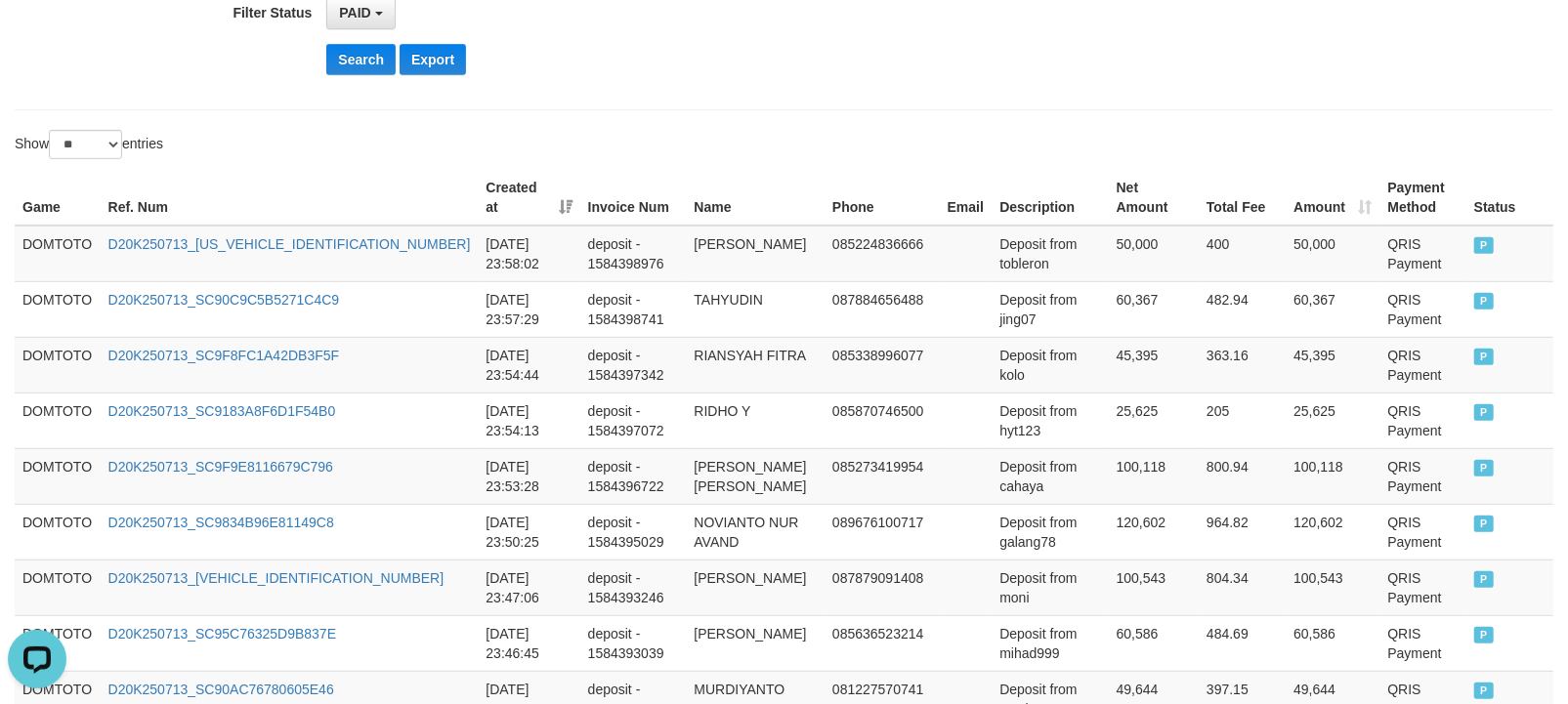 scroll, scrollTop: 0, scrollLeft: 0, axis: both 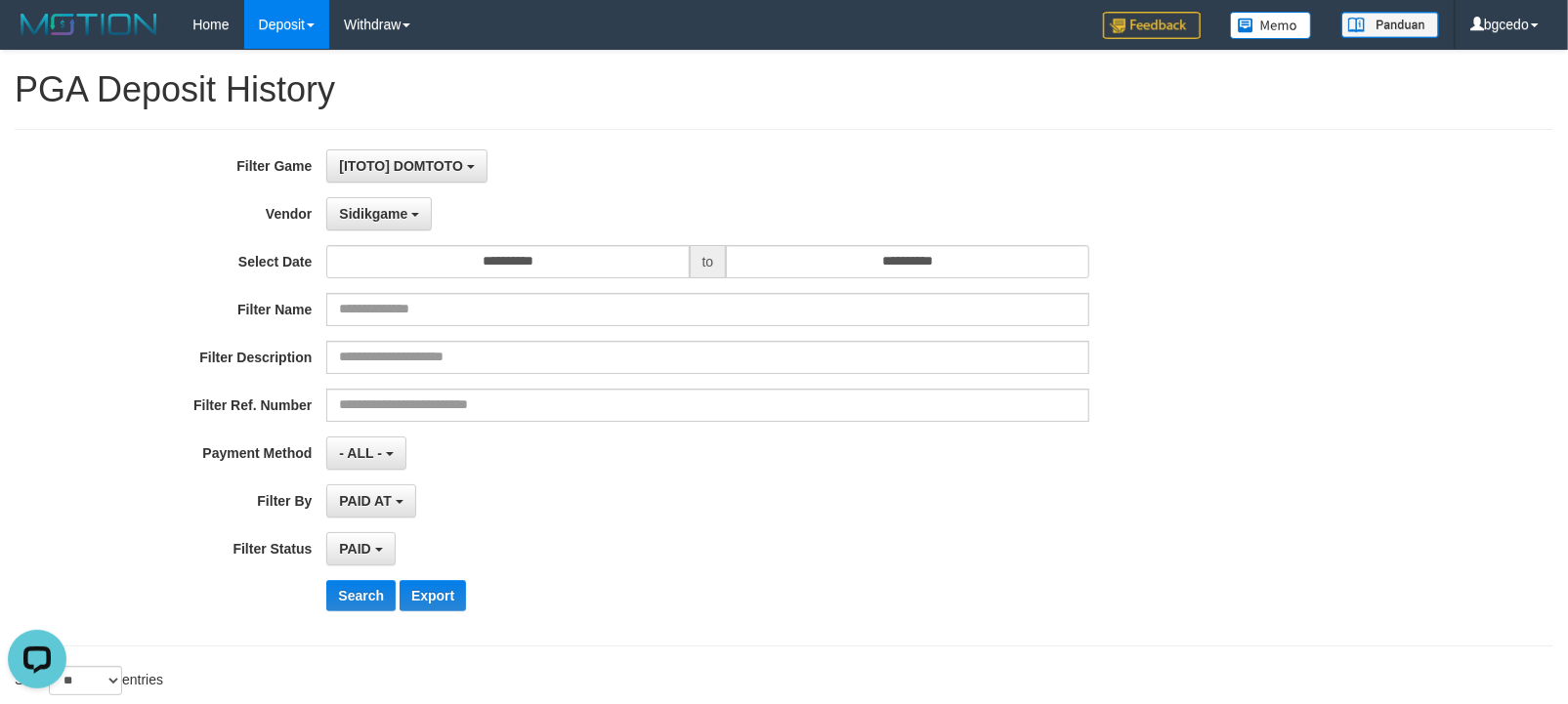 click on "**********" at bounding box center (654, 388) 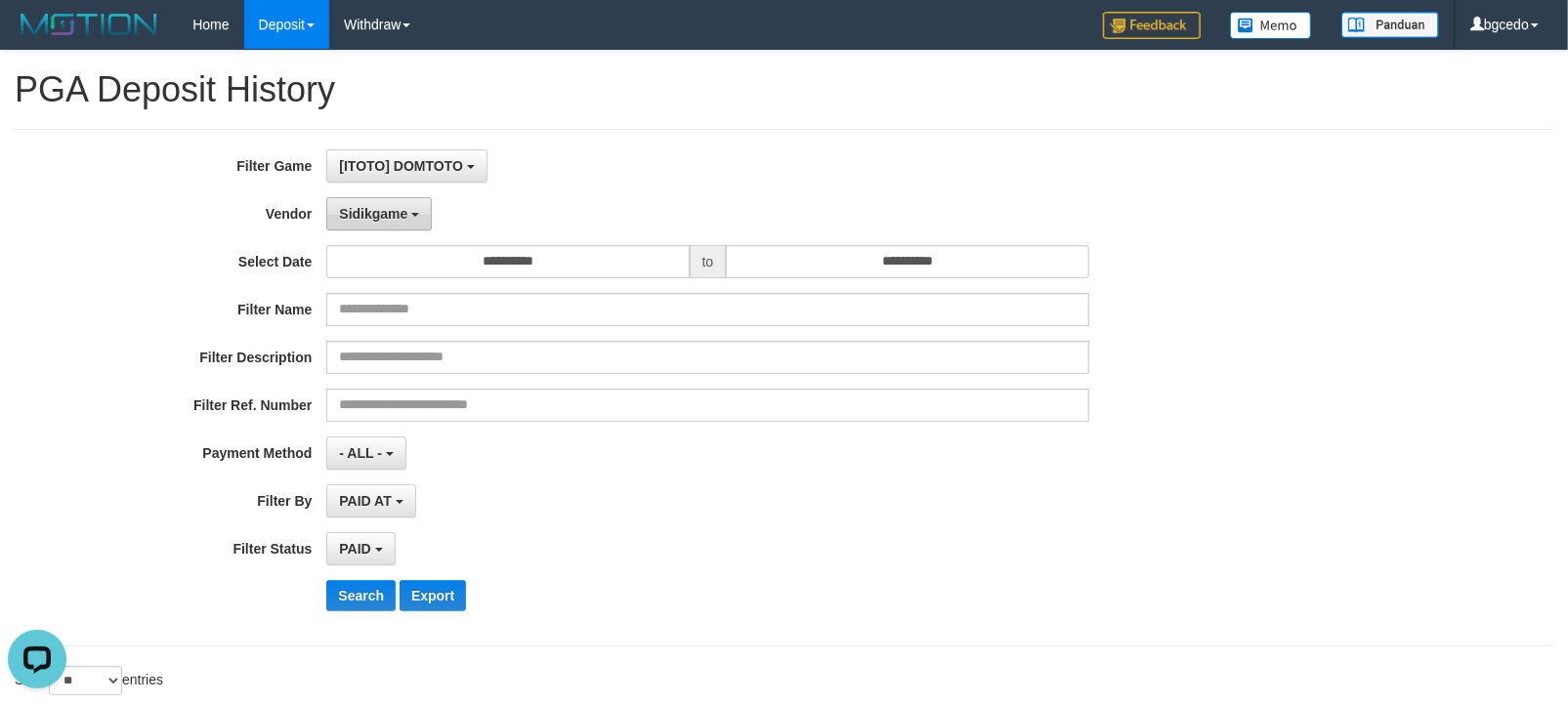 click on "Sidikgame" at bounding box center (373, 214) 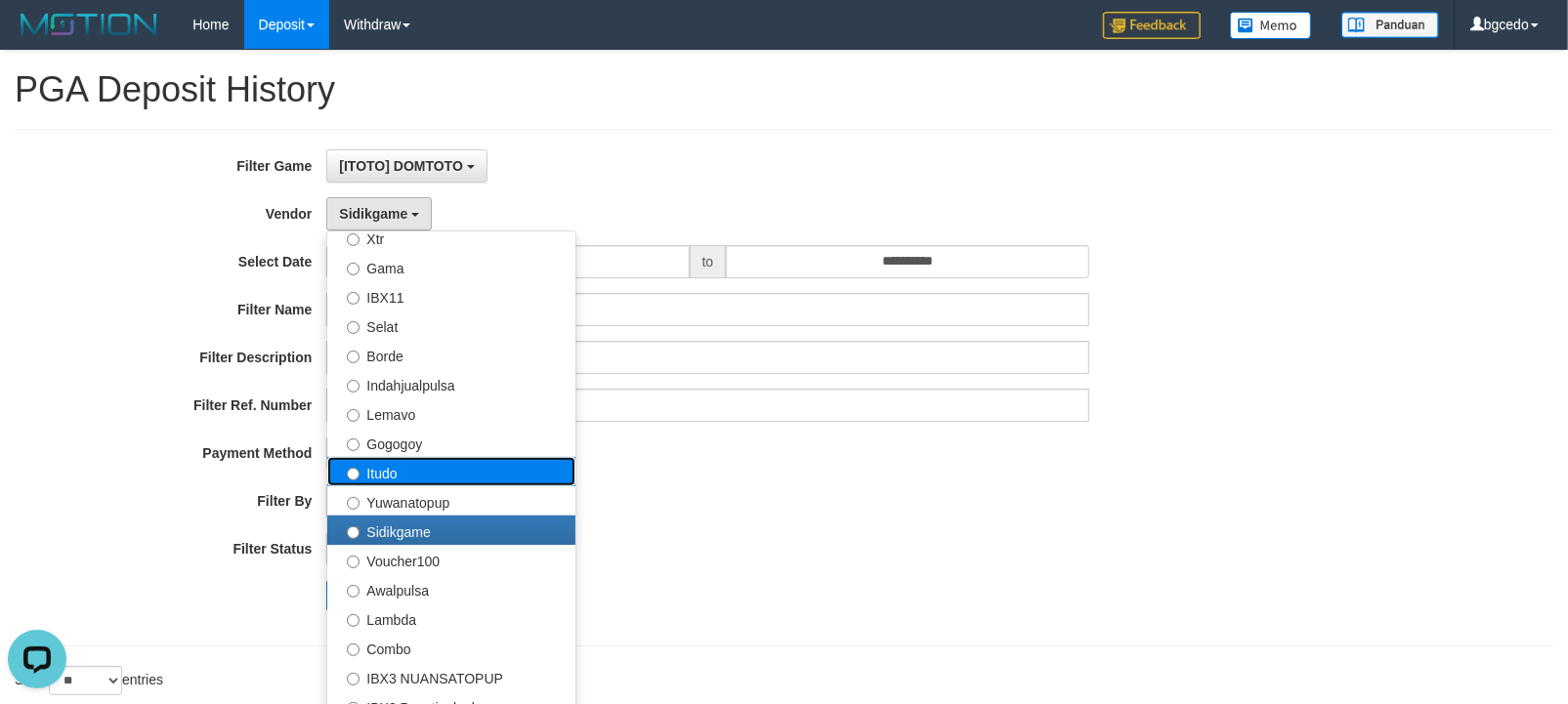 click on "Itudo" at bounding box center (451, 472) 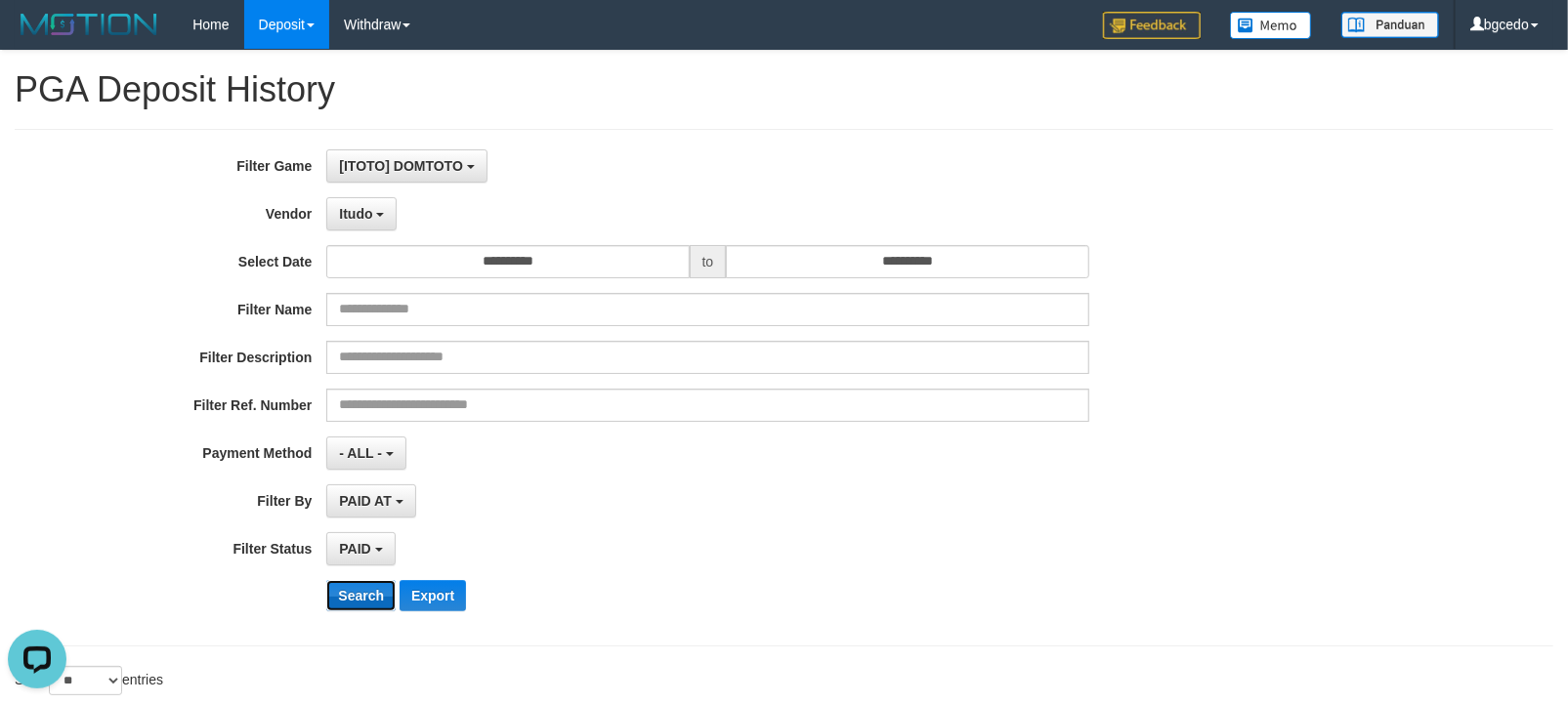 click on "Search" at bounding box center [360, 596] 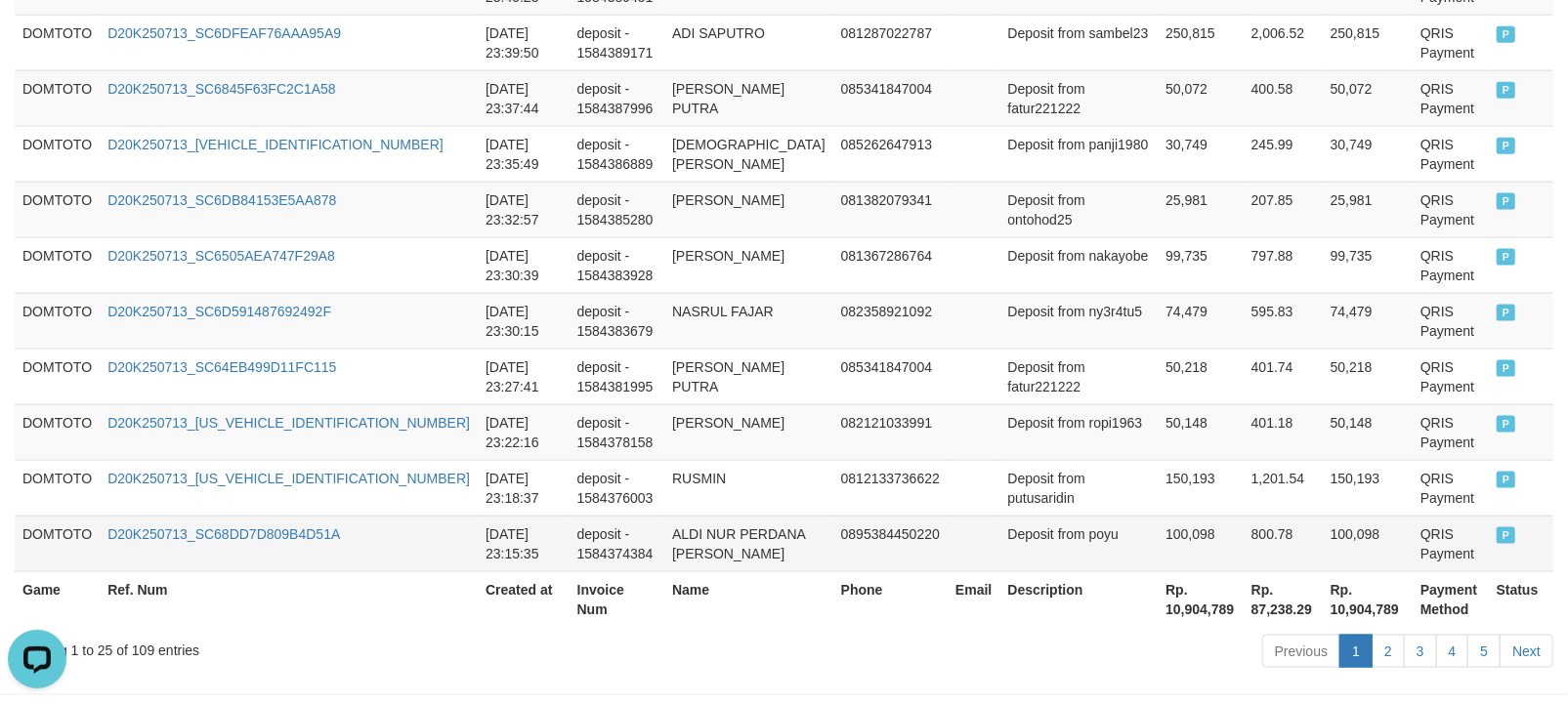 scroll, scrollTop: 1673, scrollLeft: 0, axis: vertical 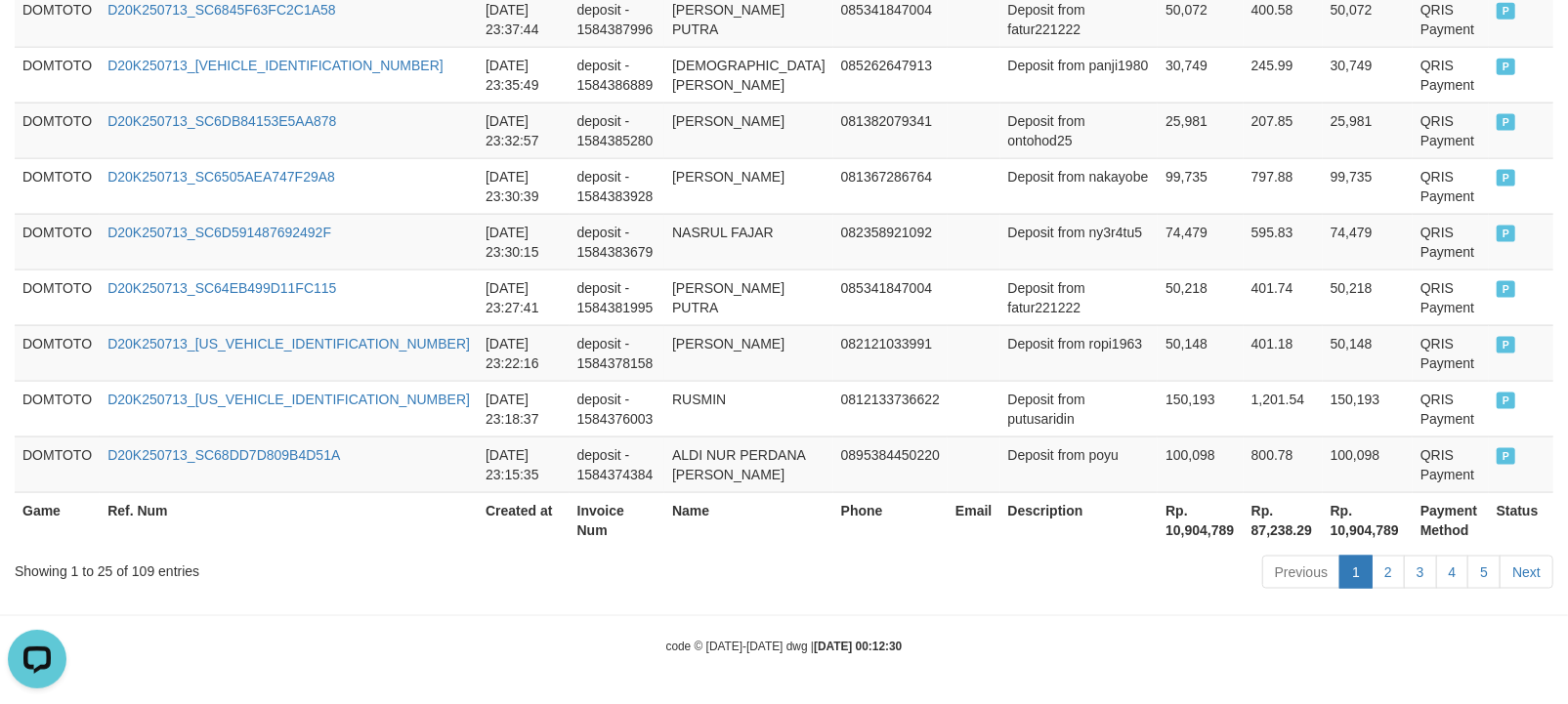 click on "Rp. 10,904,789" at bounding box center (1201, 519) 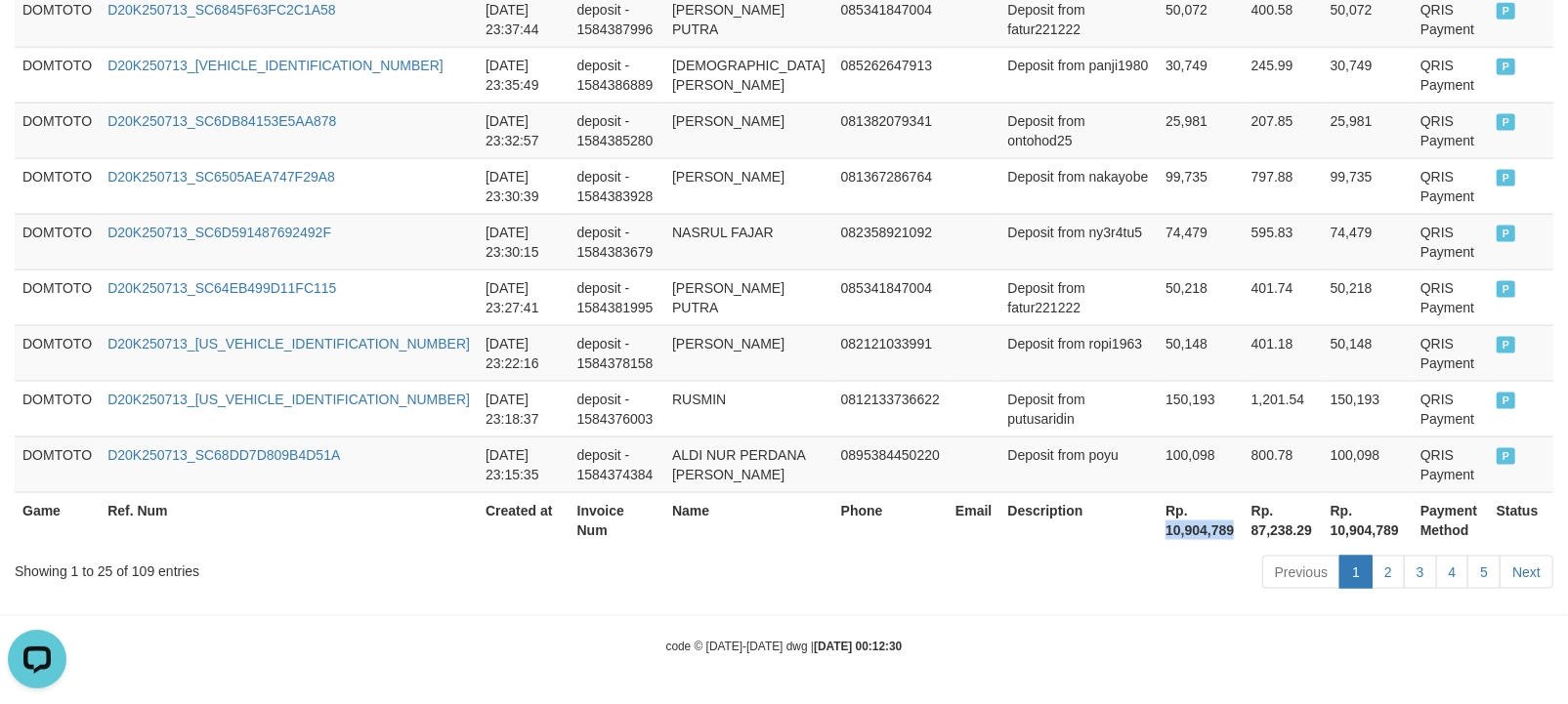 click on "Rp. 10,904,789" at bounding box center [1201, 519] 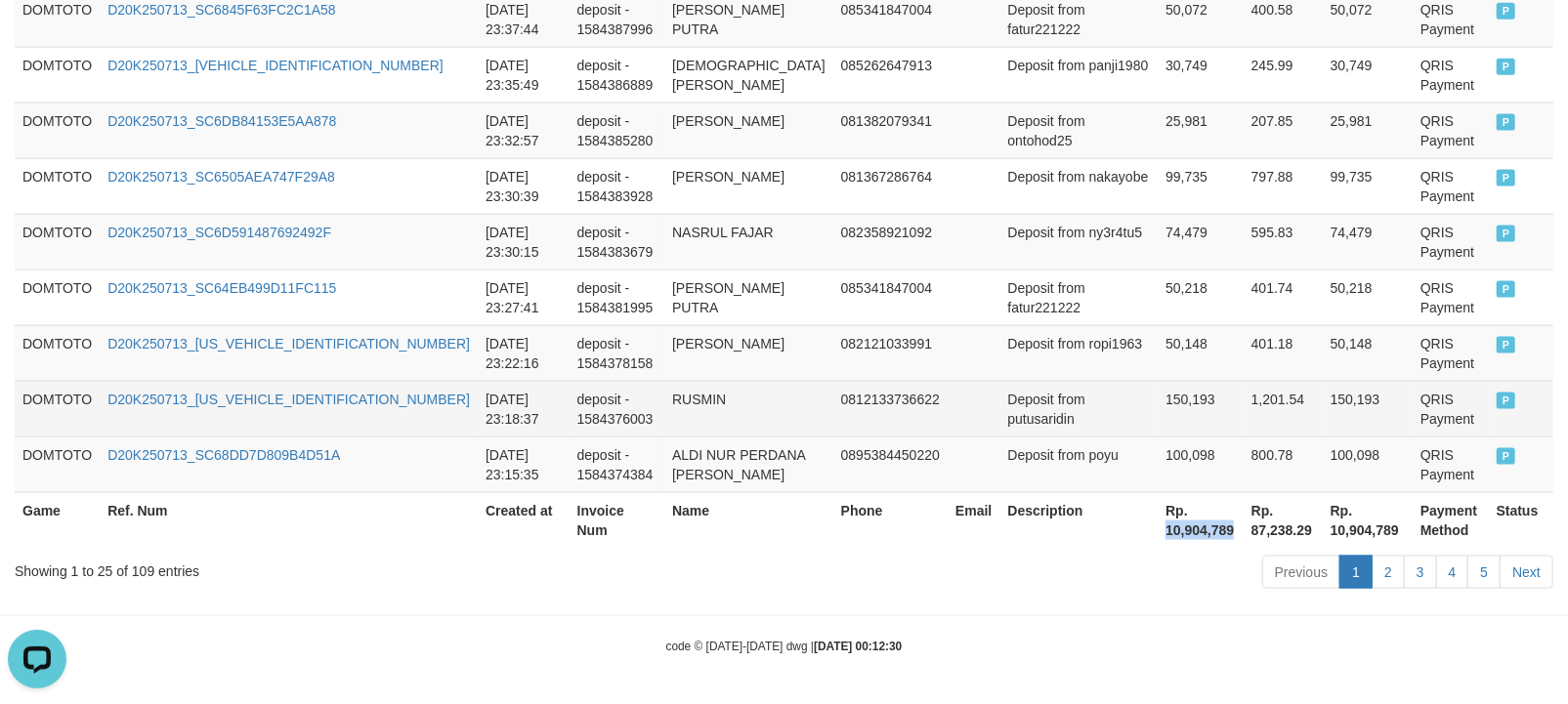 copy on "10,904,789" 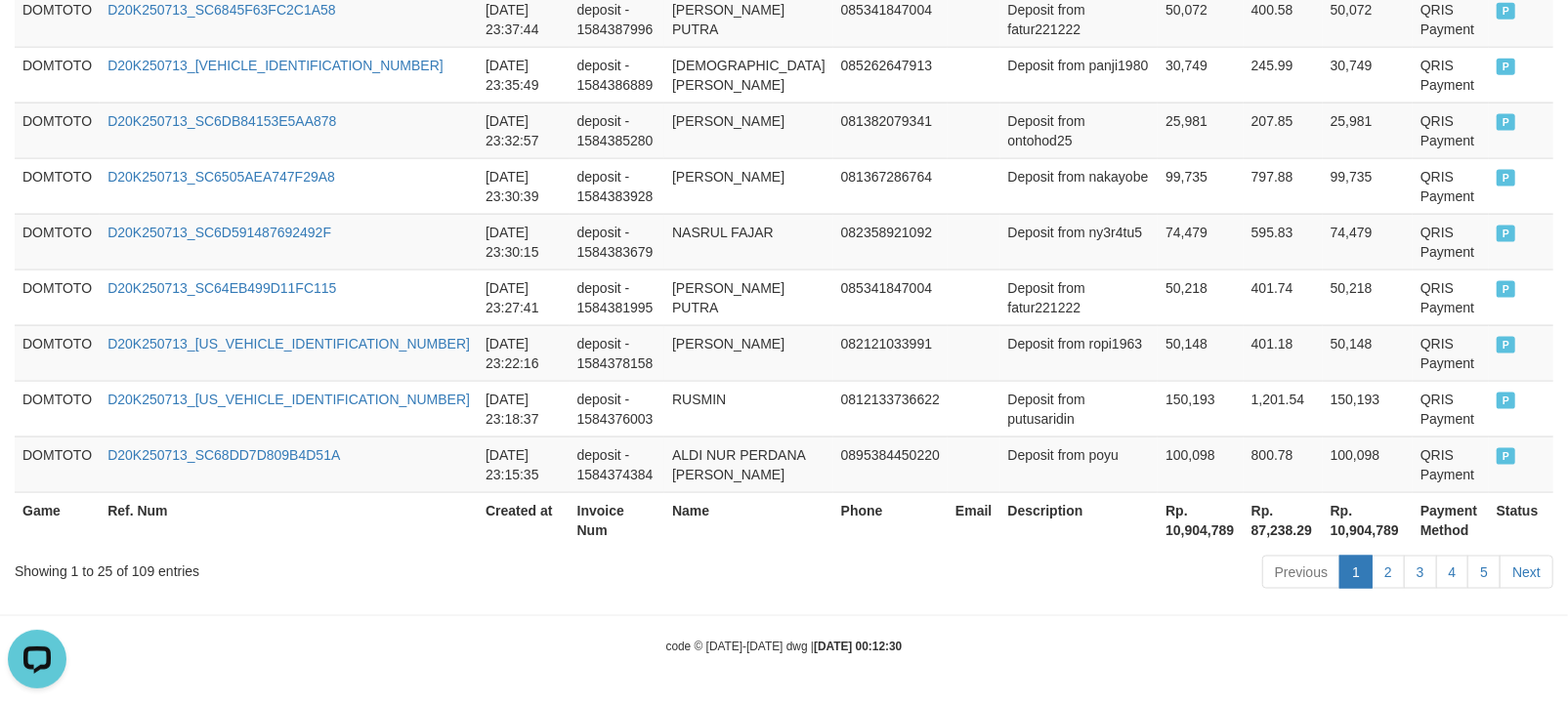 click on "Previous 1 2 3 4 5 Next" at bounding box center (1111, 574) 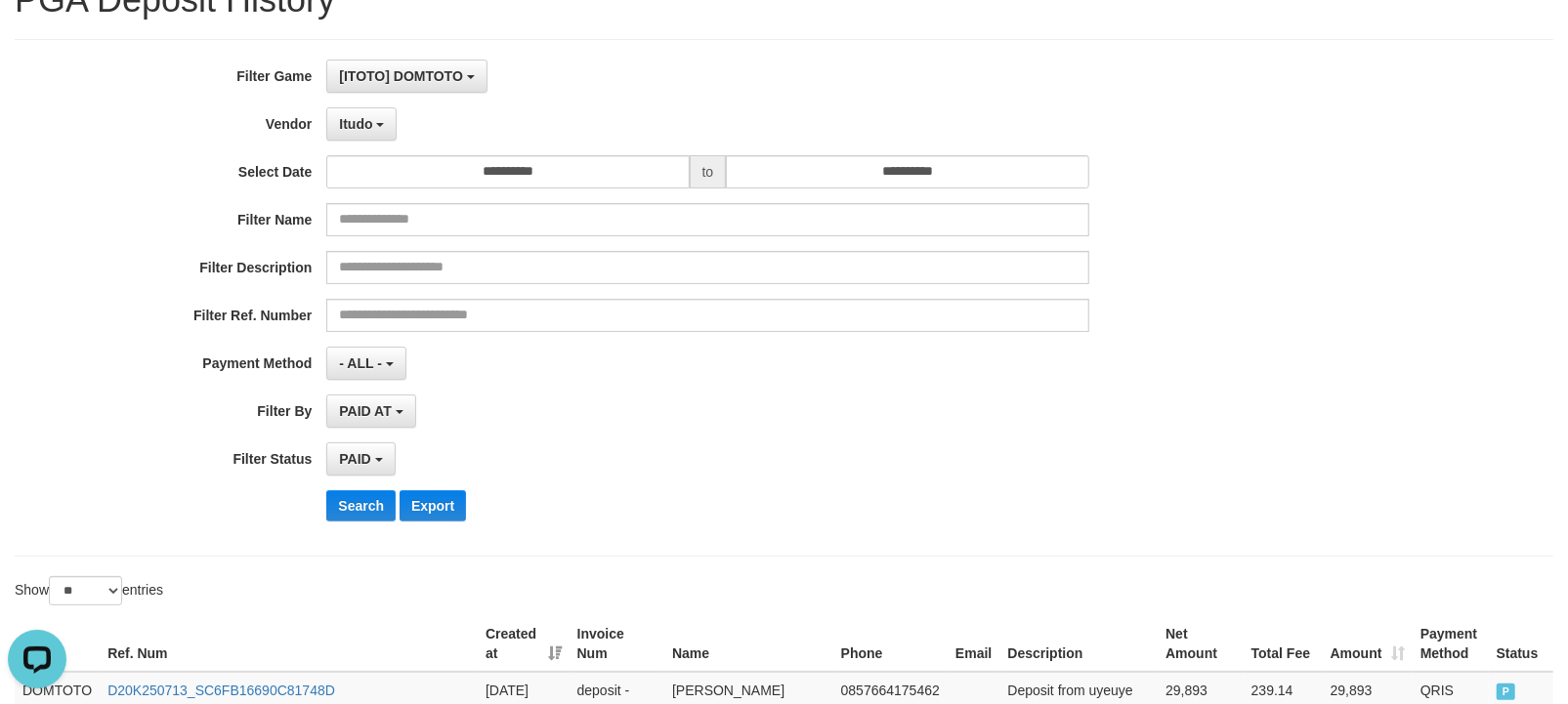 scroll, scrollTop: 0, scrollLeft: 0, axis: both 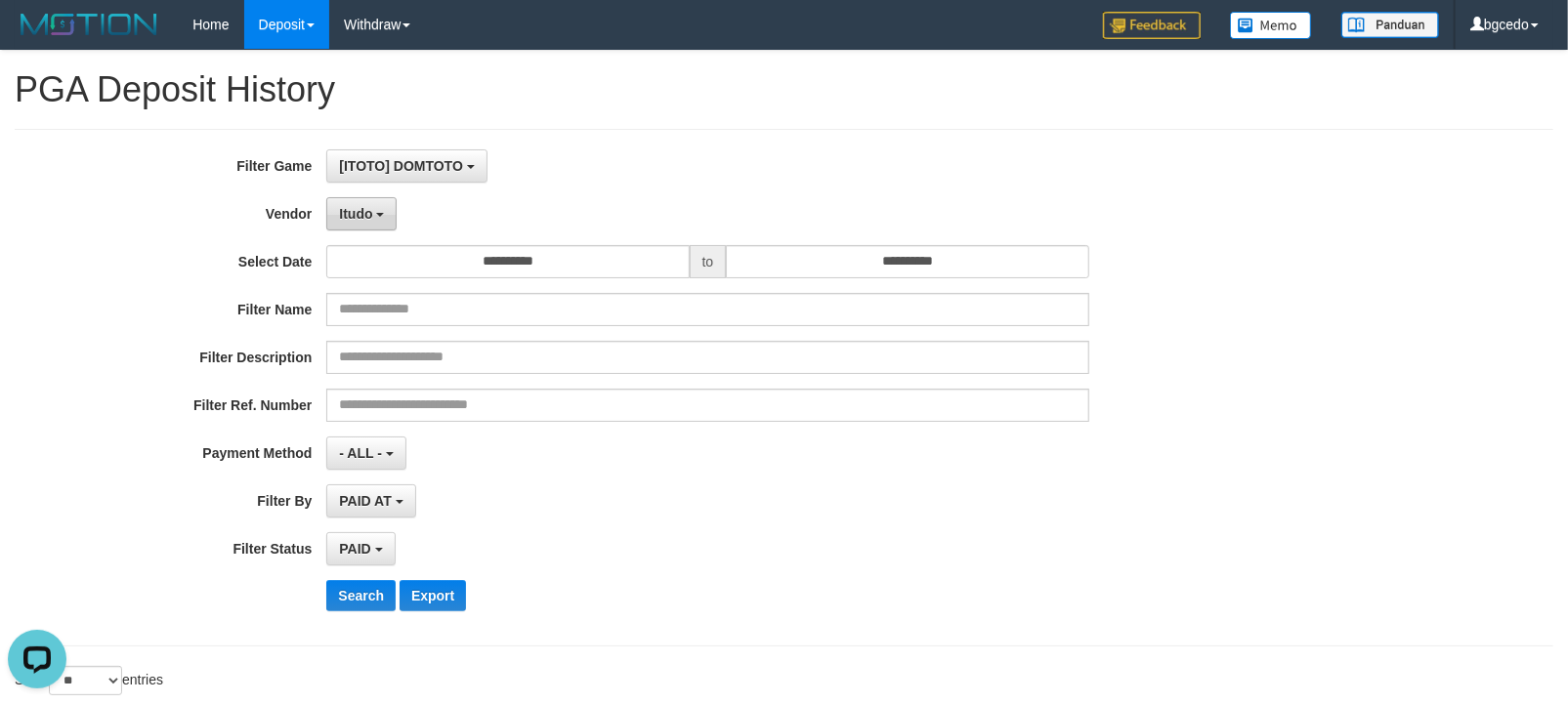 click on "Itudo" at bounding box center (361, 214) 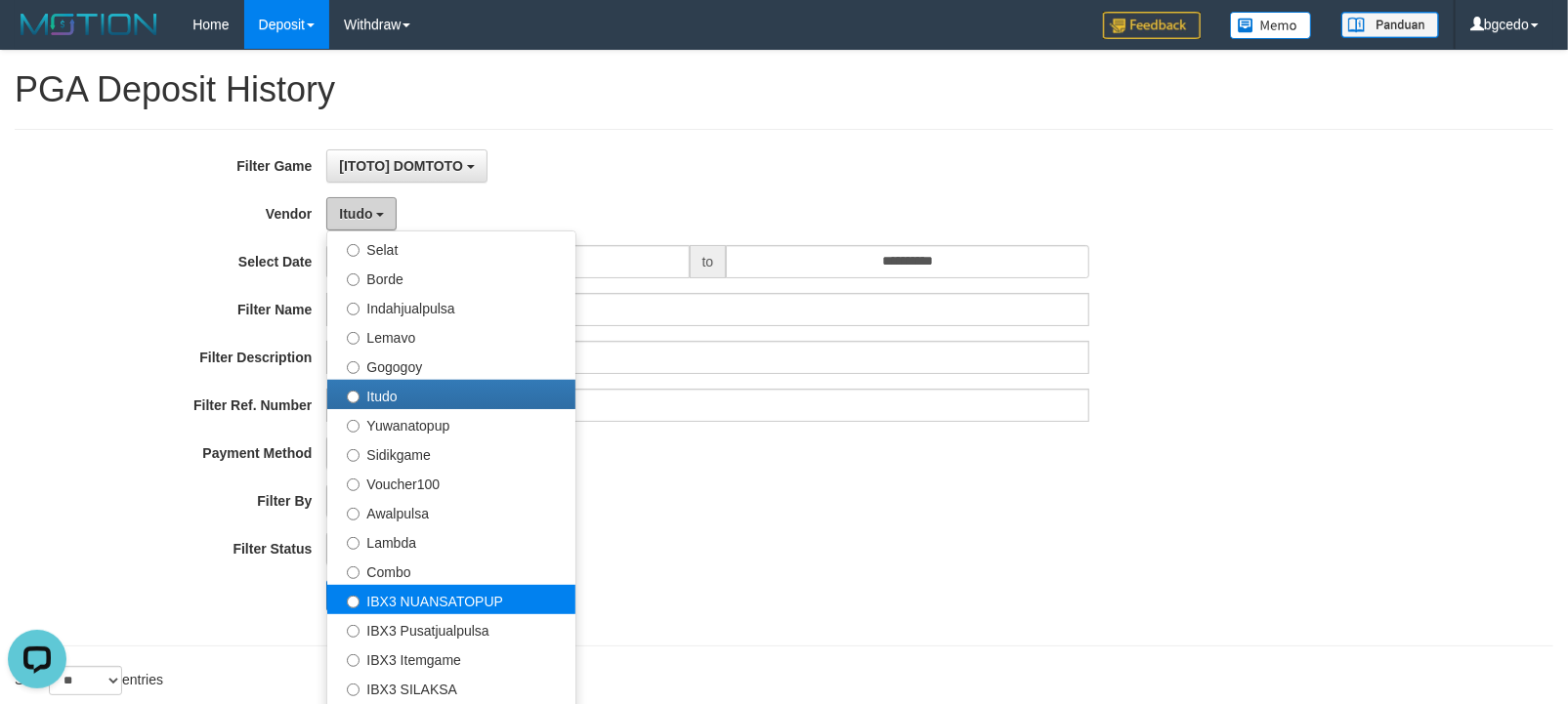 scroll, scrollTop: 672, scrollLeft: 0, axis: vertical 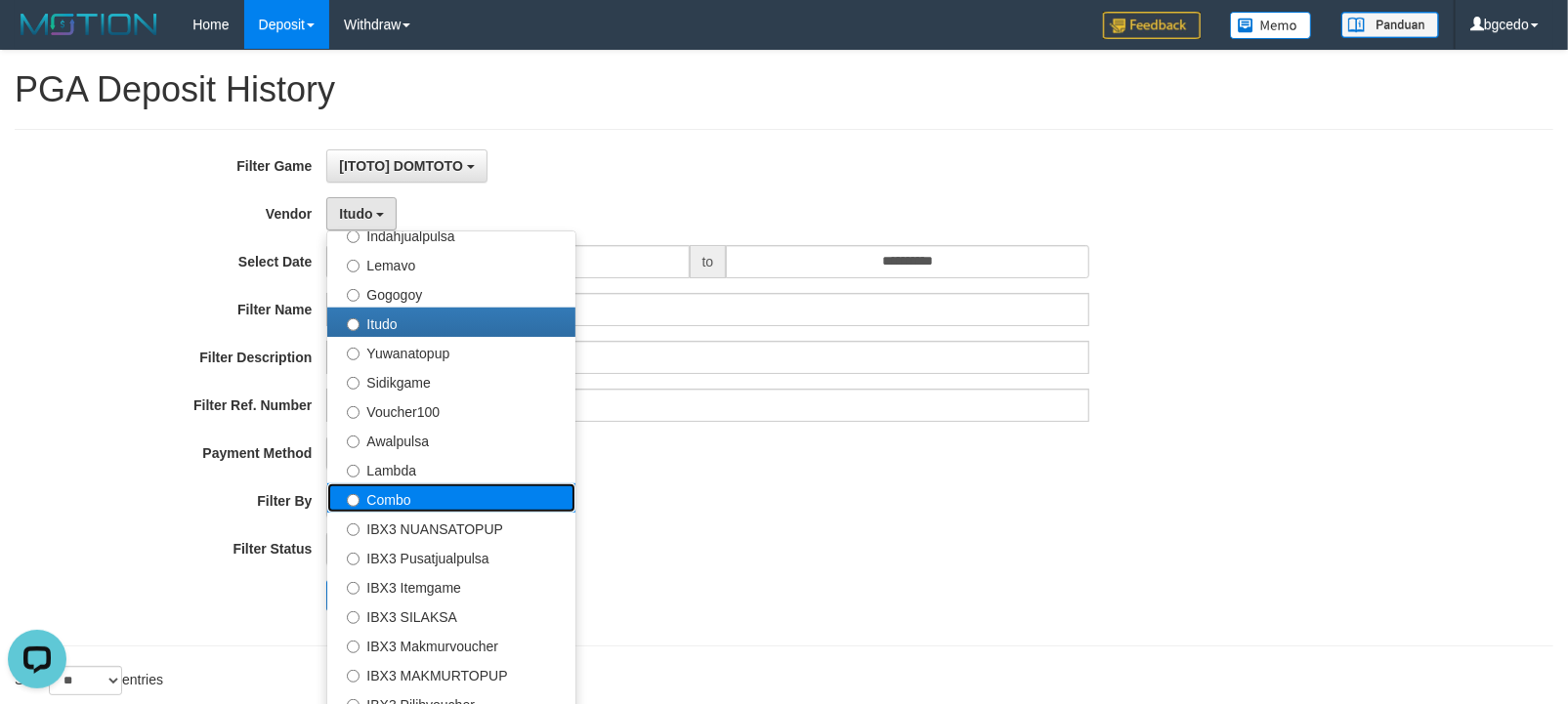 click on "Combo" at bounding box center [451, 498] 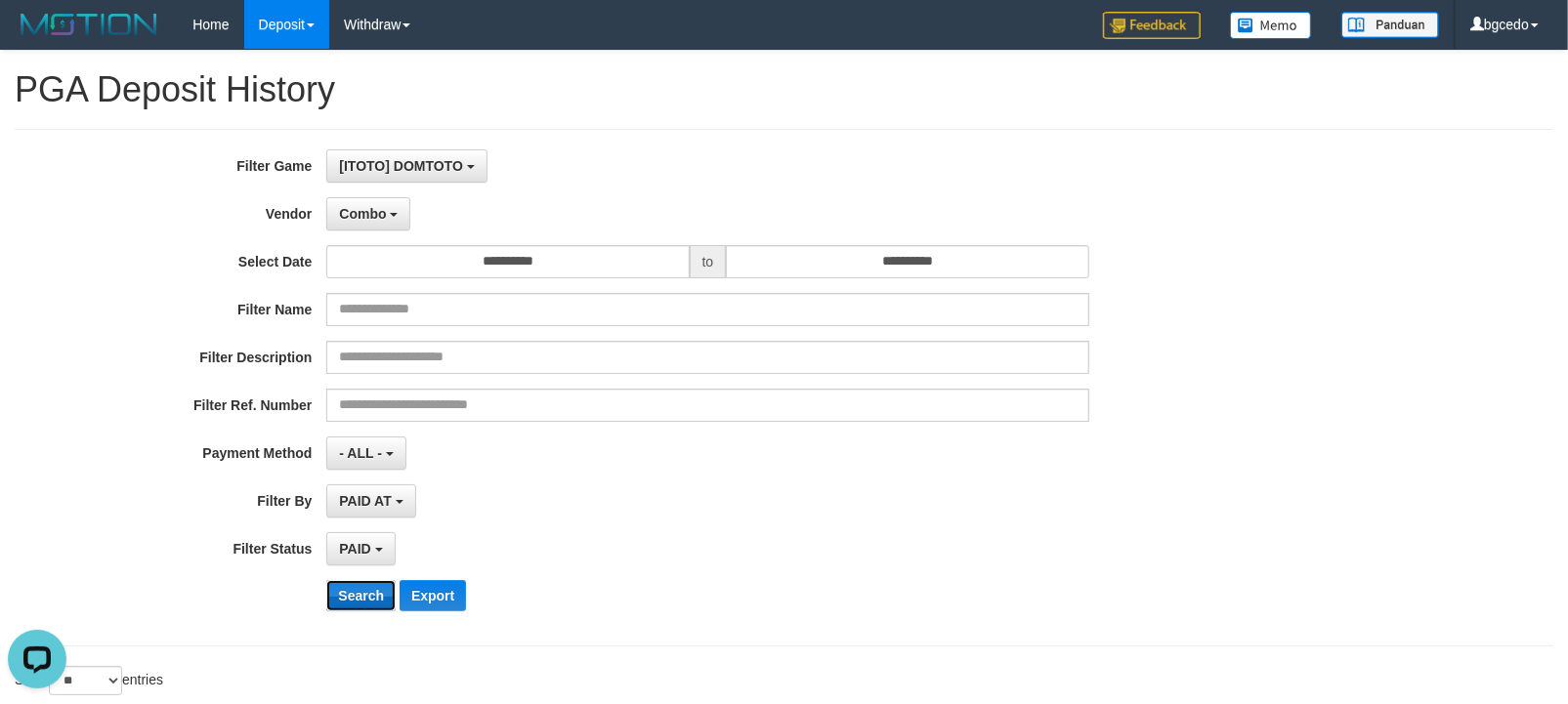 click on "Search" at bounding box center (360, 596) 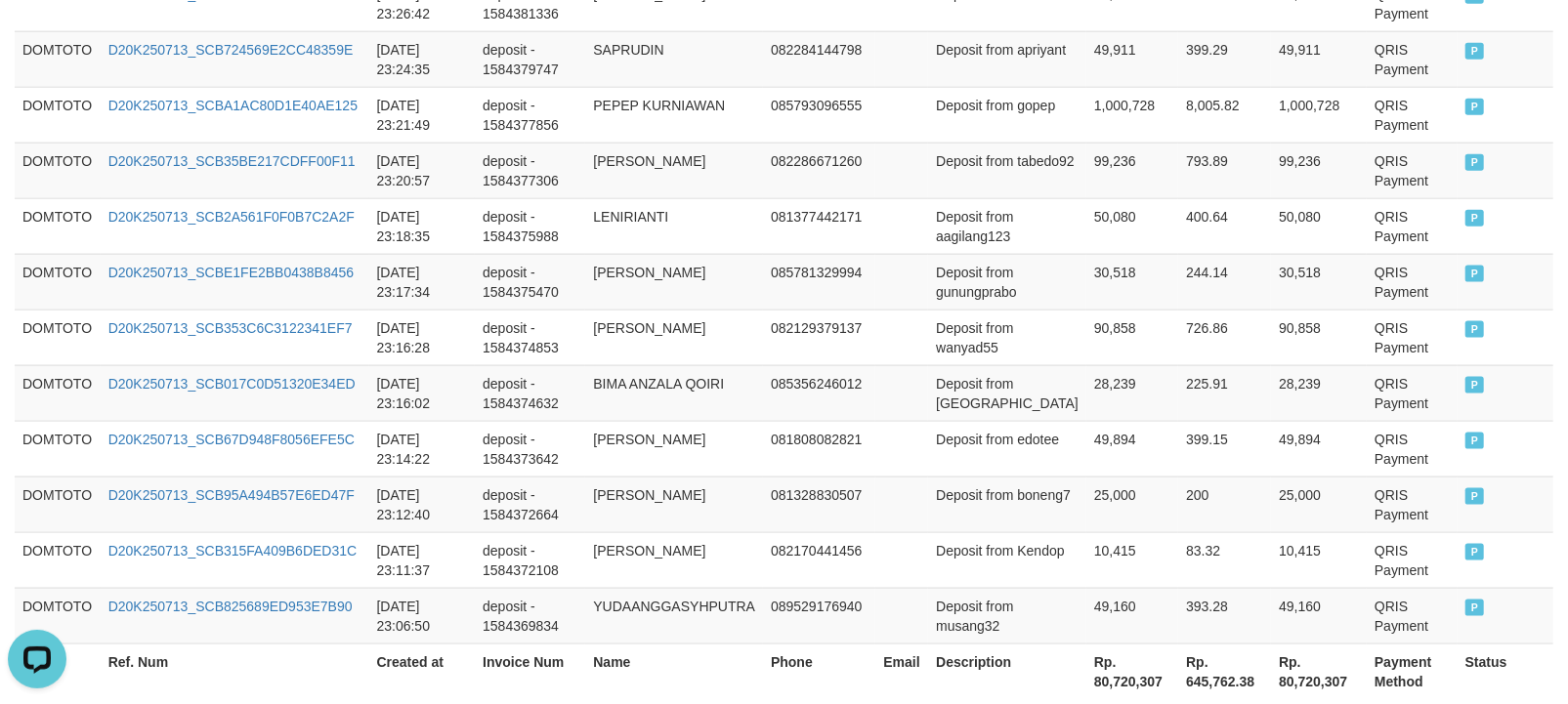 scroll, scrollTop: 1673, scrollLeft: 0, axis: vertical 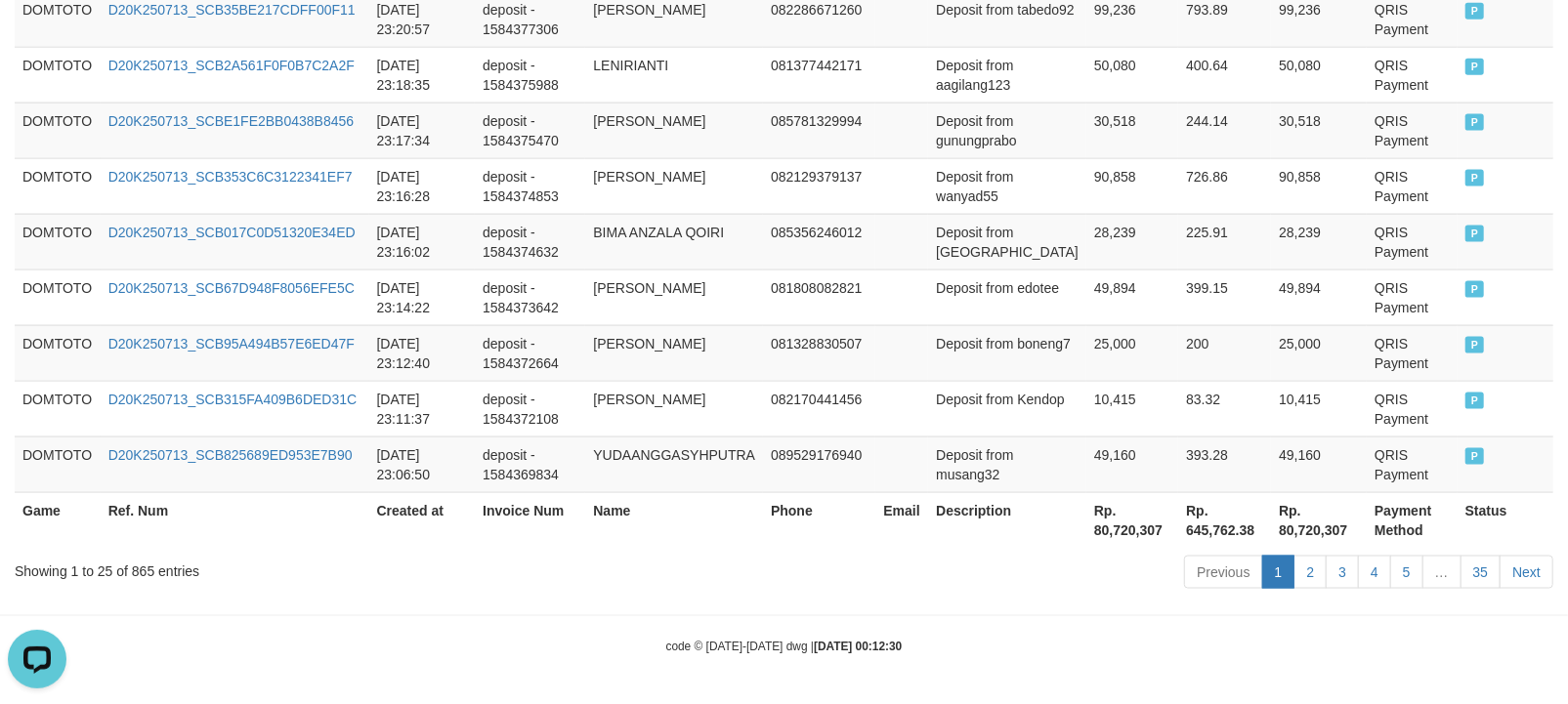 click on "Description" at bounding box center [1007, 519] 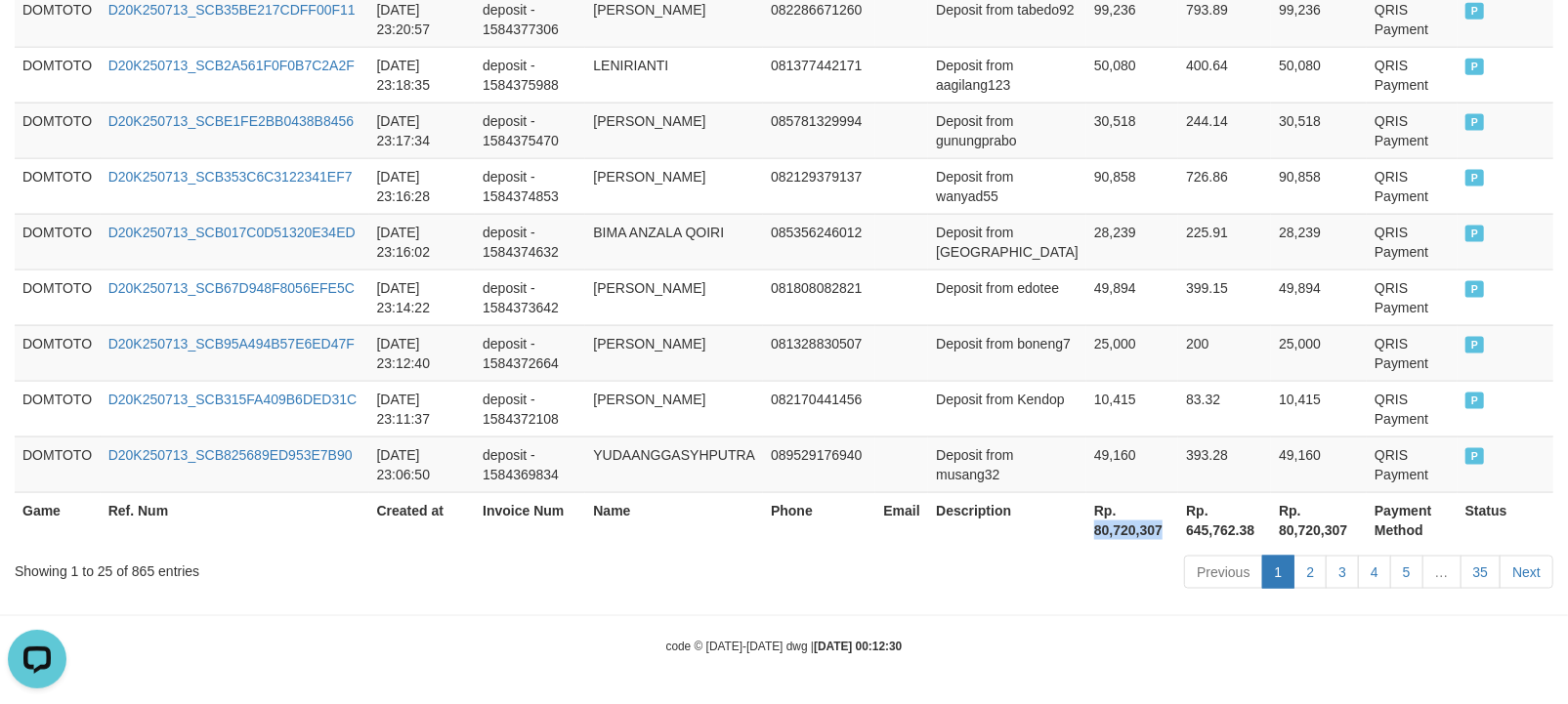 click on "Rp. 80,720,307" at bounding box center (1132, 519) 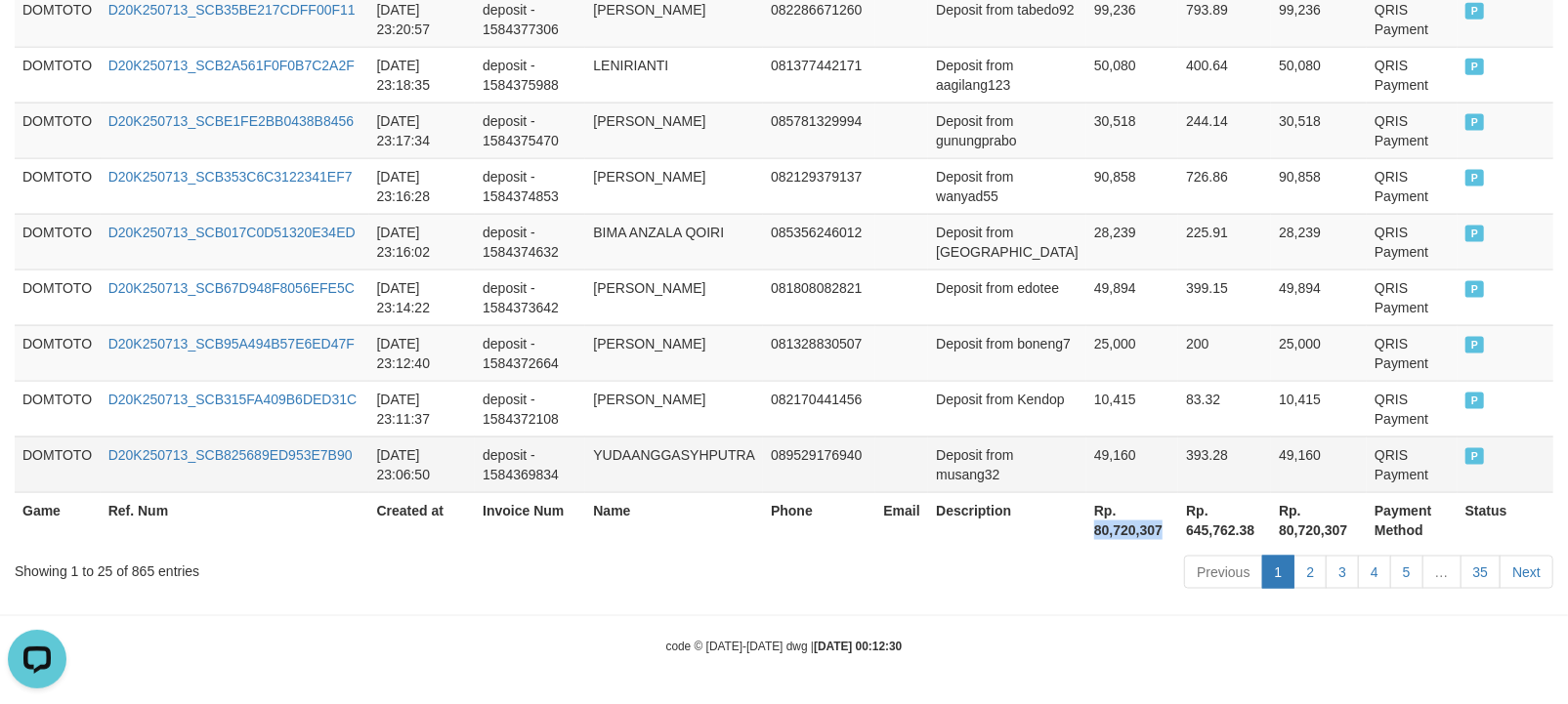 copy on "80,720,307" 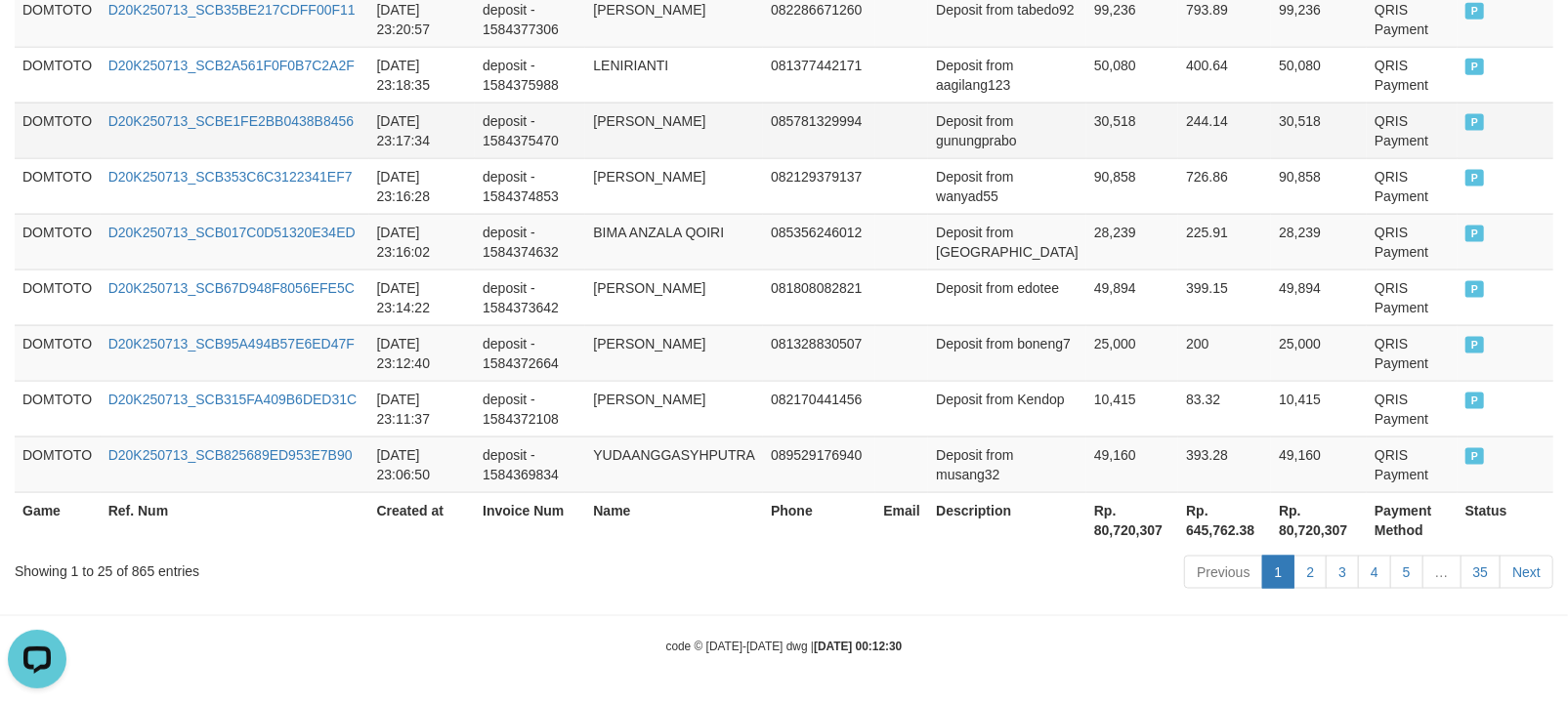 click on "deposit - 1584373642" at bounding box center [530, 297] 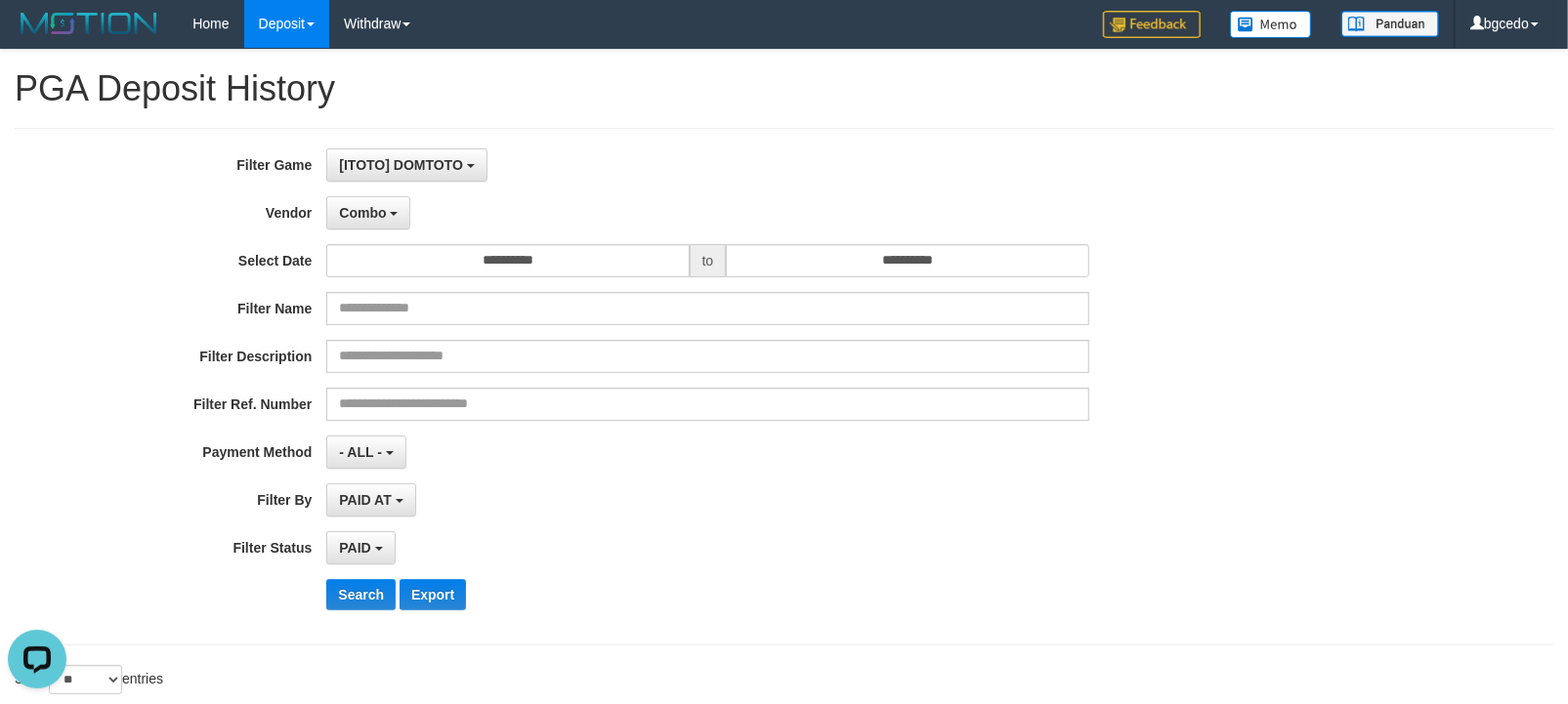scroll, scrollTop: 0, scrollLeft: 0, axis: both 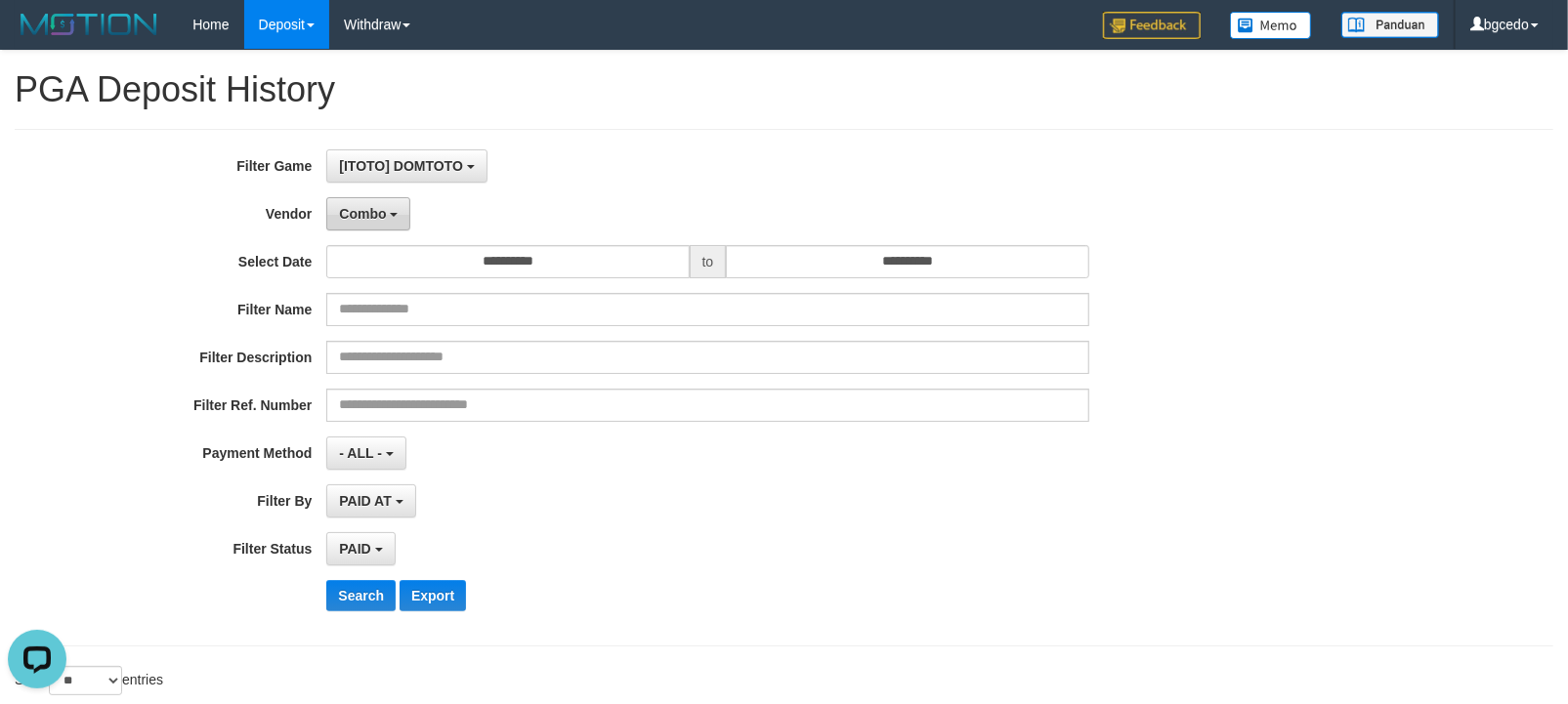 click on "Combo" at bounding box center (368, 214) 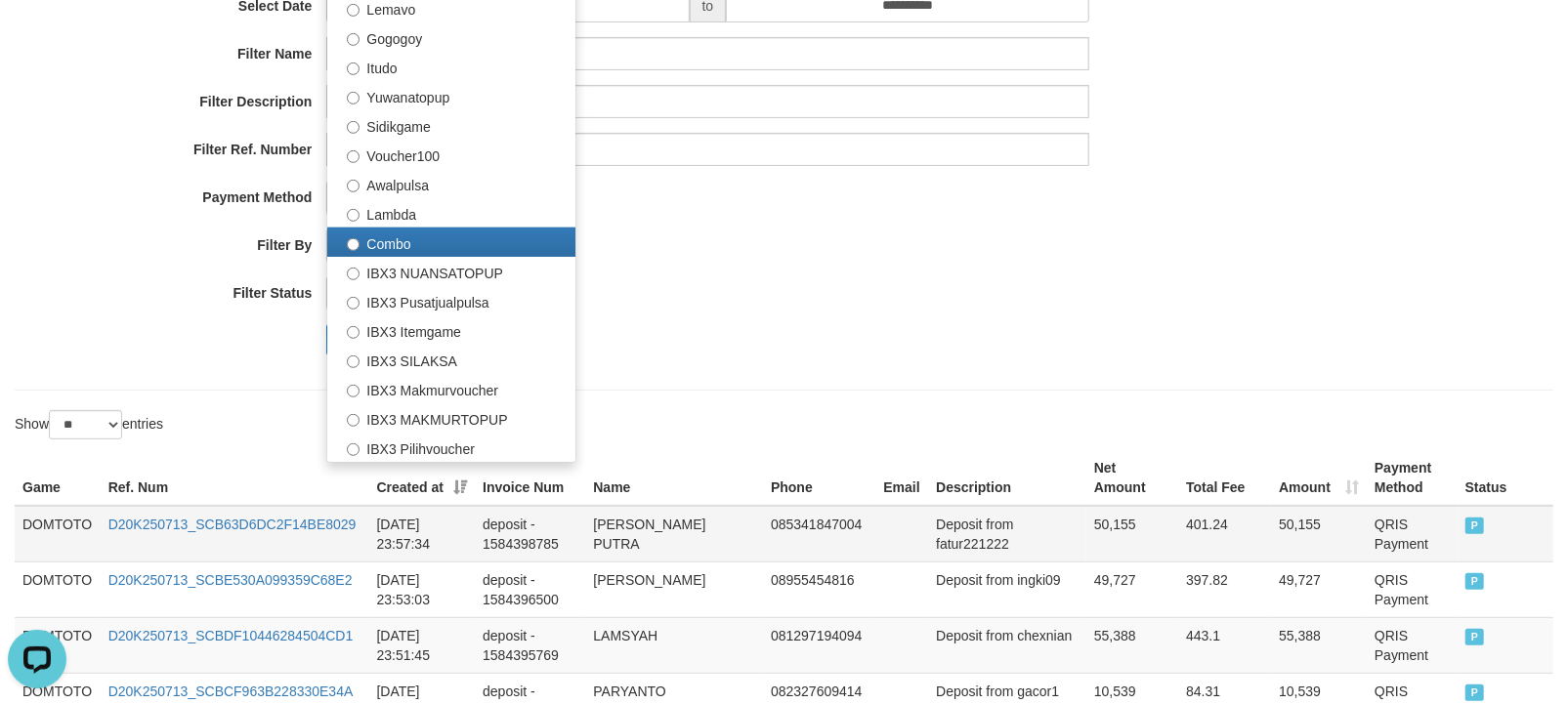 scroll, scrollTop: 348, scrollLeft: 0, axis: vertical 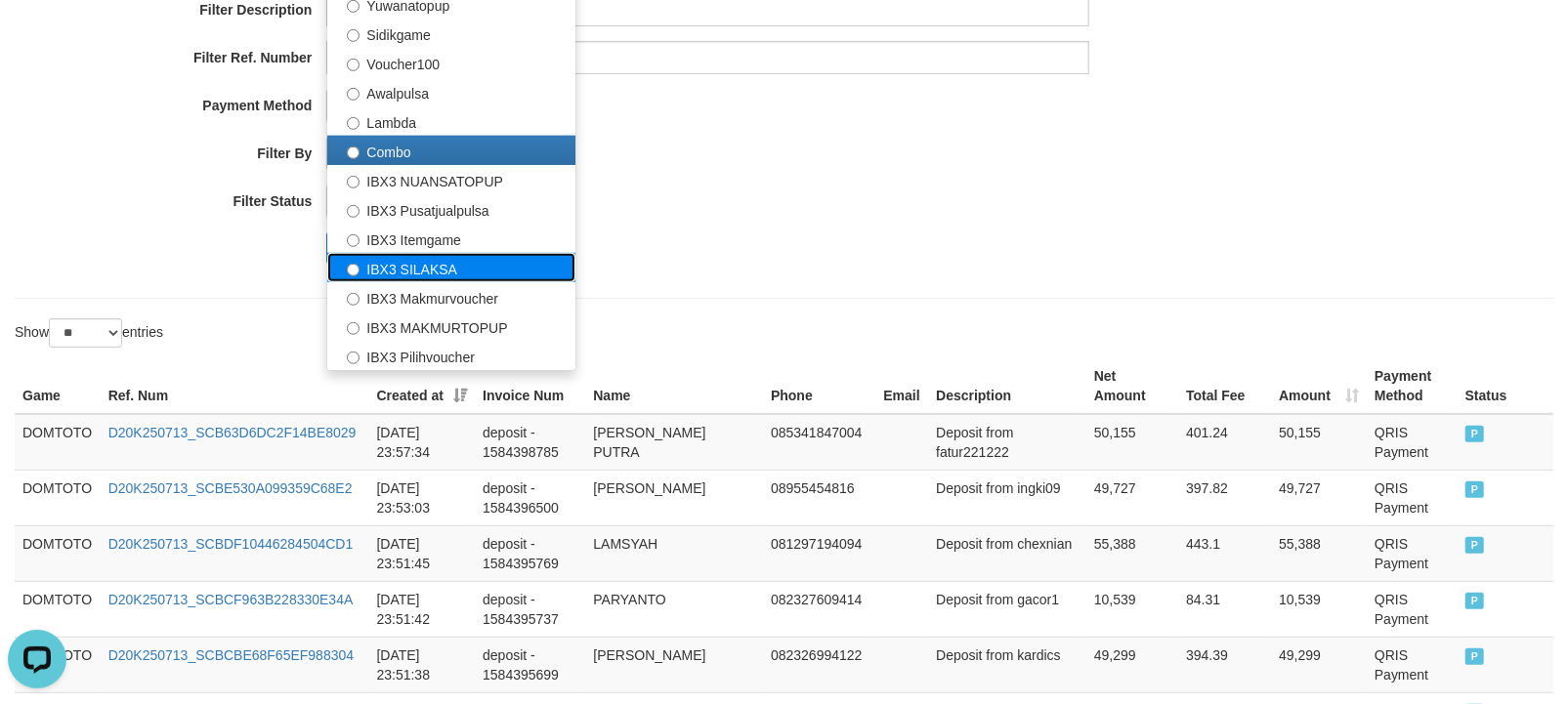 click on "IBX3 SILAKSA" at bounding box center (451, 268) 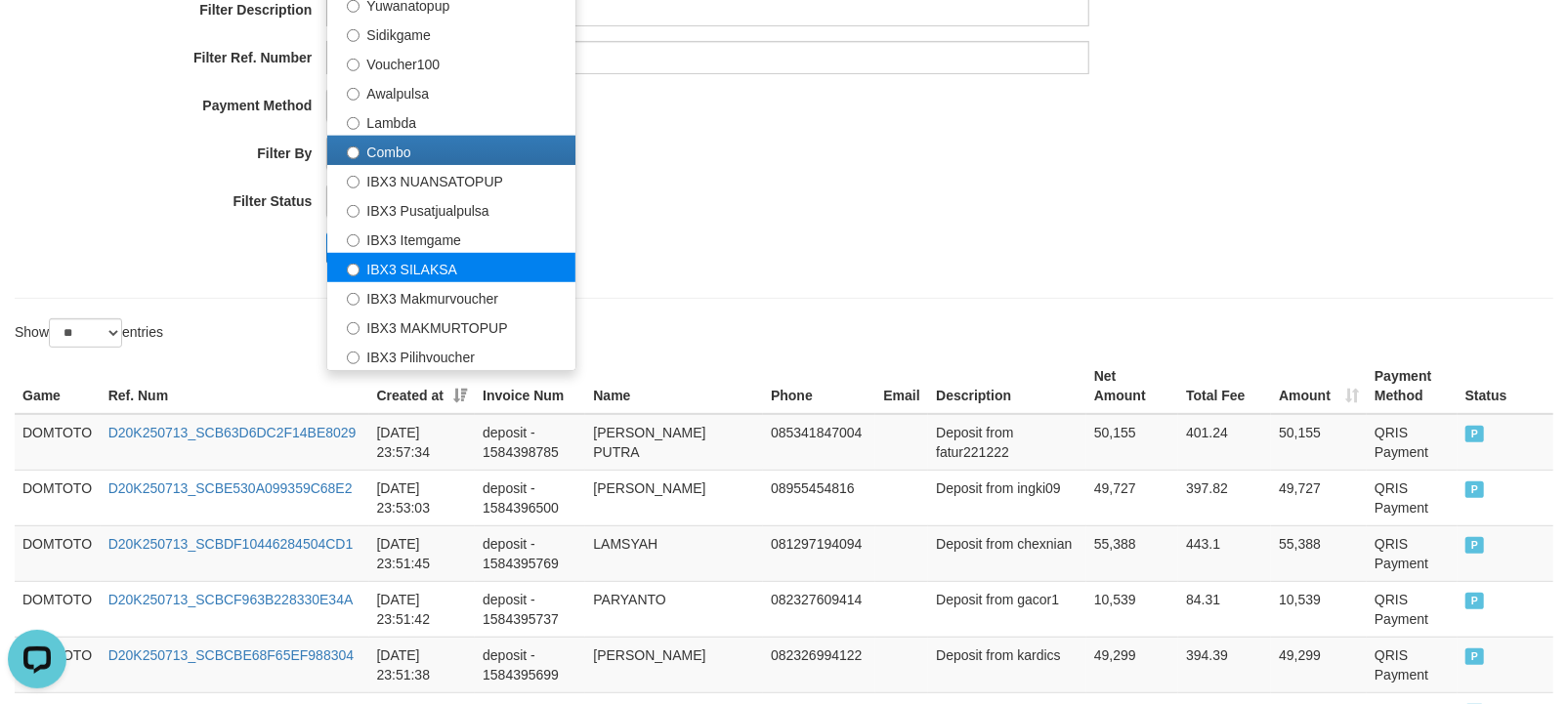 select on "**********" 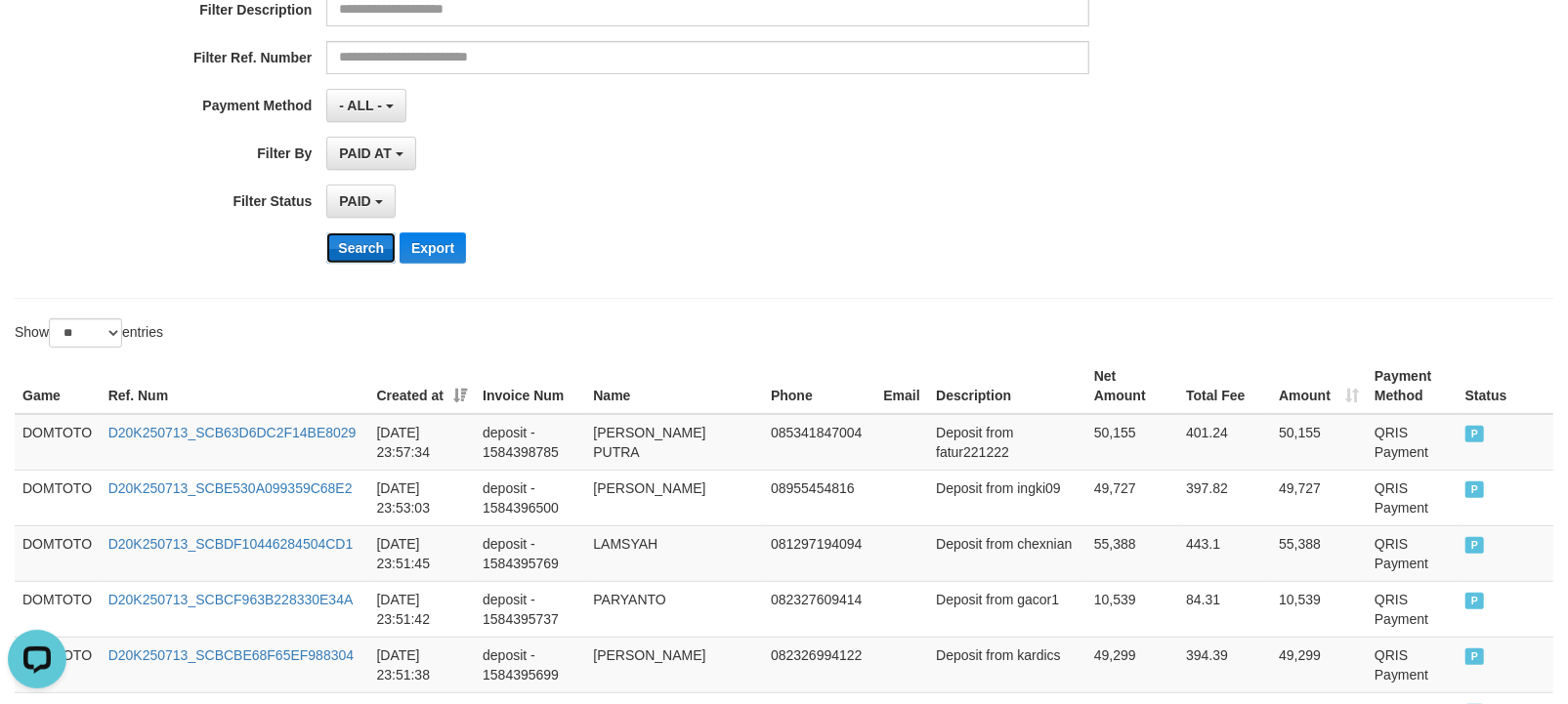 click on "Search" at bounding box center [360, 248] 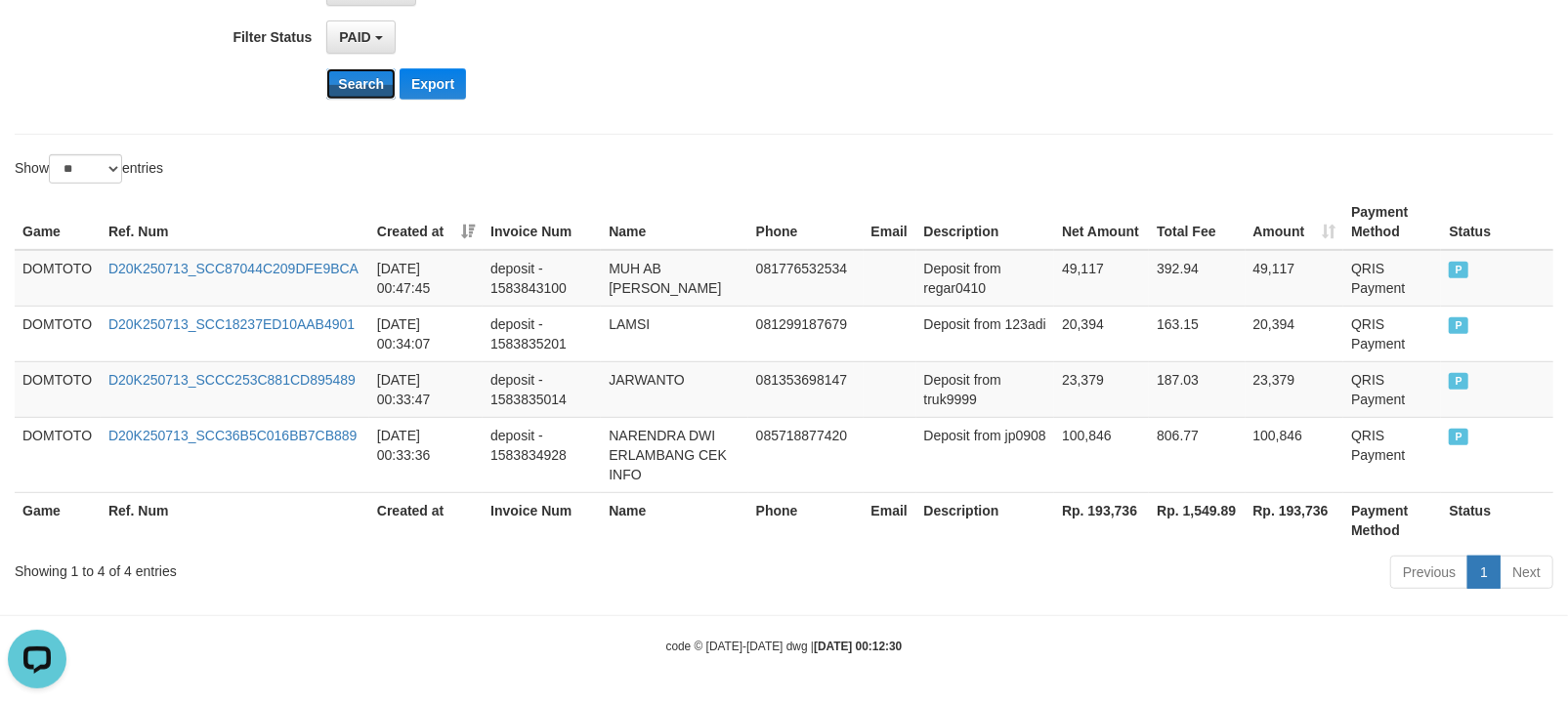 scroll, scrollTop: 517, scrollLeft: 0, axis: vertical 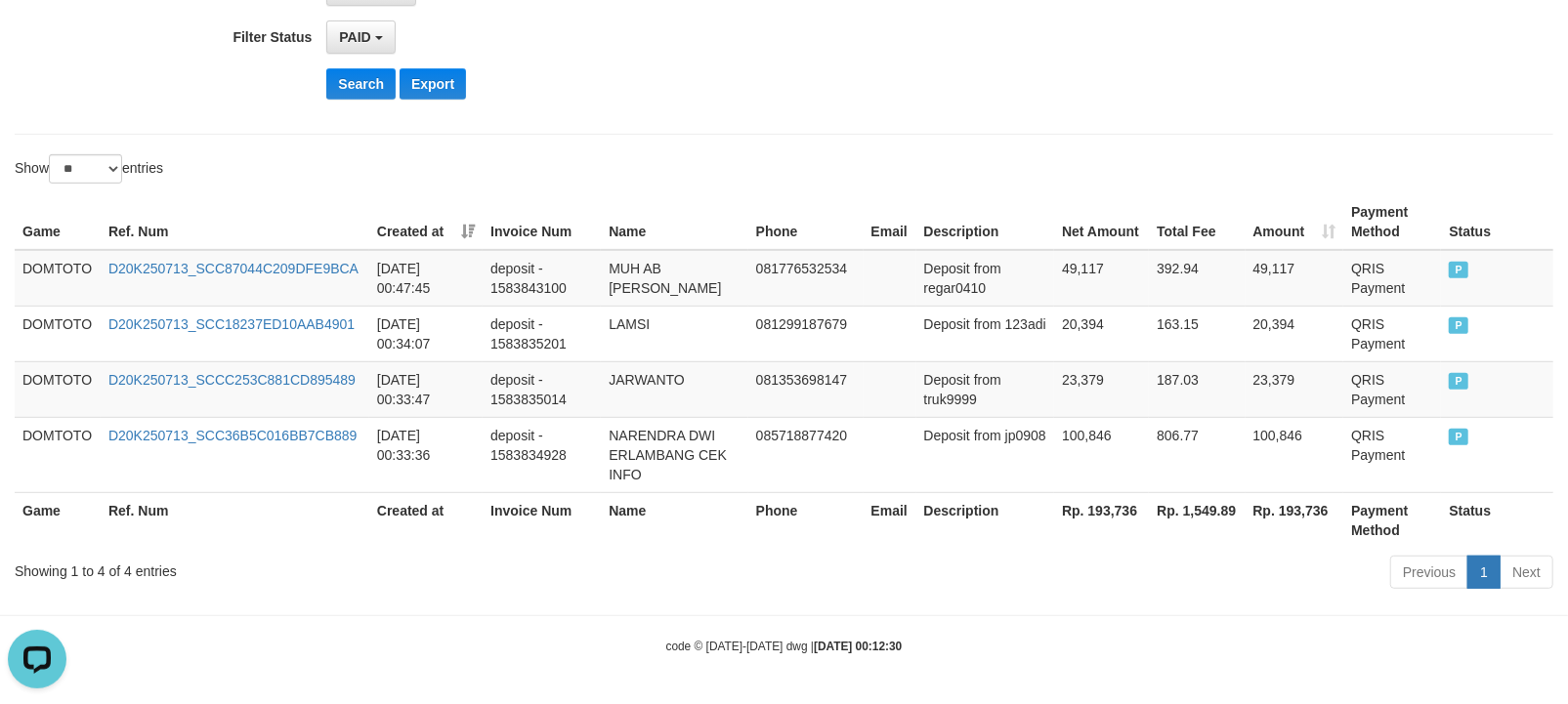 click on "Rp. 193,736" at bounding box center (1101, 519) 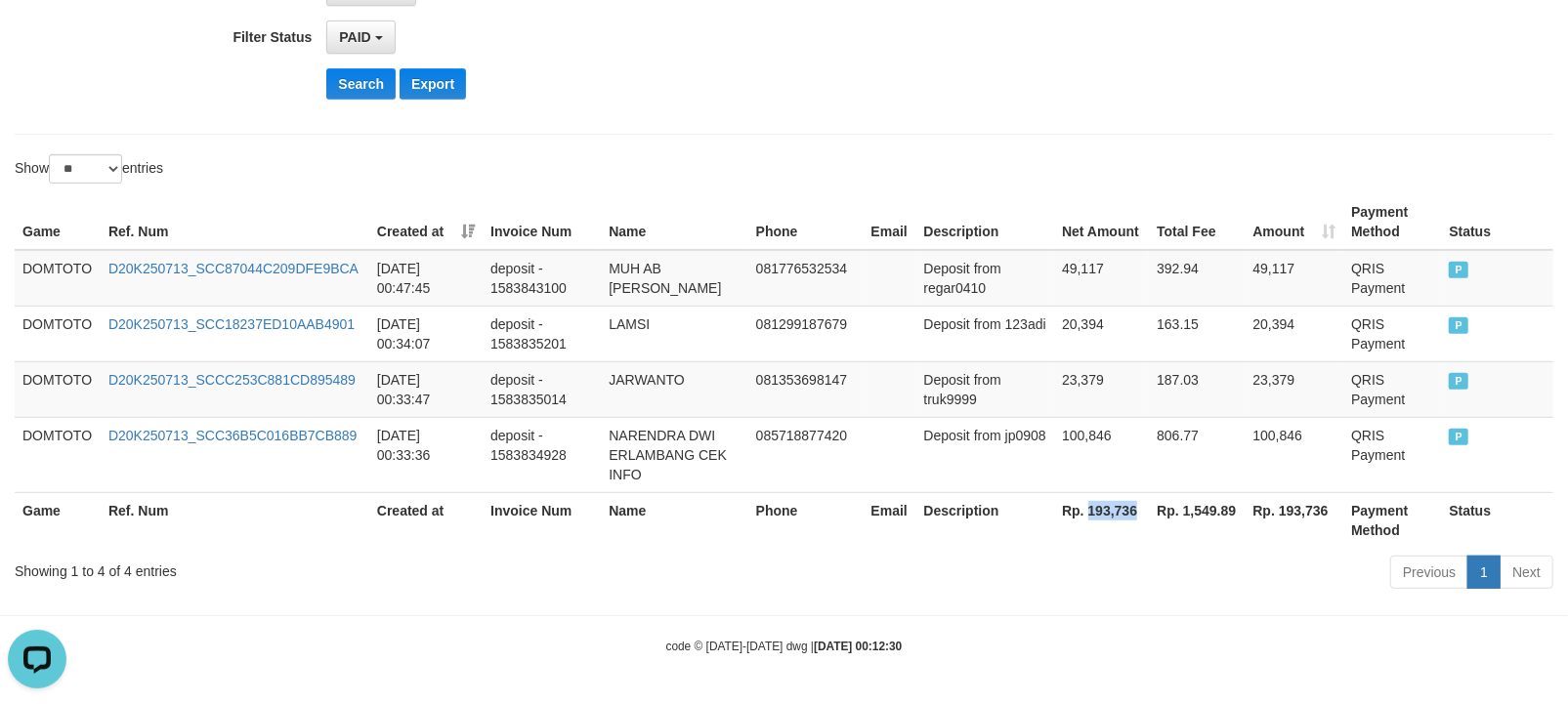click on "Rp. 193,736" at bounding box center [1101, 519] 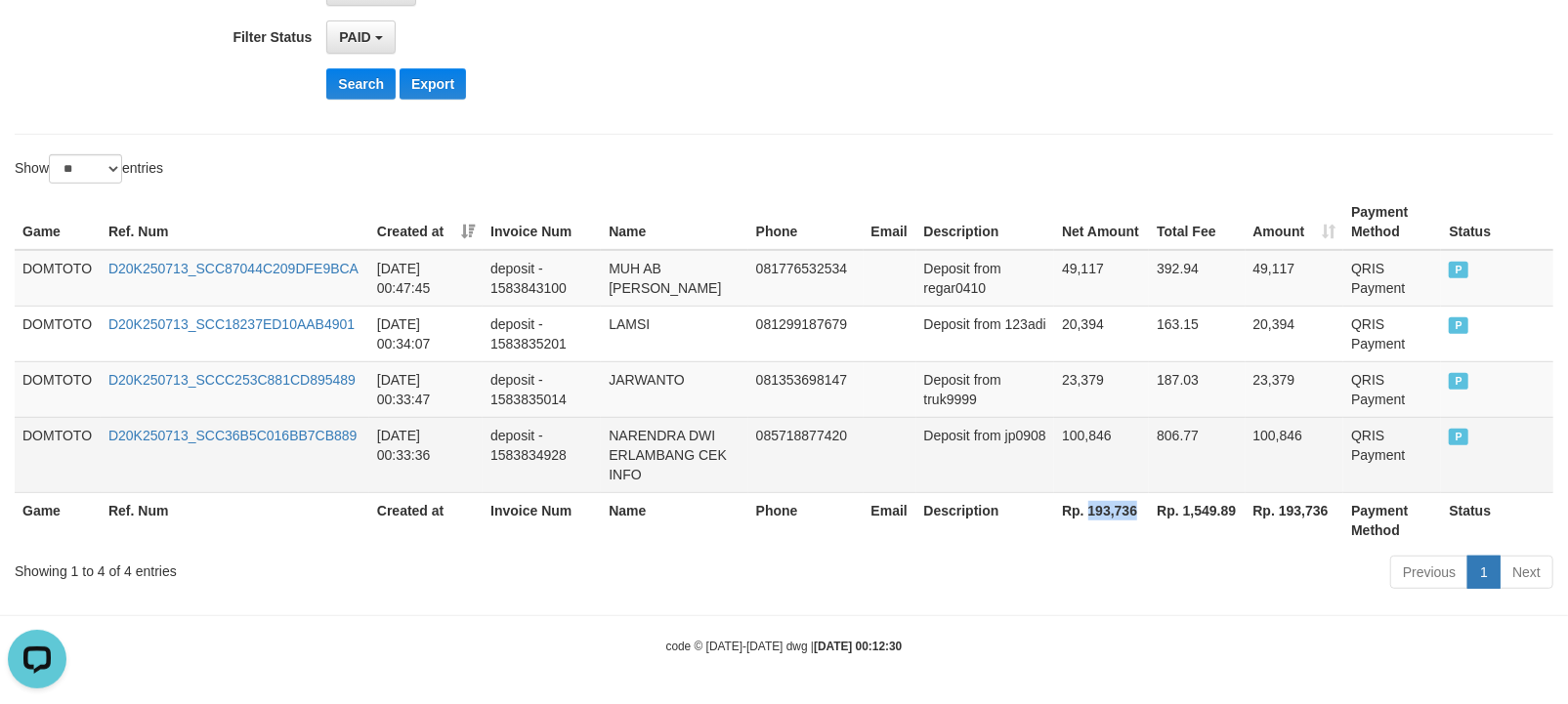 copy on "193,736" 